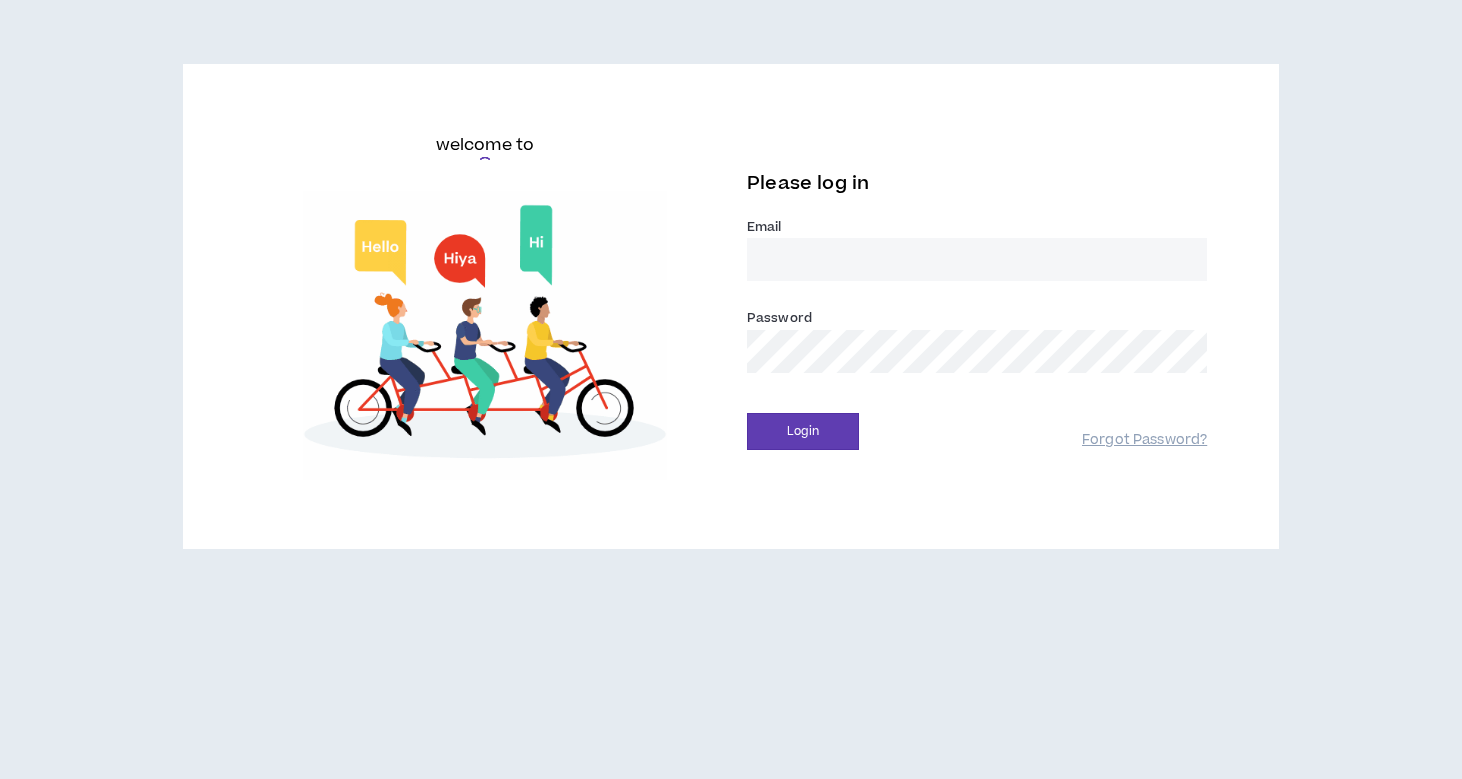 scroll, scrollTop: 0, scrollLeft: 0, axis: both 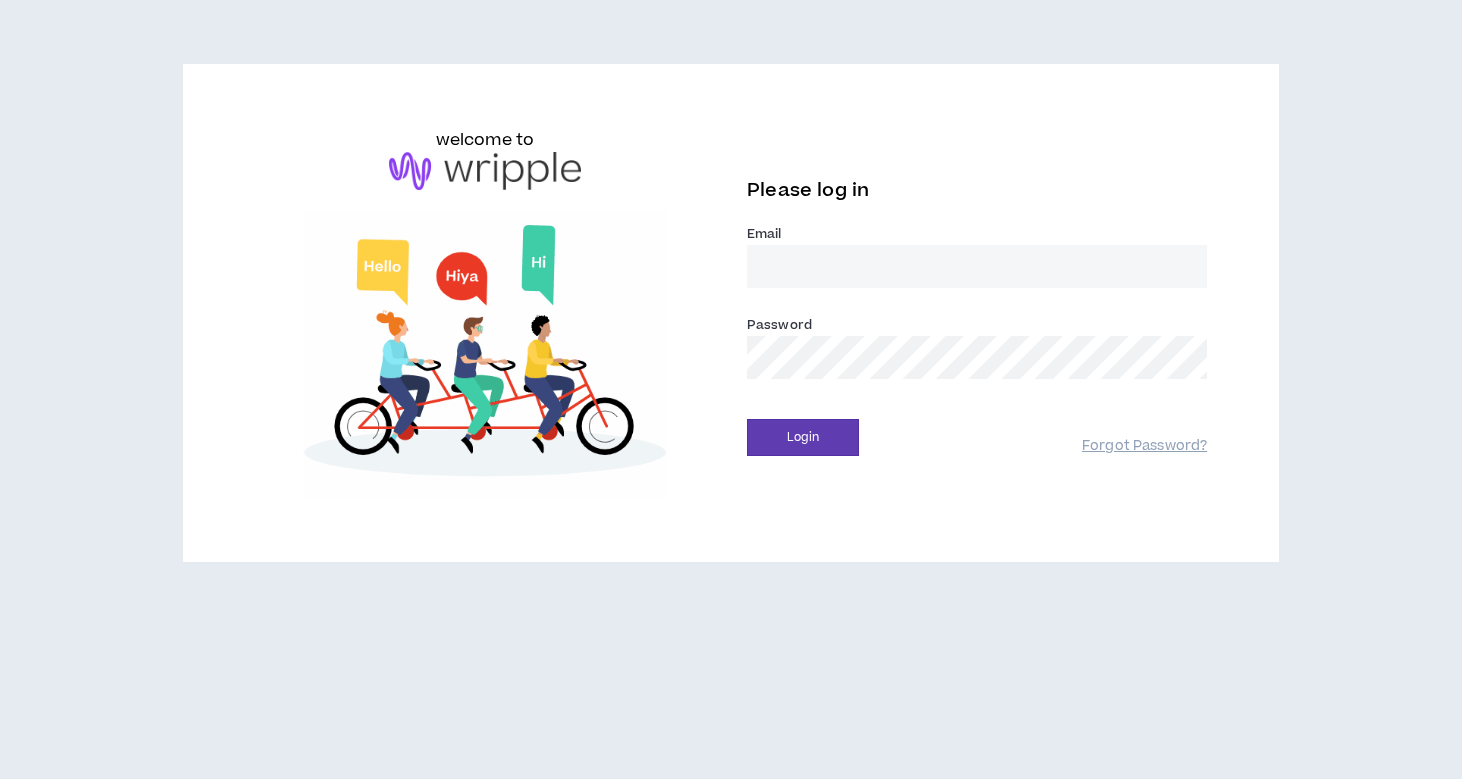 click on "Email  *" at bounding box center [977, 266] 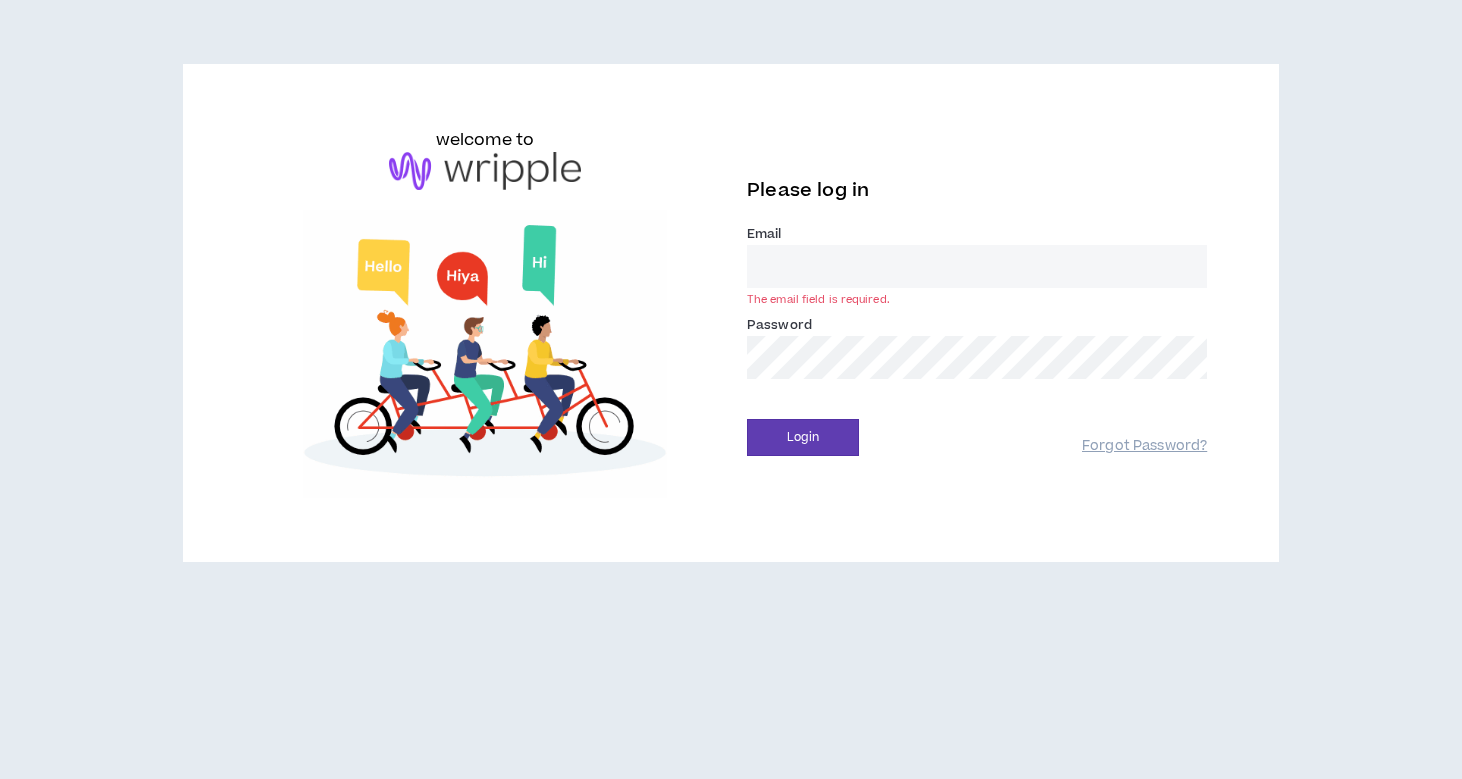 type on "[PERSON_NAME][EMAIL_ADDRESS][DOMAIN_NAME]" 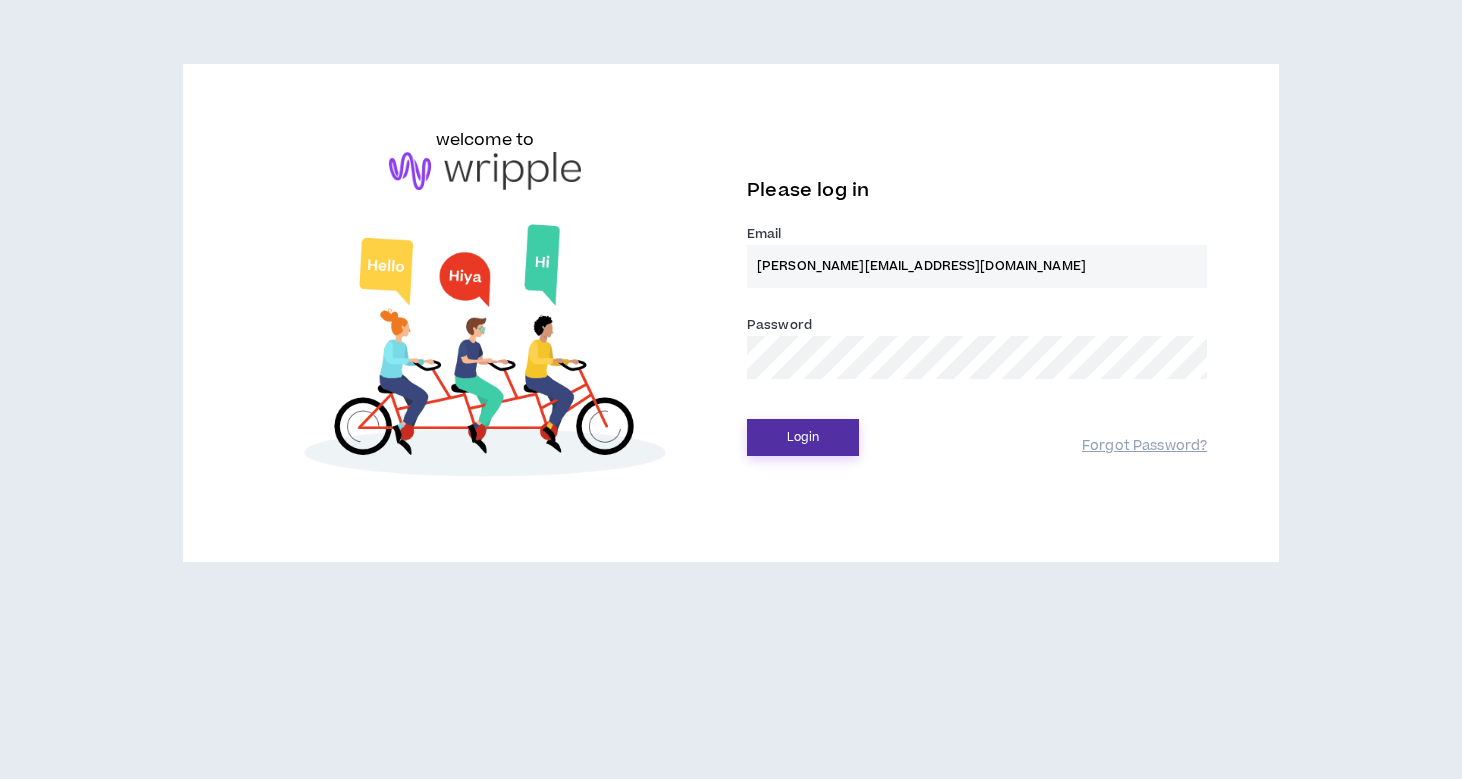 click on "Login" at bounding box center [803, 437] 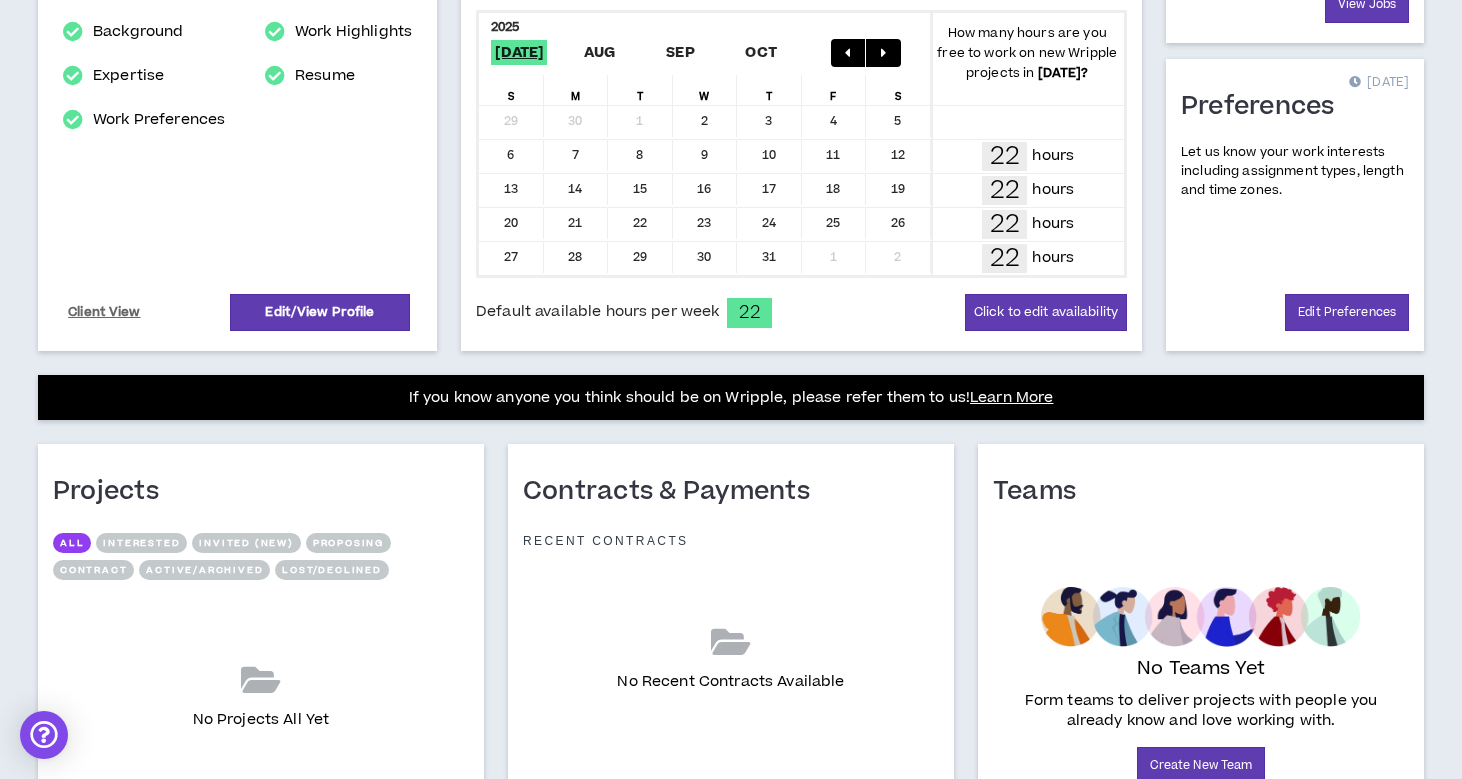 scroll, scrollTop: 452, scrollLeft: 0, axis: vertical 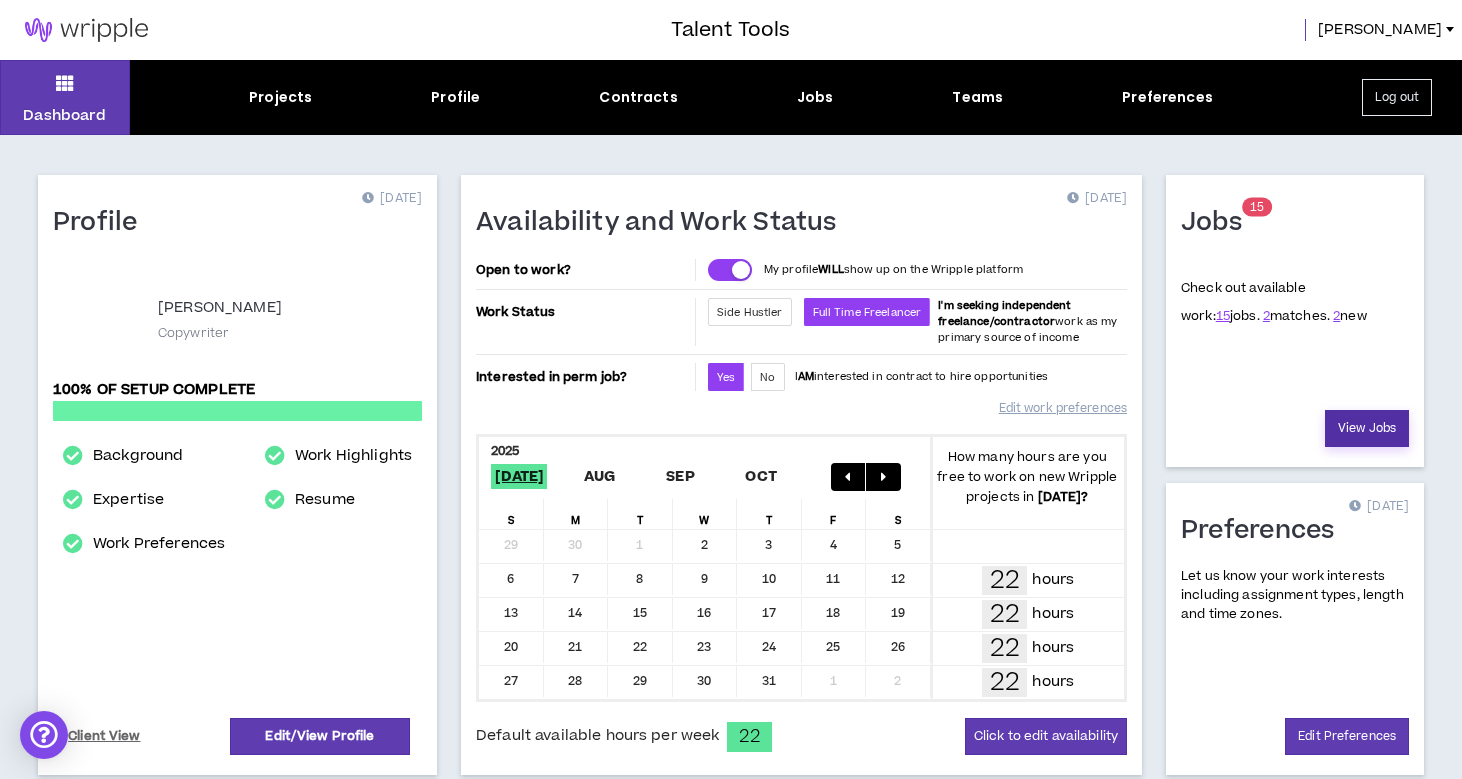 click on "View Jobs" at bounding box center (1367, 428) 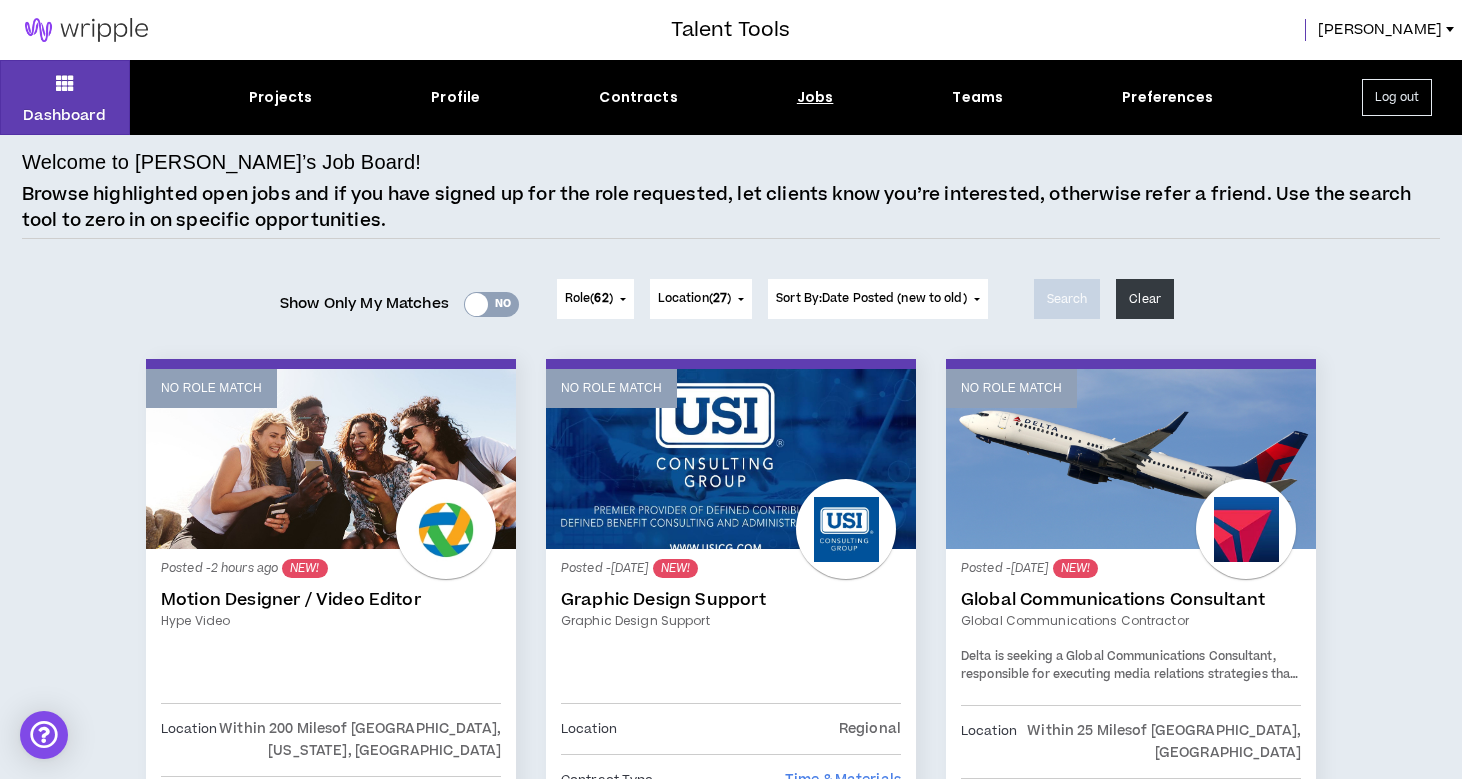 scroll, scrollTop: 0, scrollLeft: 0, axis: both 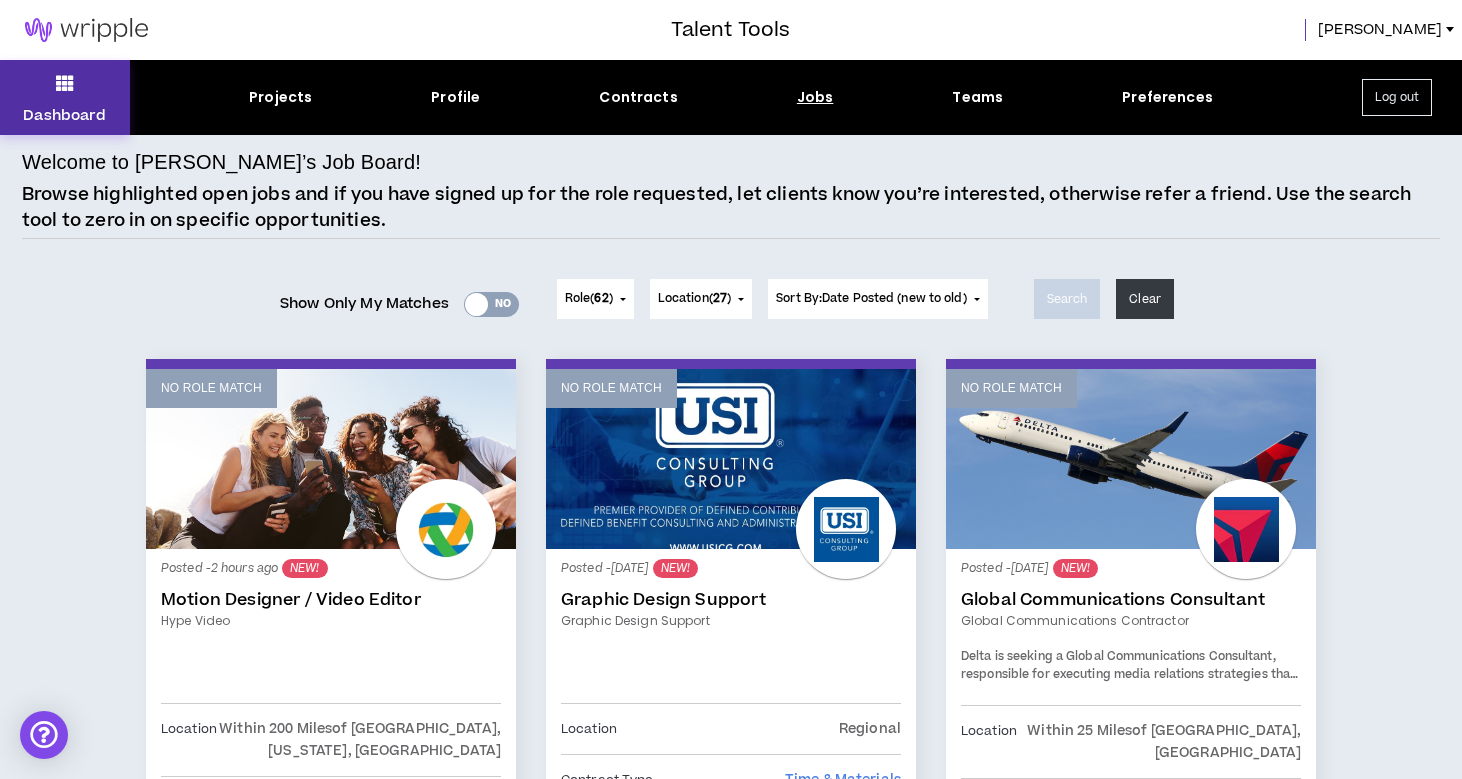 click on "Dashboard" at bounding box center (65, 97) 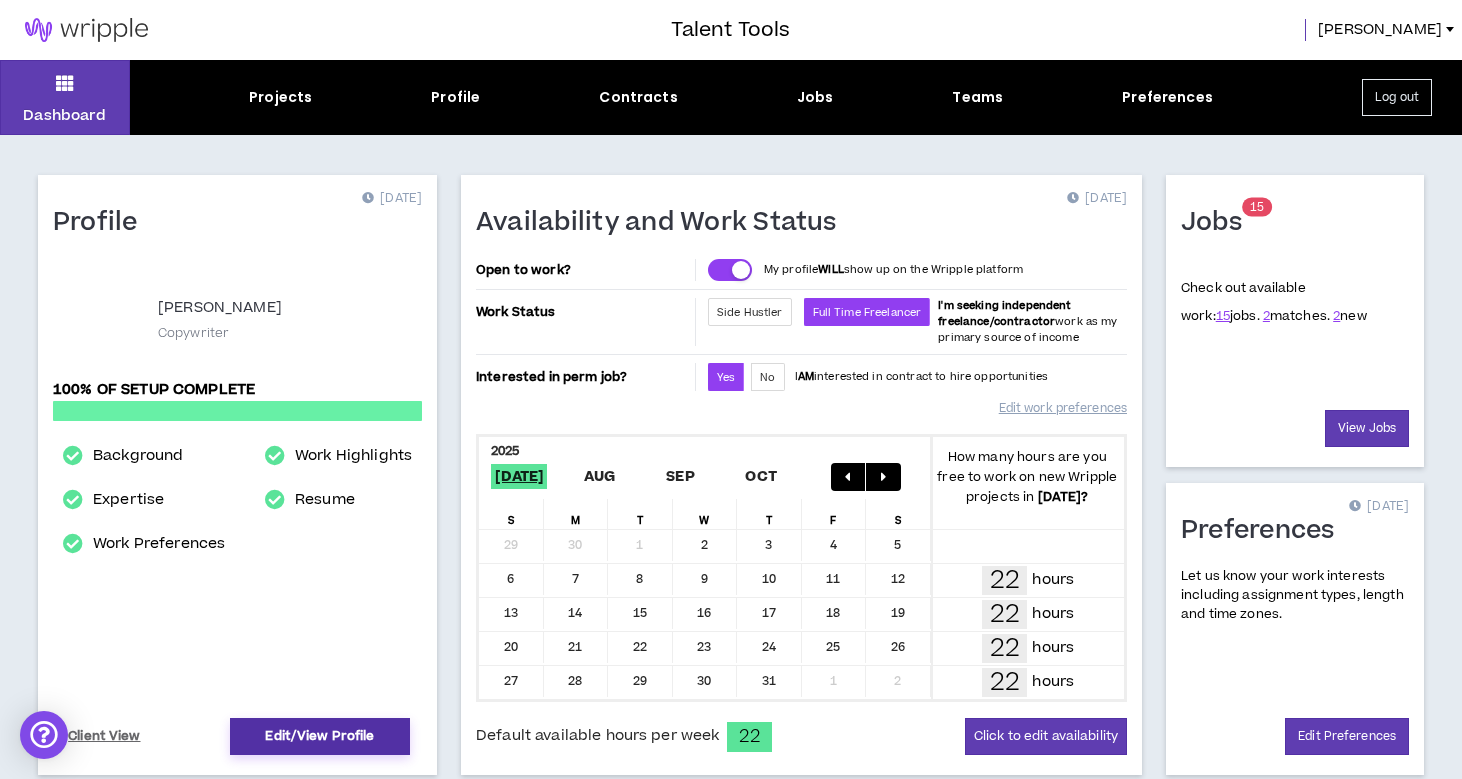 click on "Edit/View Profile" at bounding box center [320, 736] 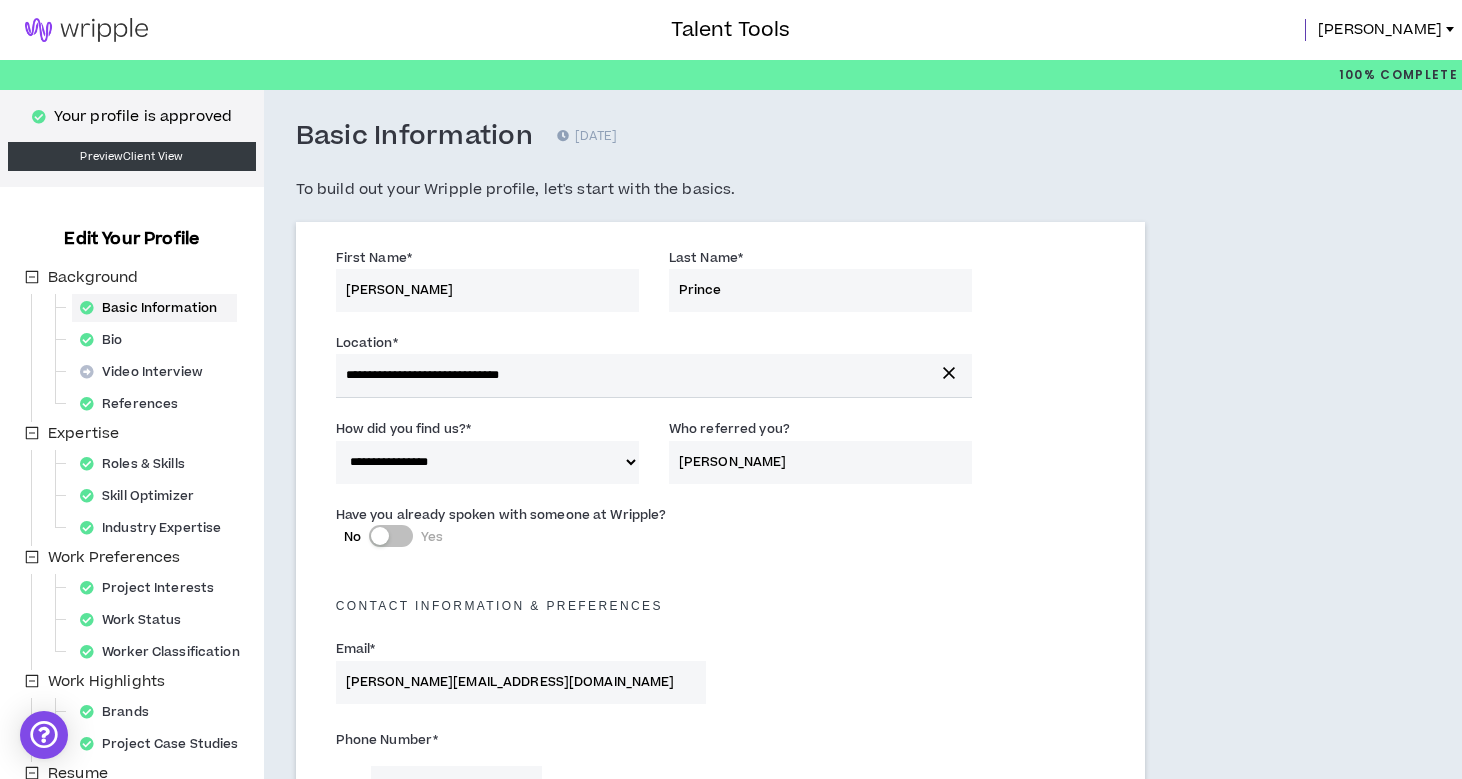 click at bounding box center [86, 30] 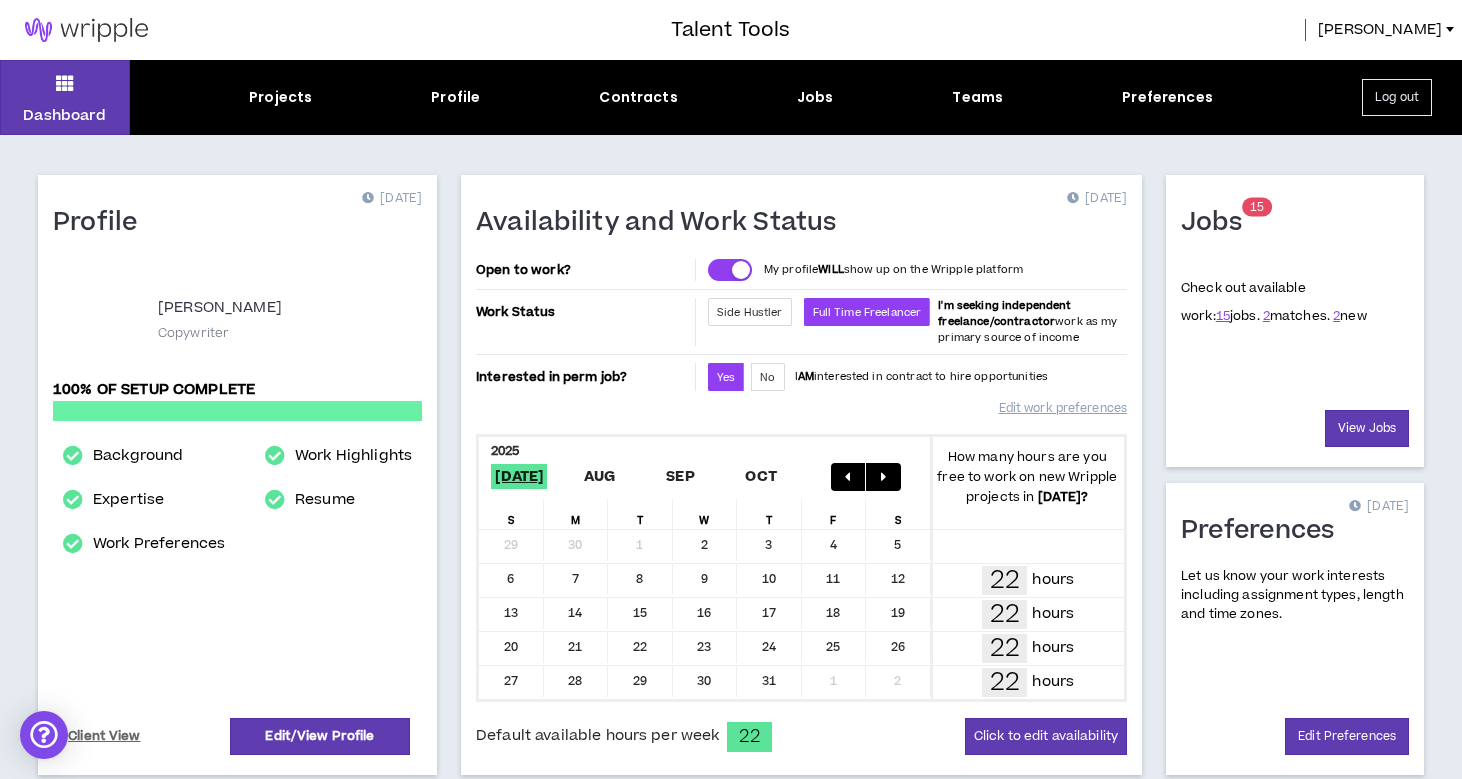 click on "Projects Profile Contracts Jobs Teams Preferences" at bounding box center [731, 97] 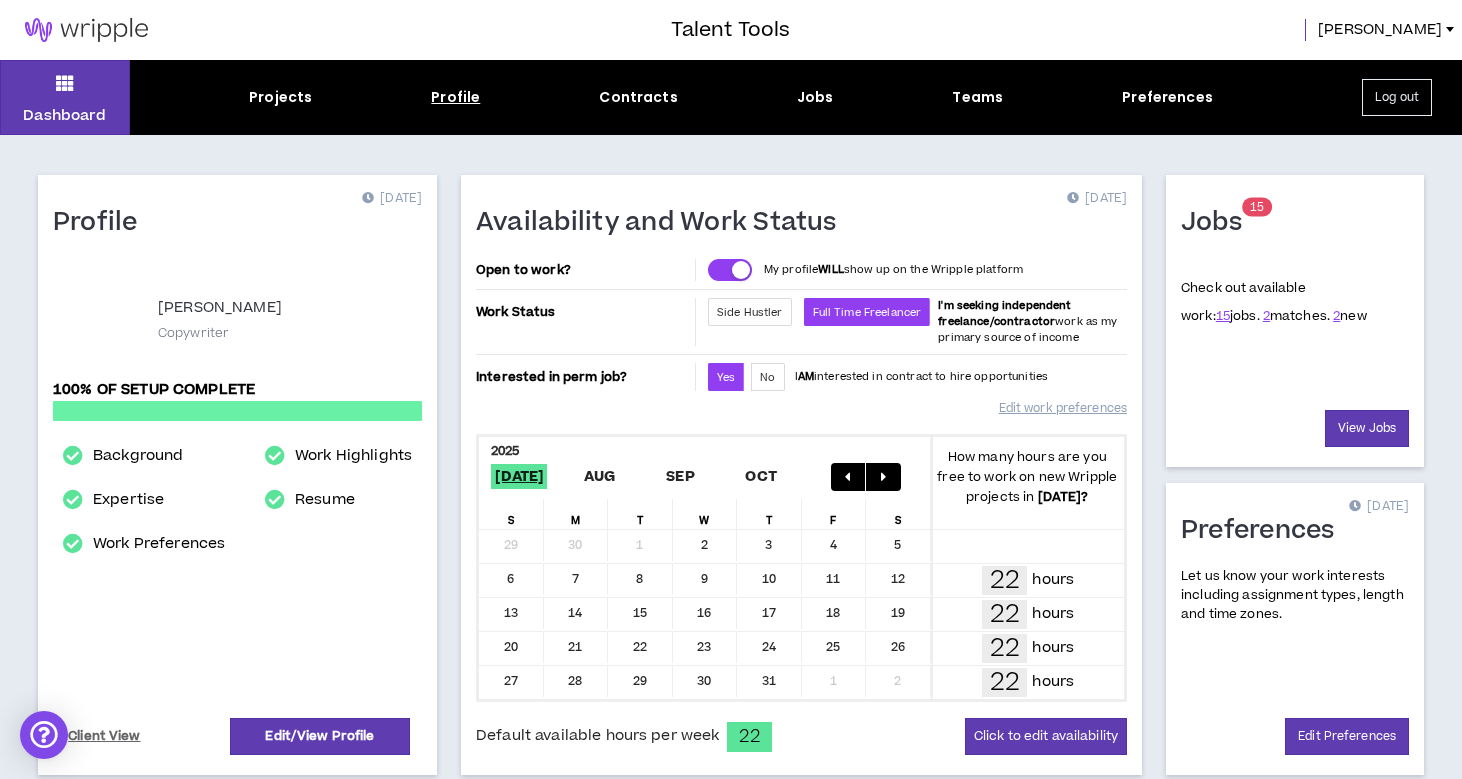 click on "Profile" at bounding box center [455, 97] 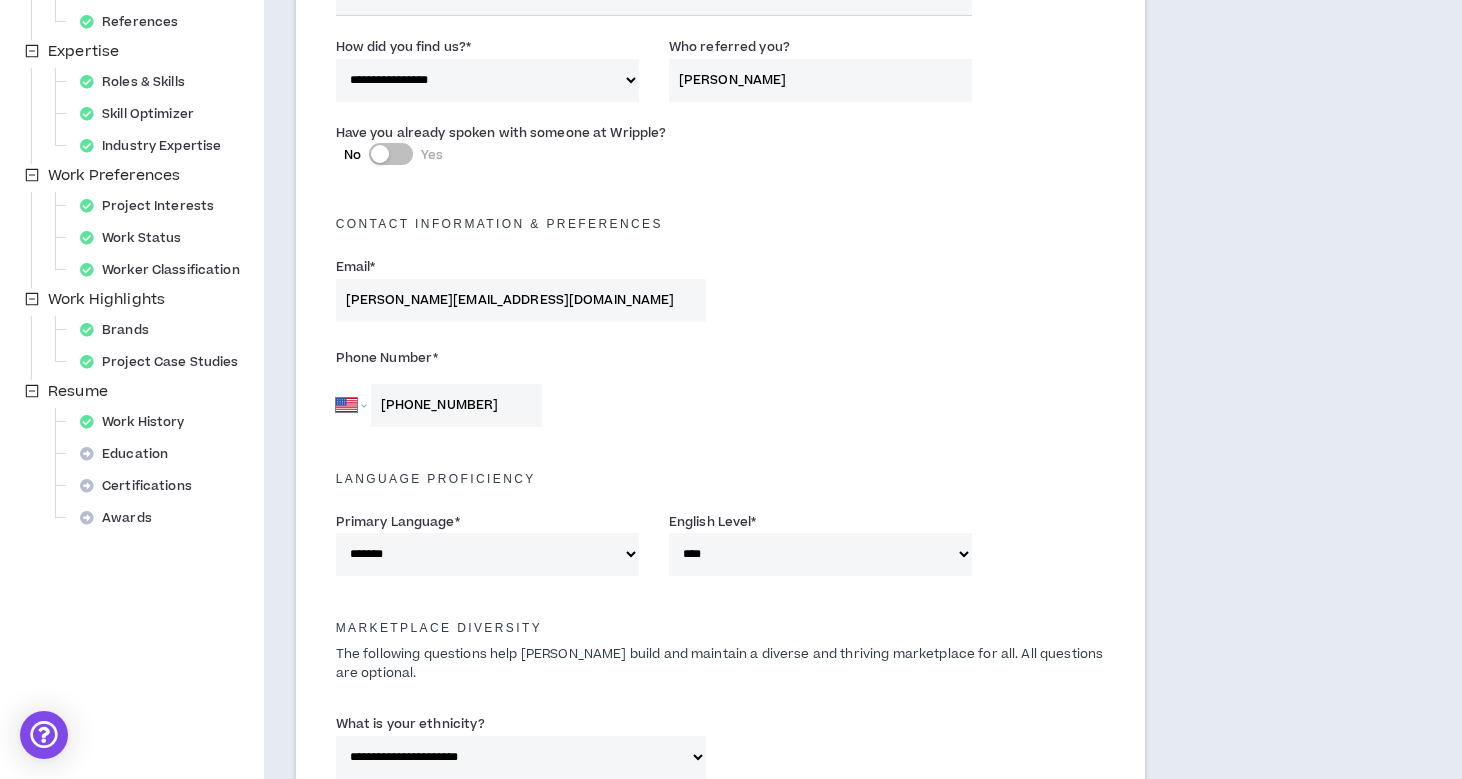 scroll, scrollTop: 0, scrollLeft: 0, axis: both 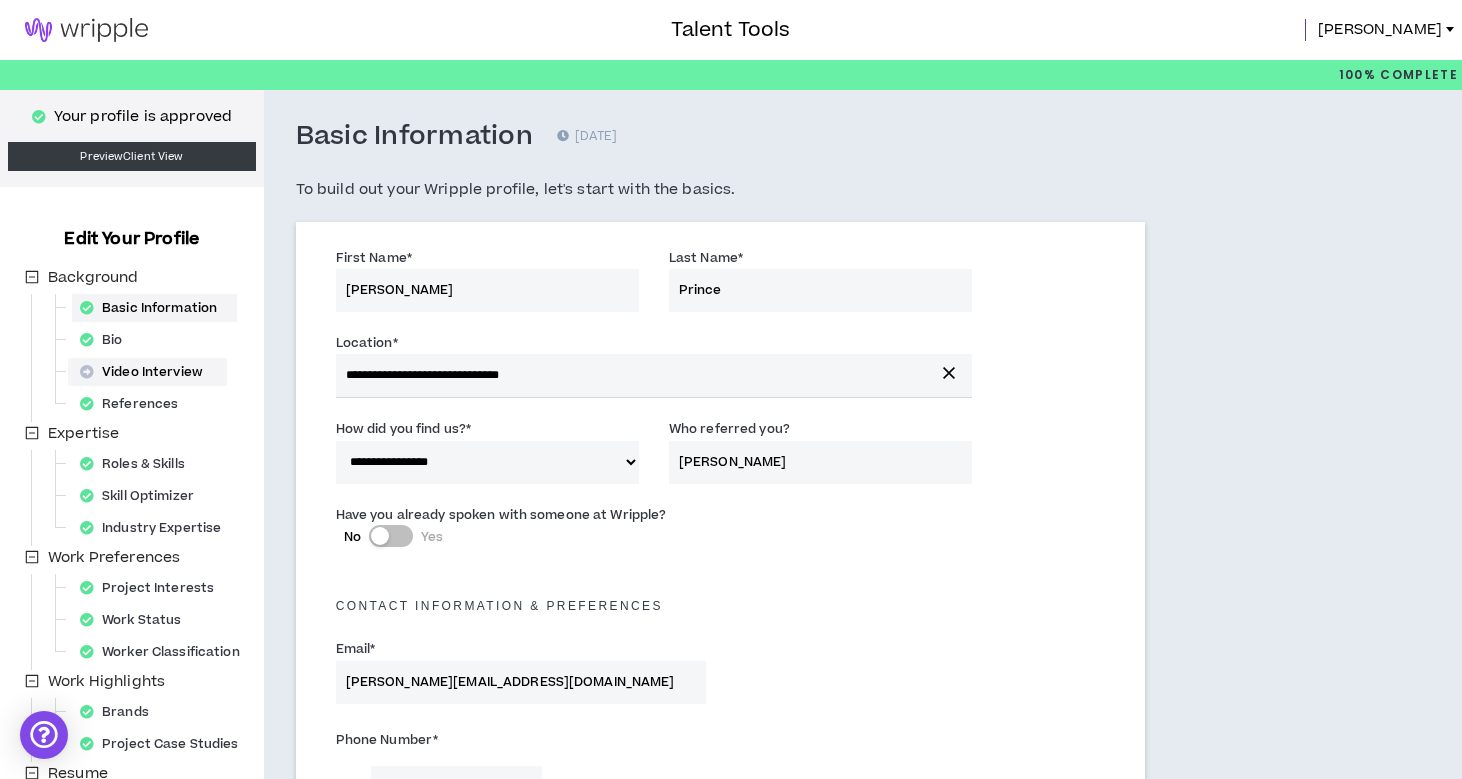 click on "Video Interview" at bounding box center (147, 372) 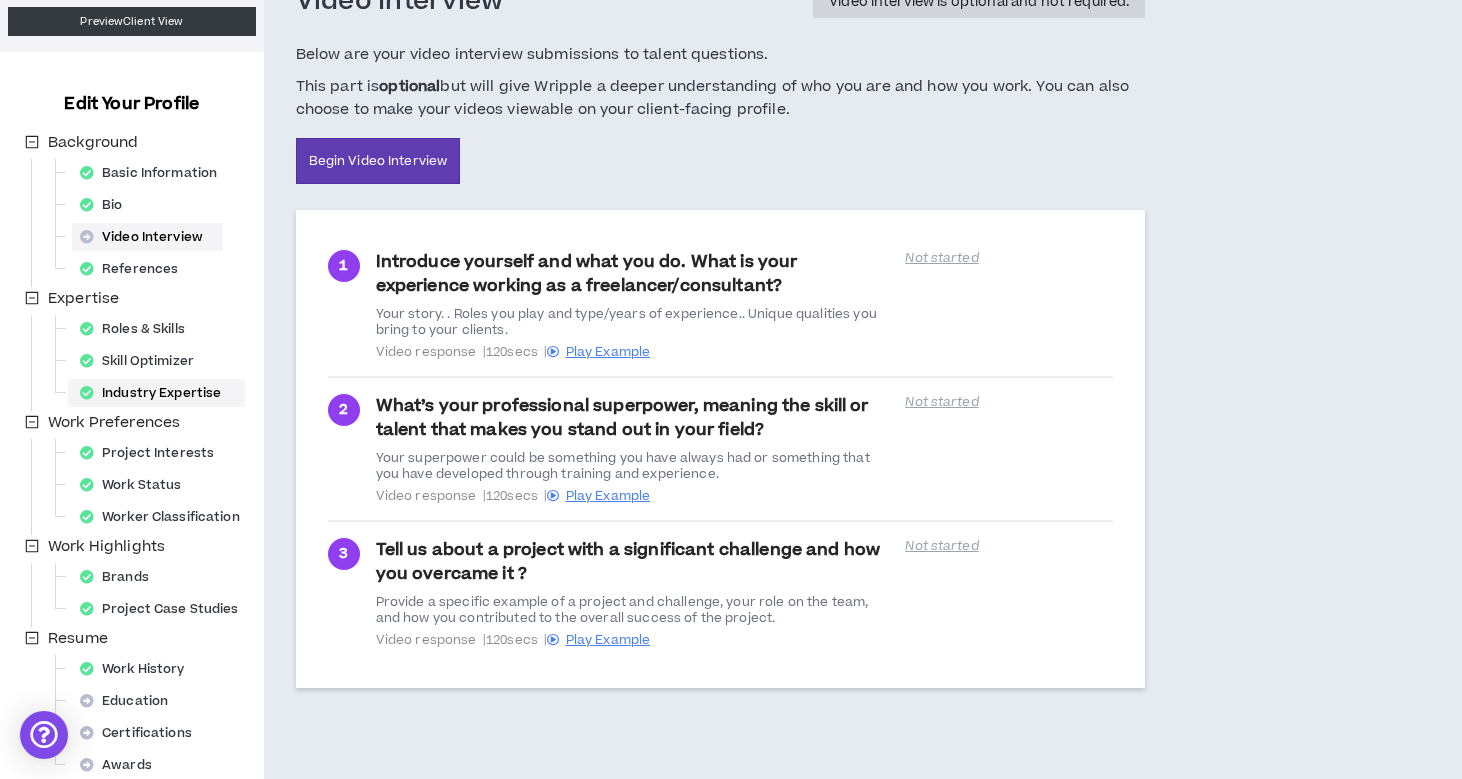 scroll, scrollTop: 144, scrollLeft: 0, axis: vertical 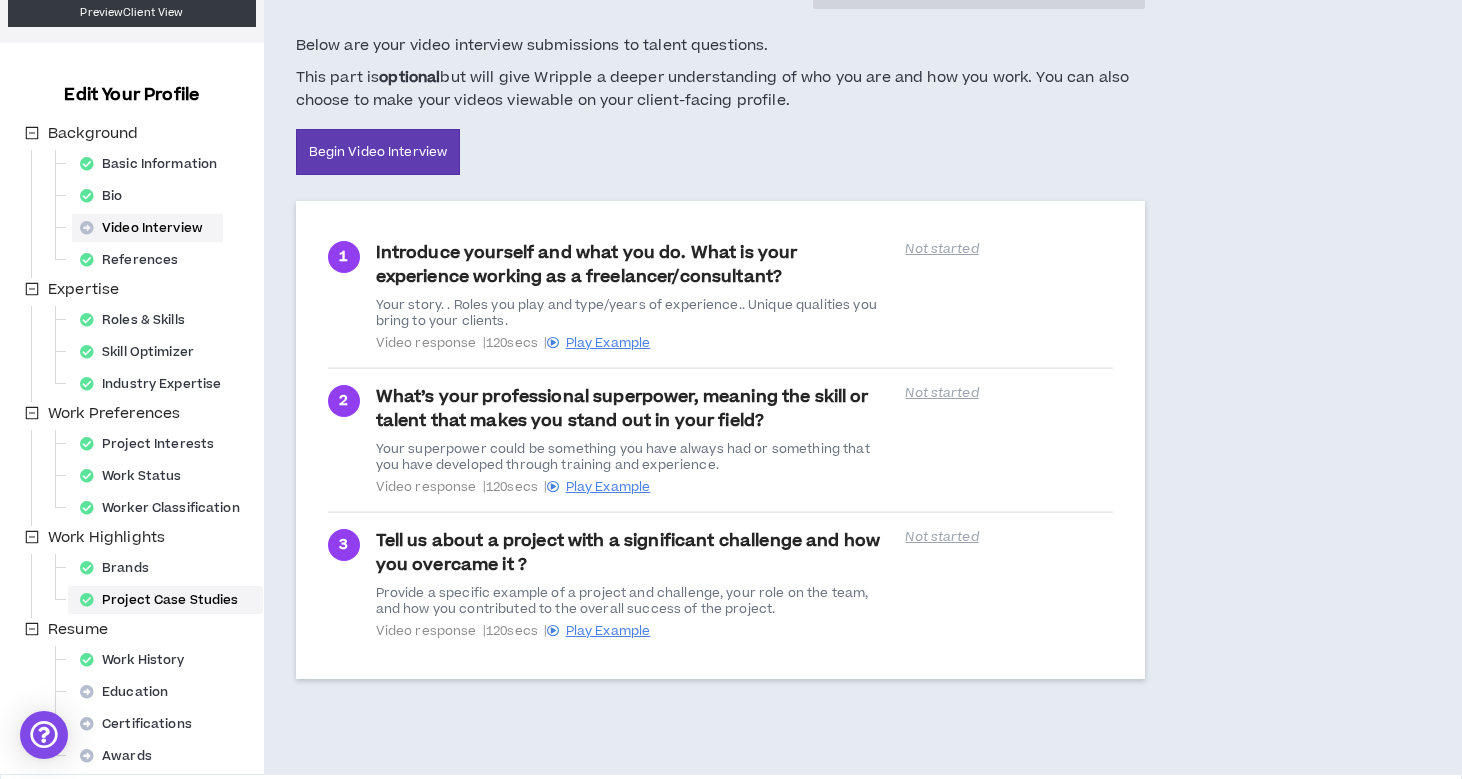 click on "Project Case Studies" at bounding box center (165, 600) 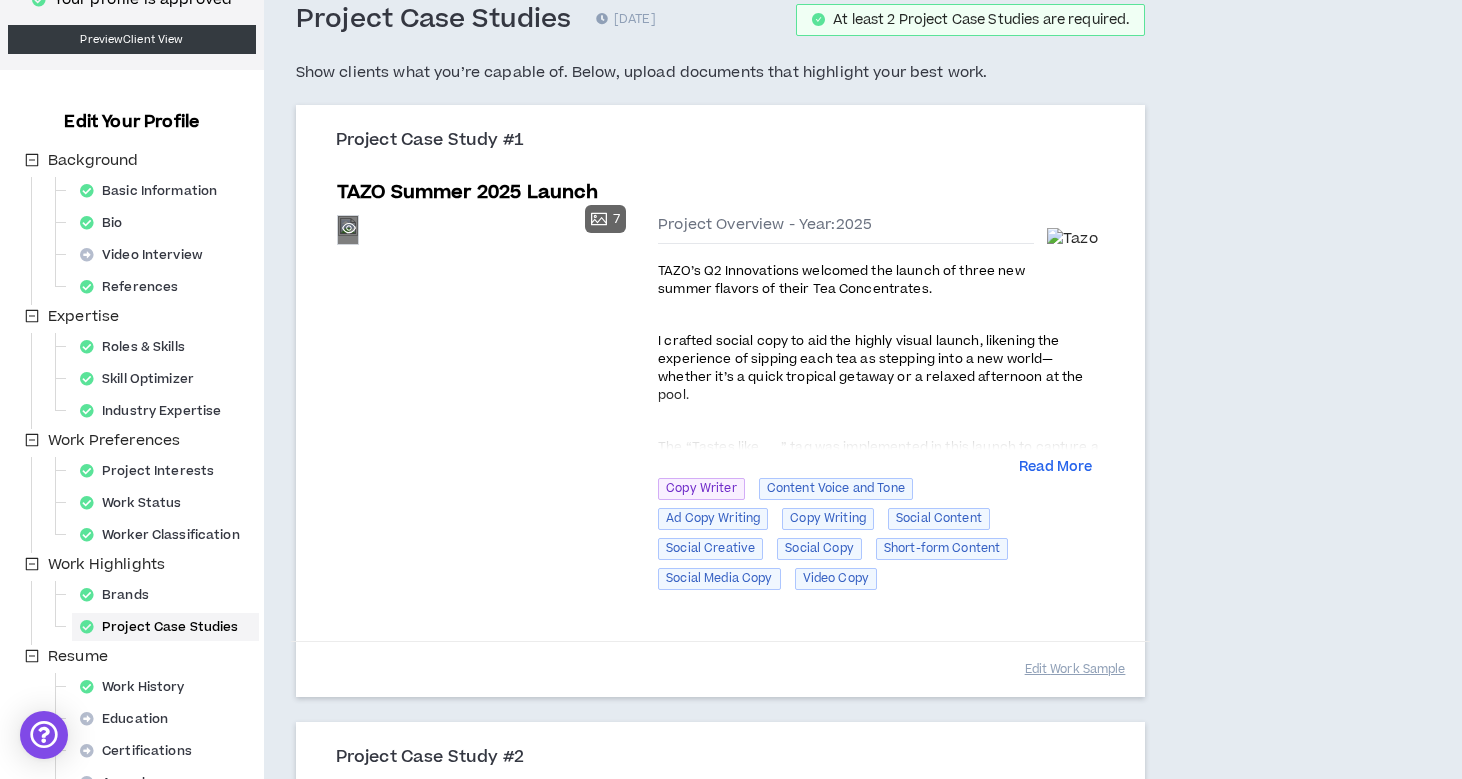 scroll, scrollTop: 109, scrollLeft: 0, axis: vertical 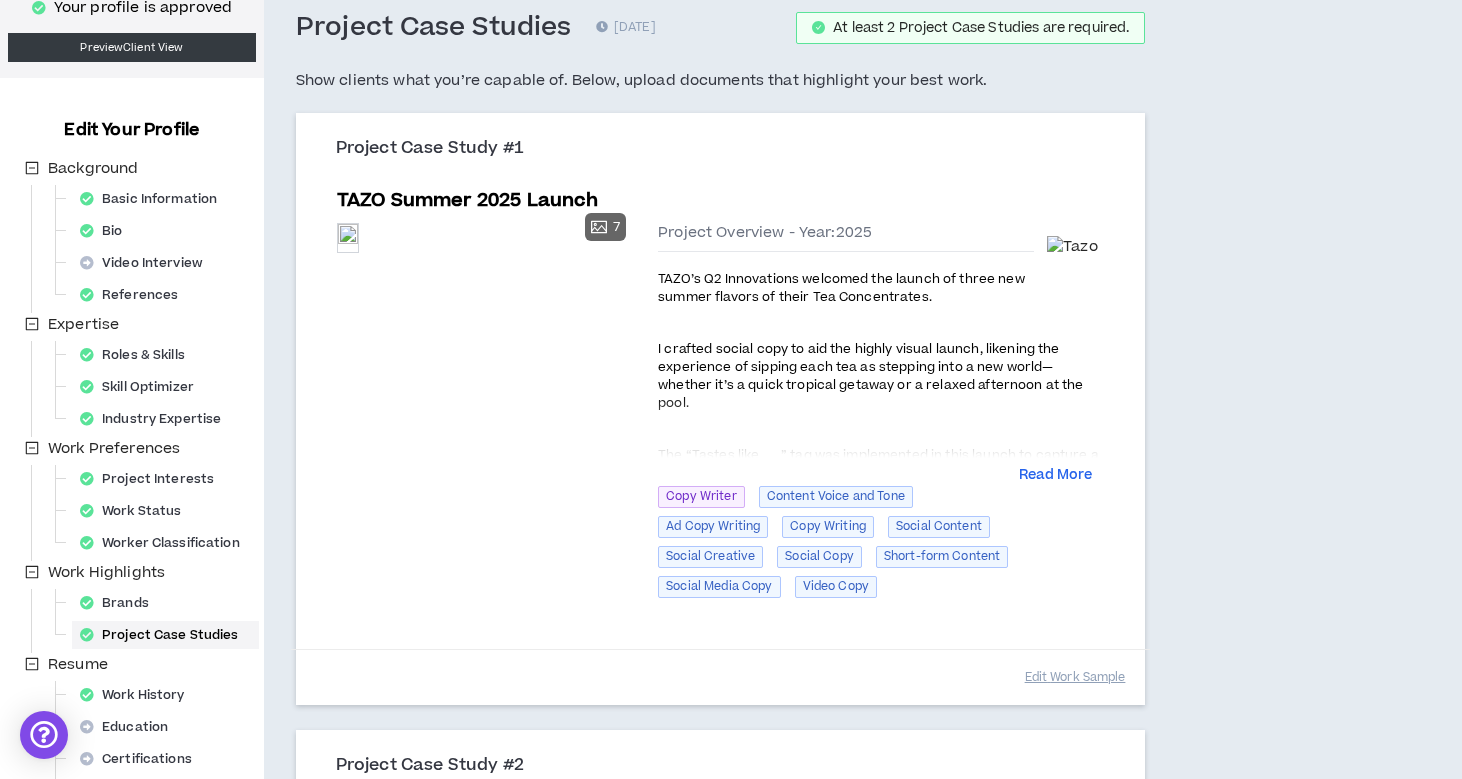click on "TAZO’s Q2 Innovations welcomed the launch of three new summer flavors of their Tea Concentrates." at bounding box center (841, 288) 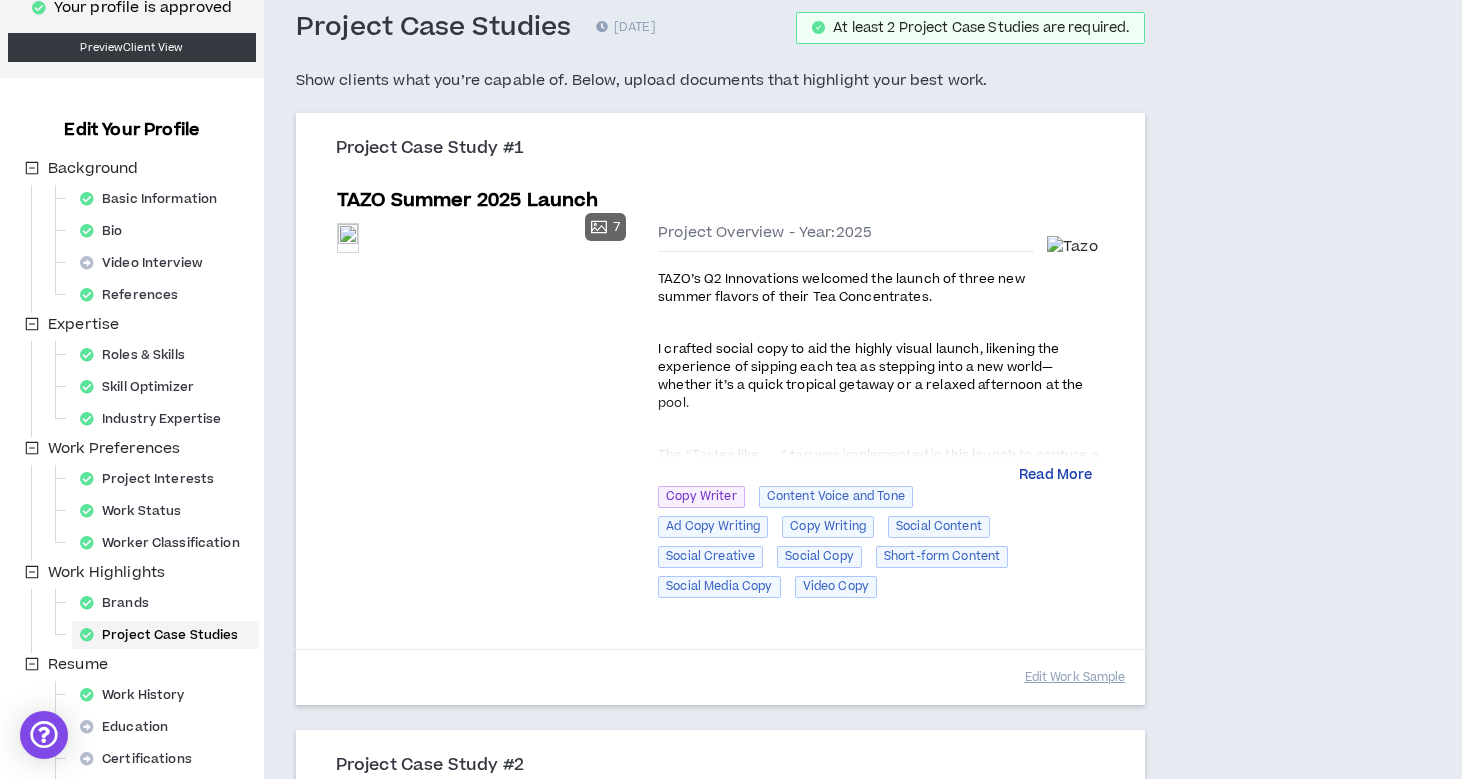 click on "Read More" at bounding box center (1055, 476) 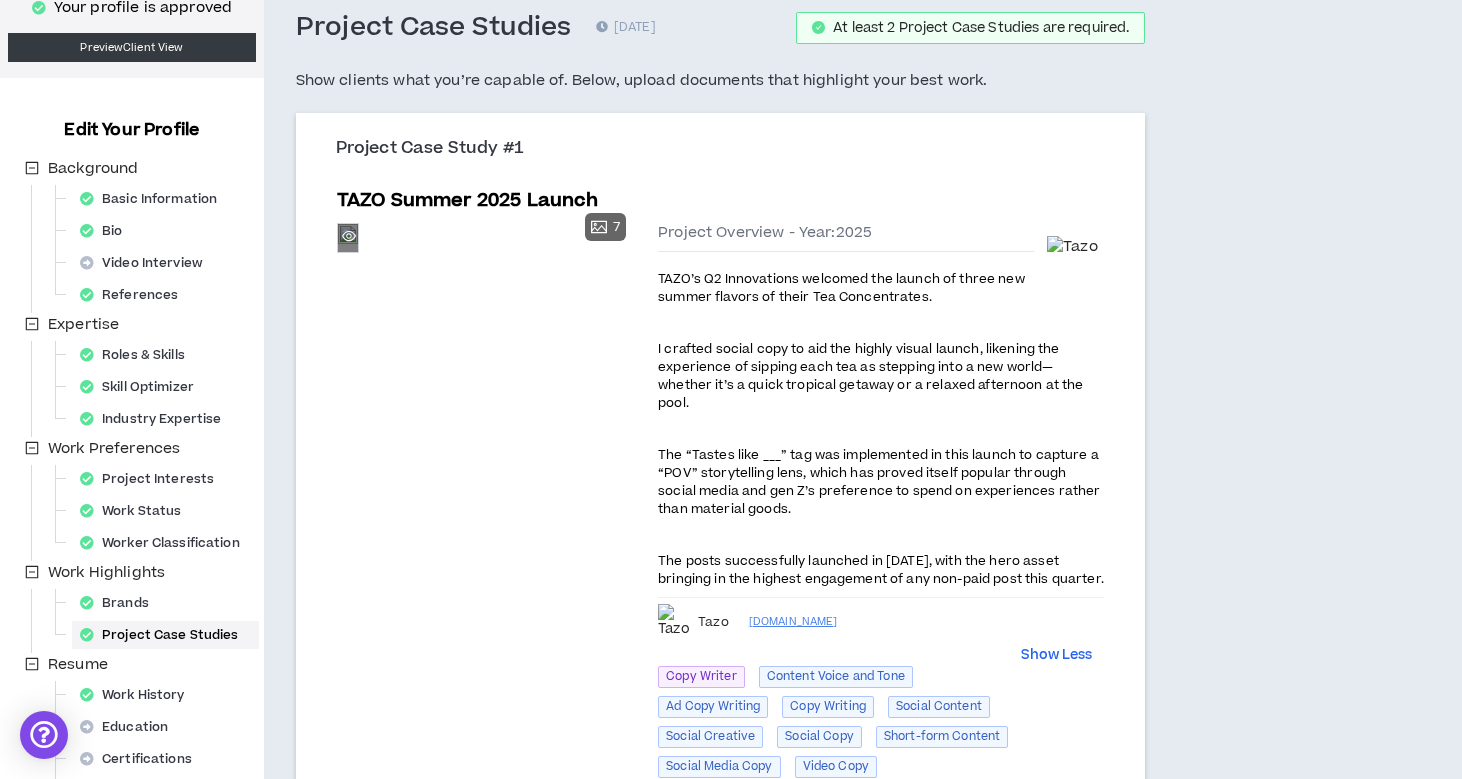 click on "Preview" at bounding box center [348, 237] 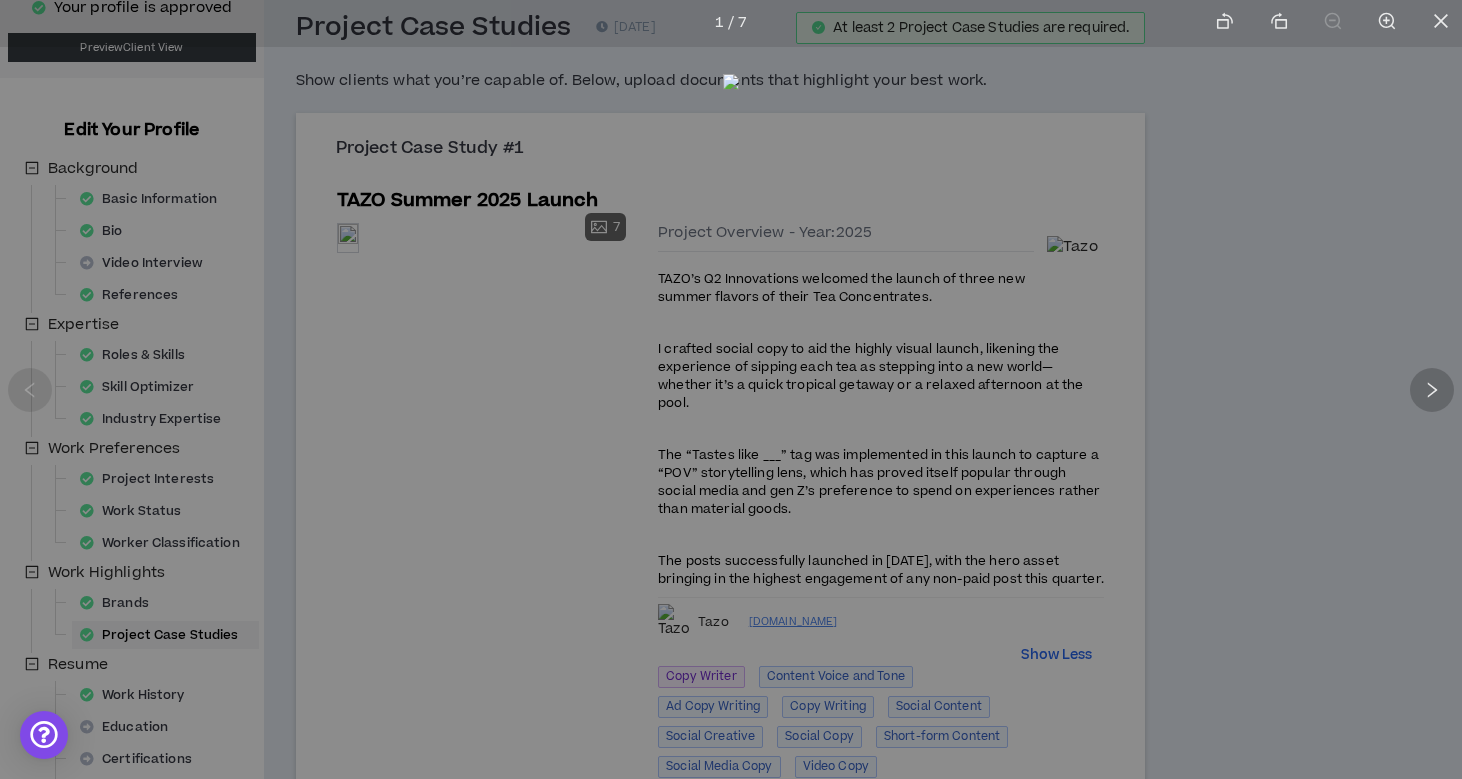 click at bounding box center [1432, 390] 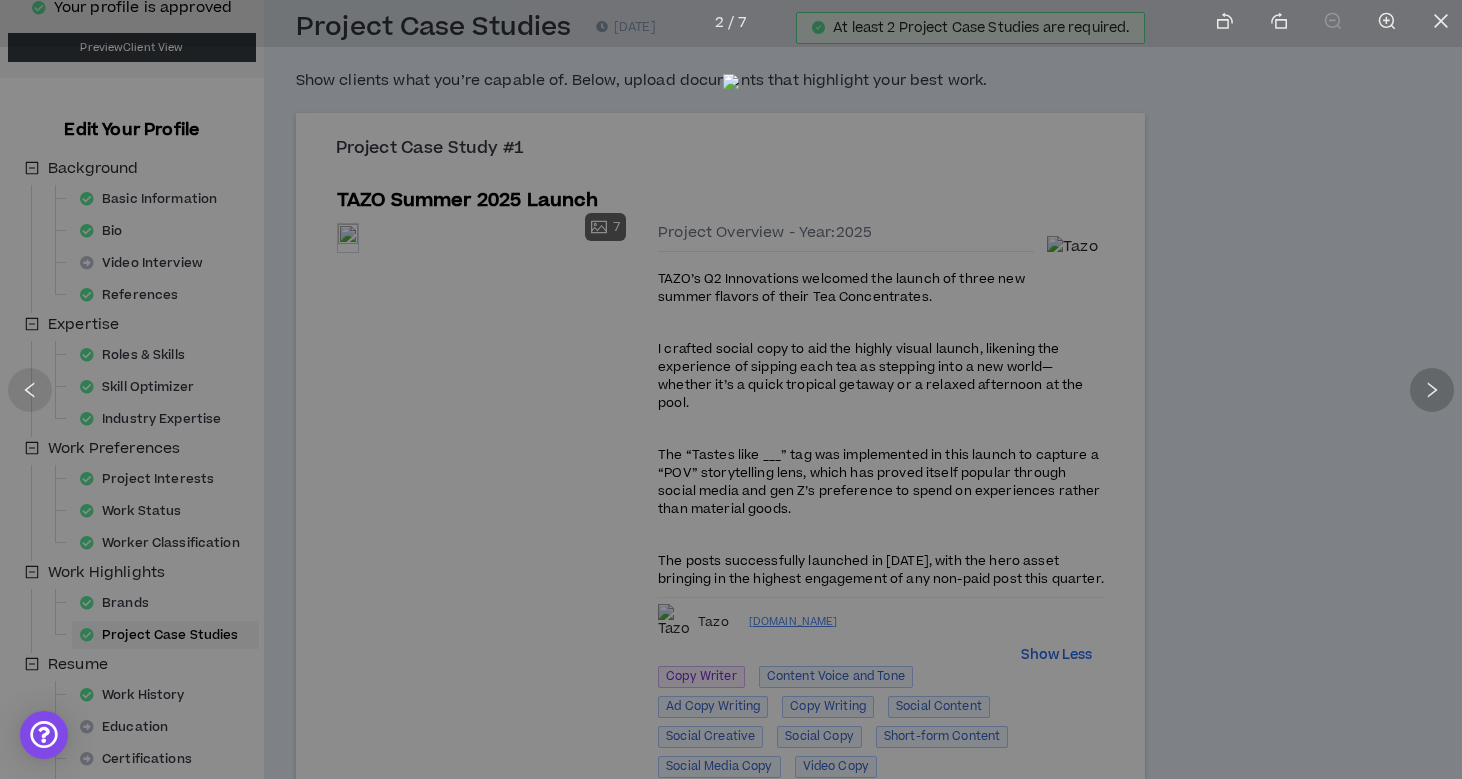 click 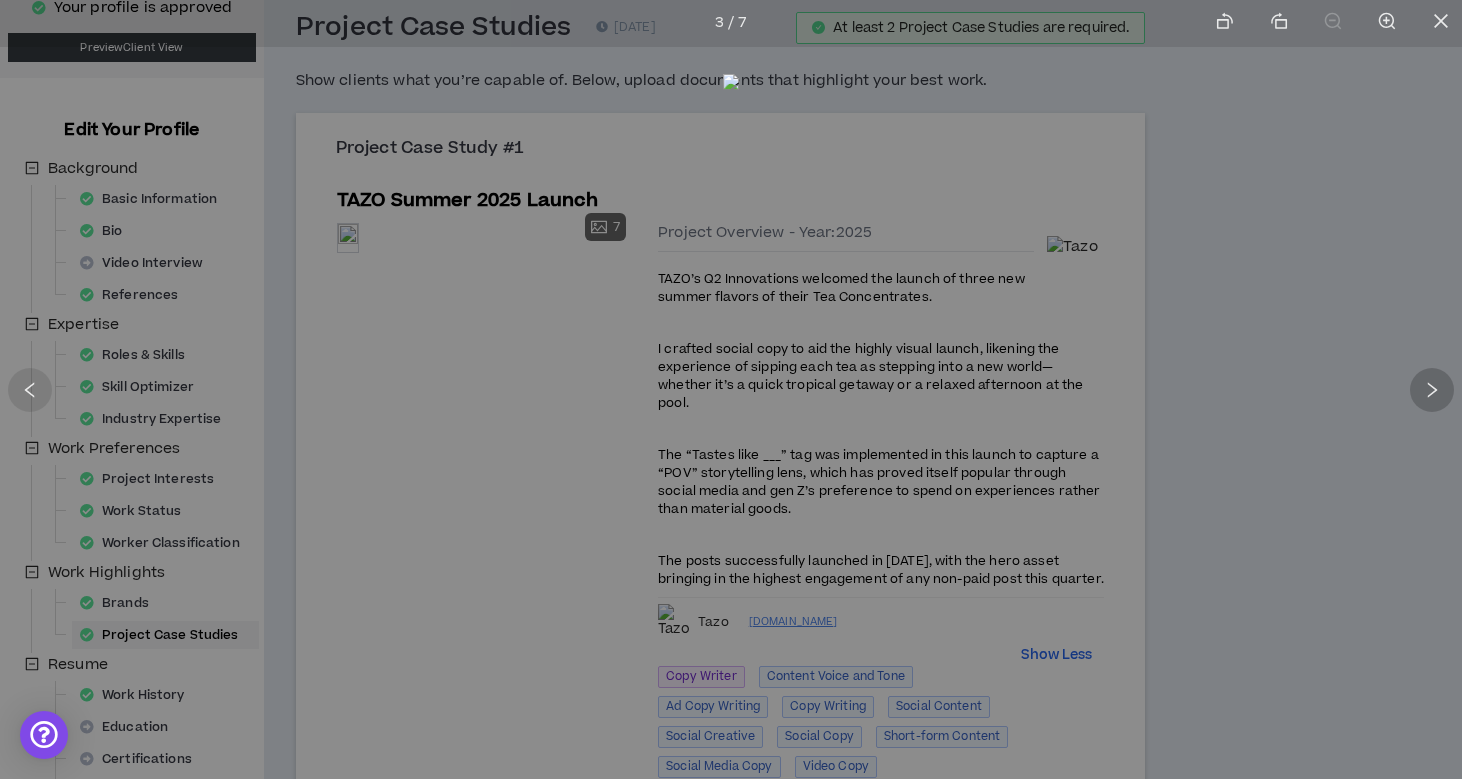click 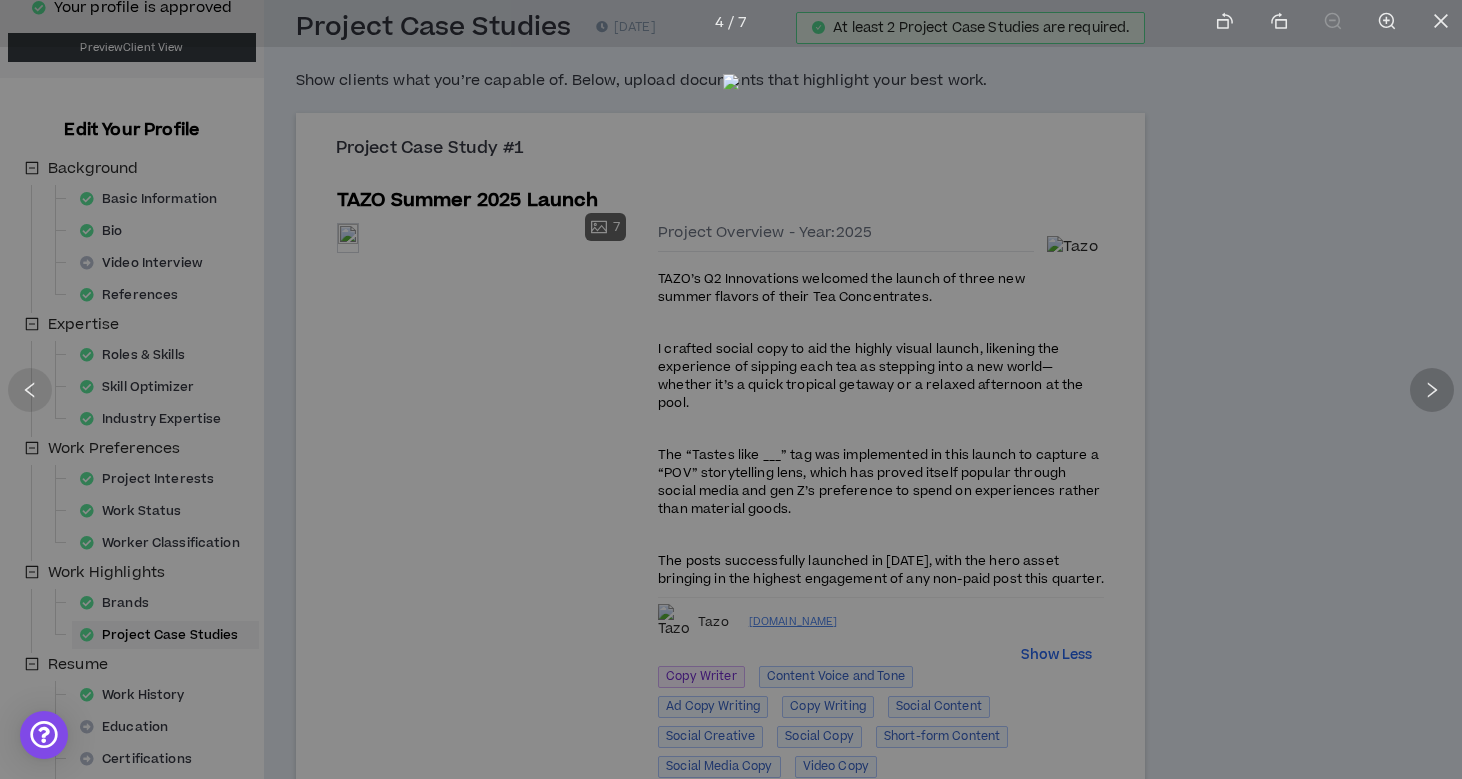 click 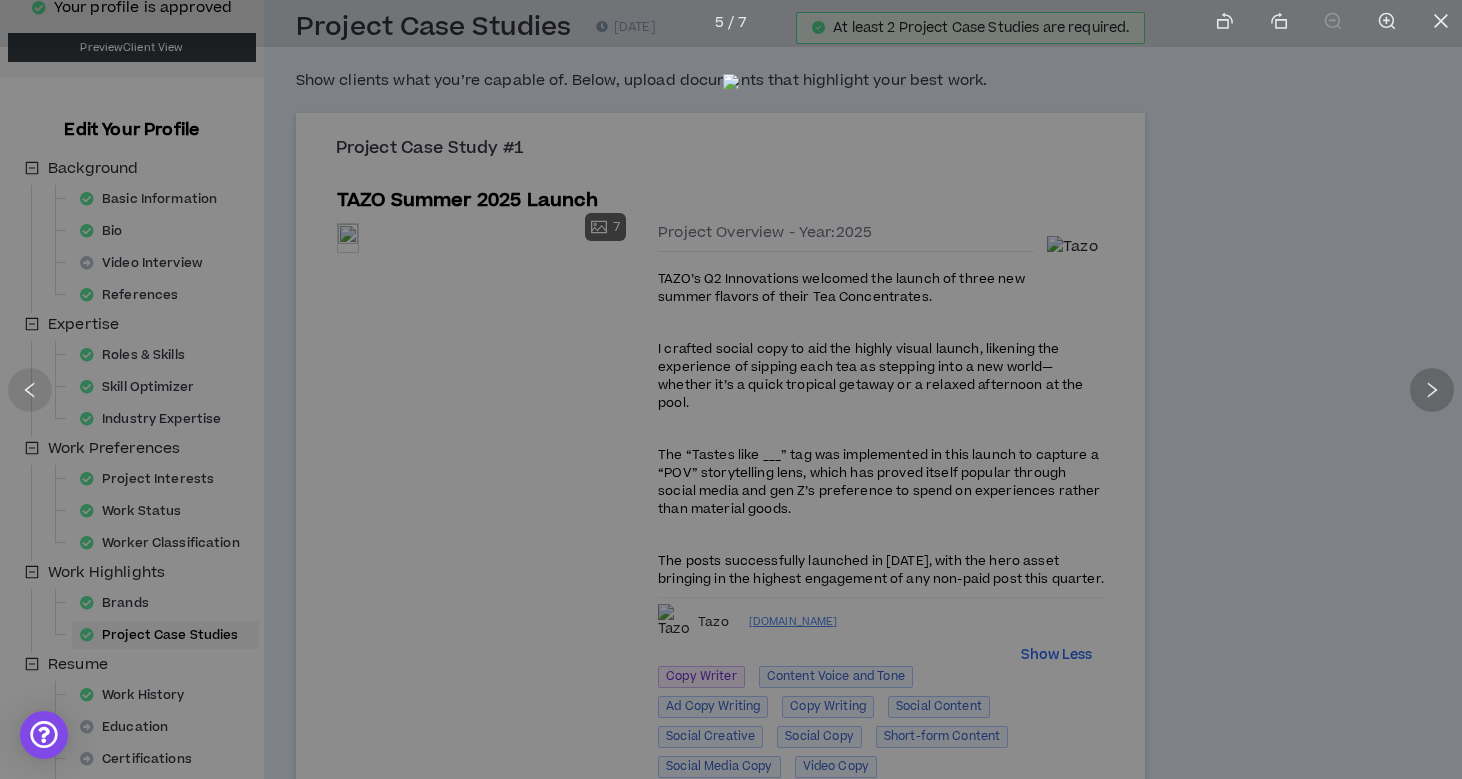 click 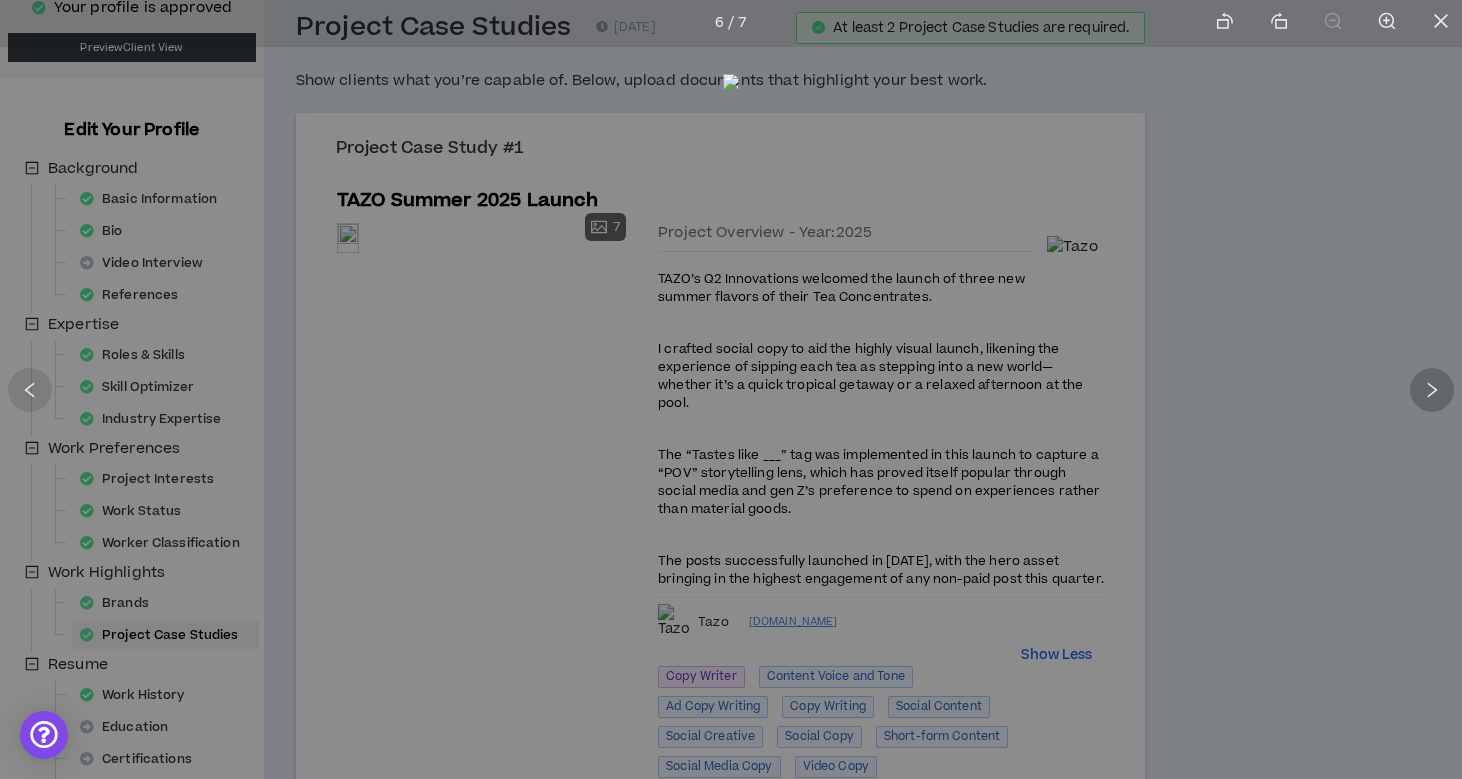 click 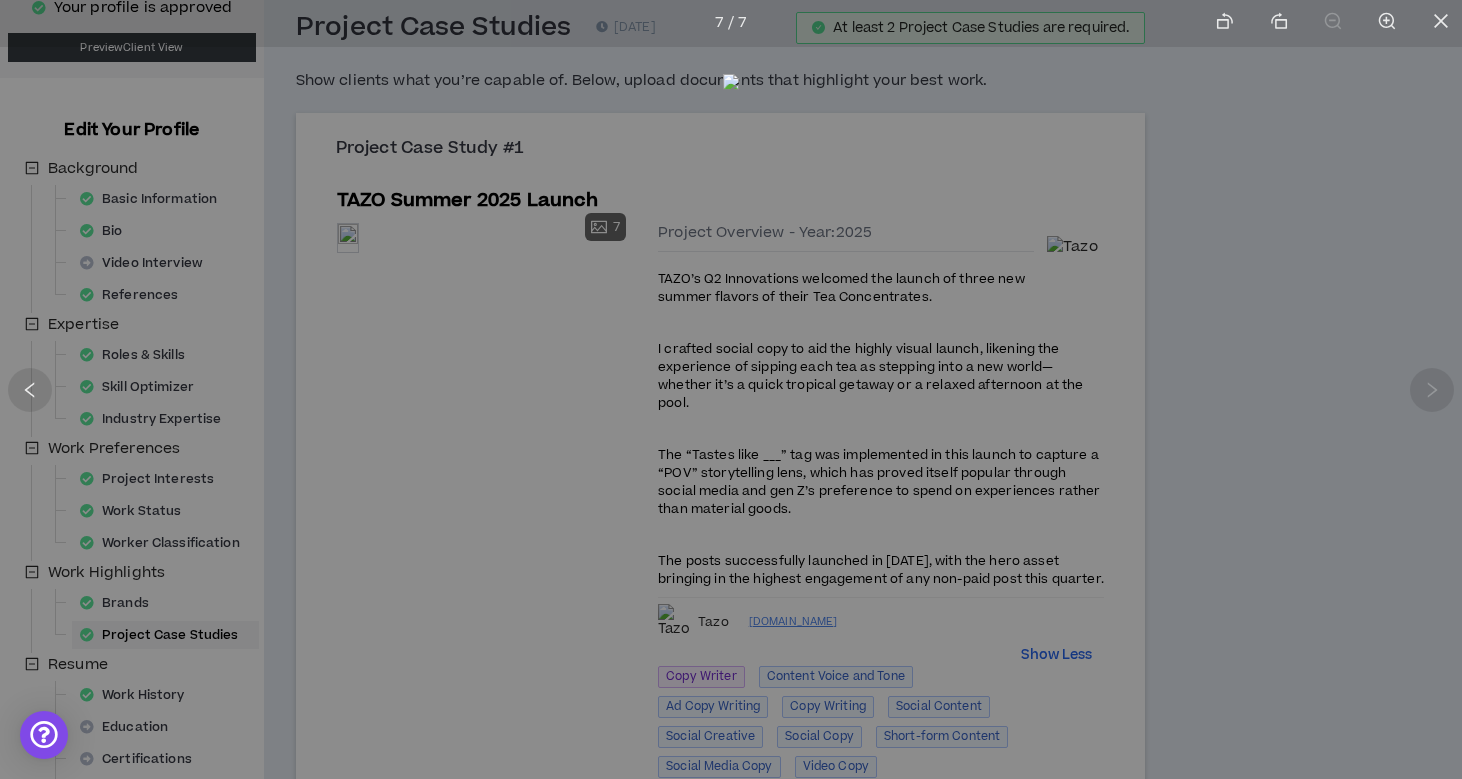 click 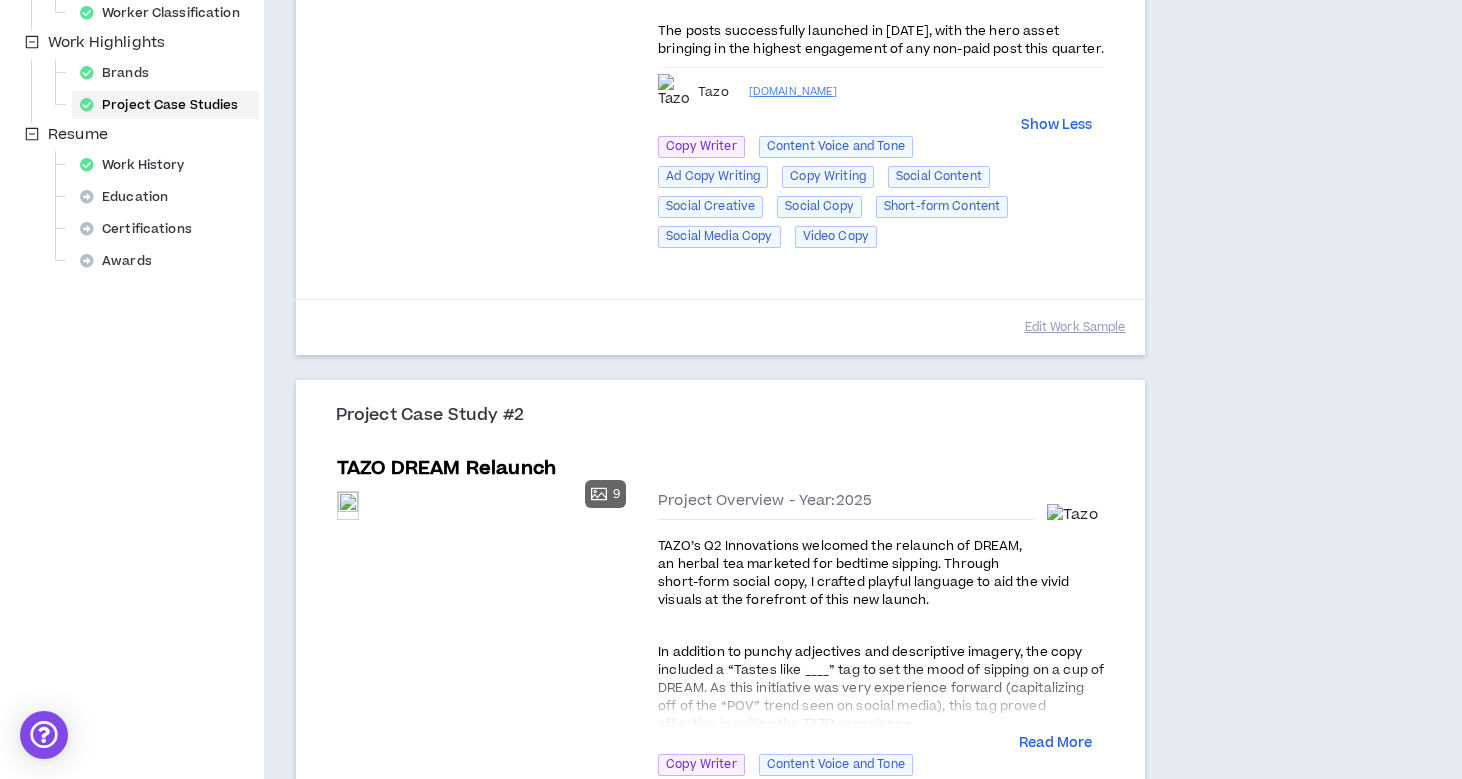 scroll, scrollTop: 734, scrollLeft: 0, axis: vertical 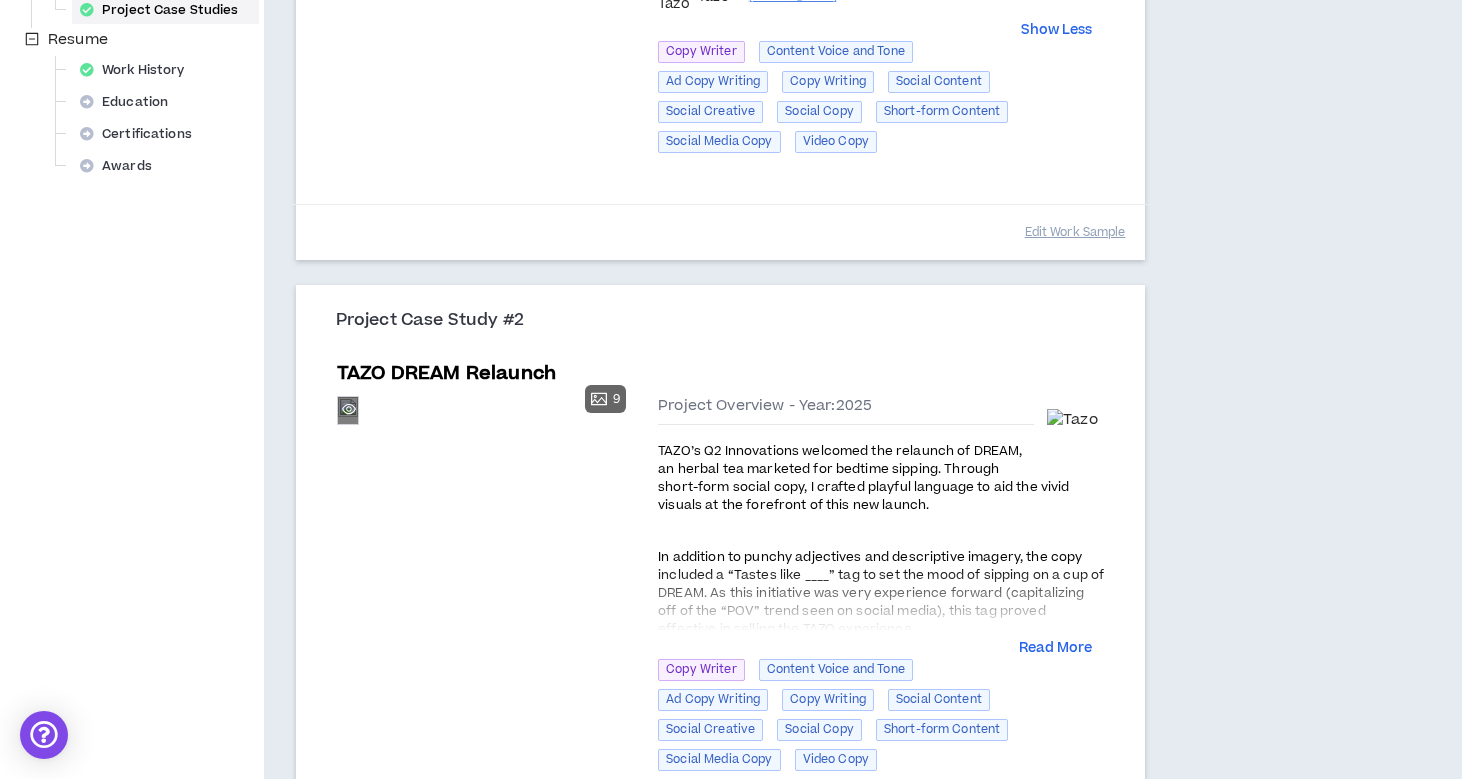 click on "Preview" at bounding box center (348, 410) 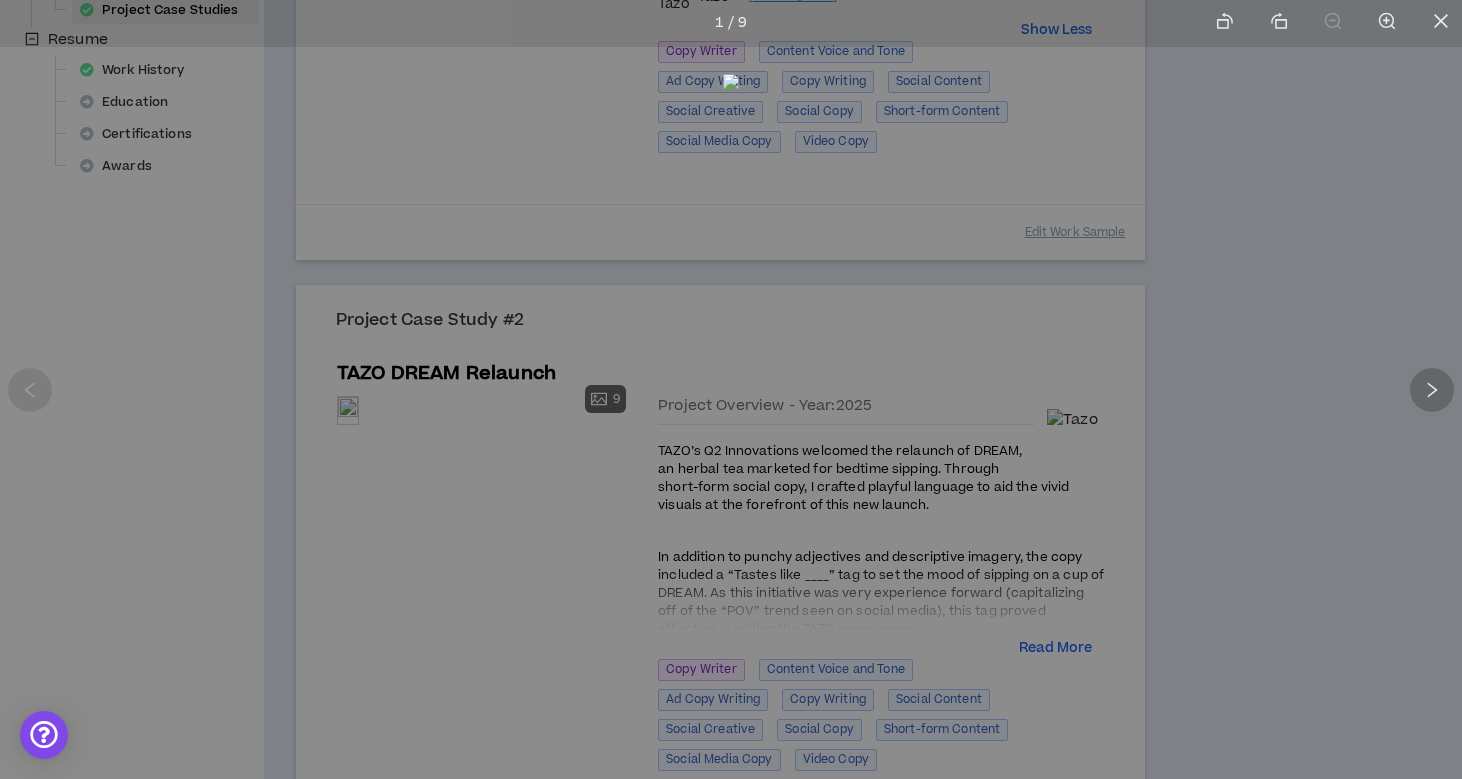 click at bounding box center (1432, 390) 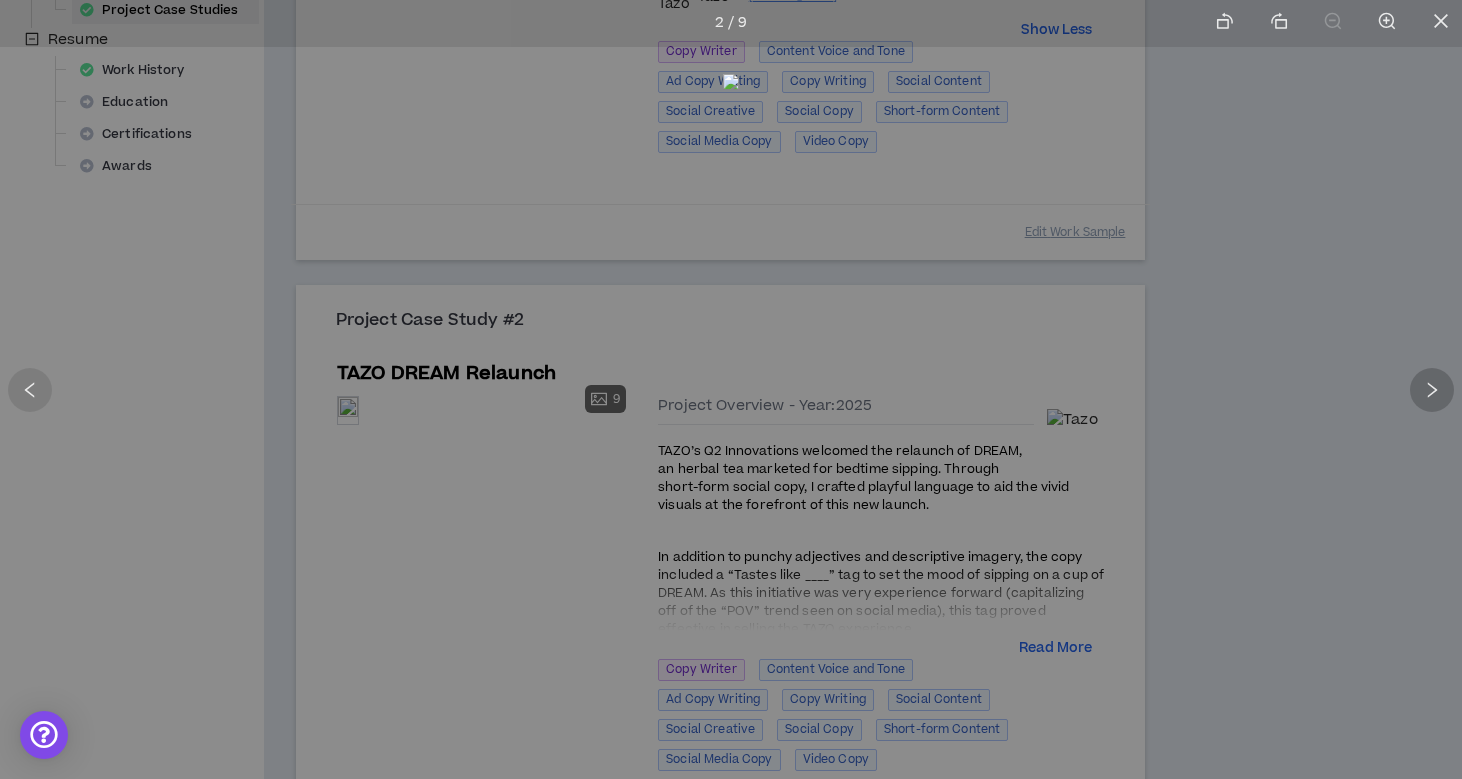 click 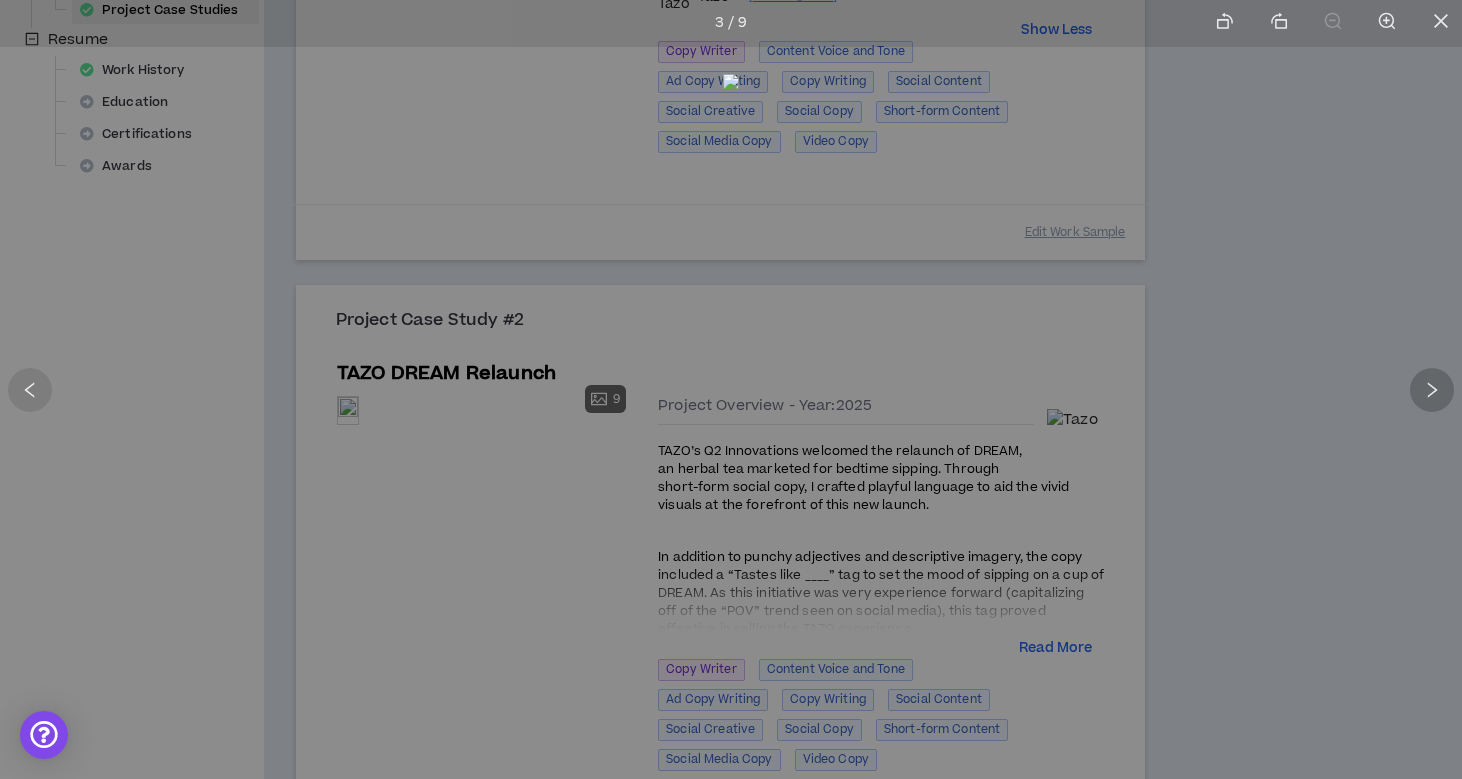 click 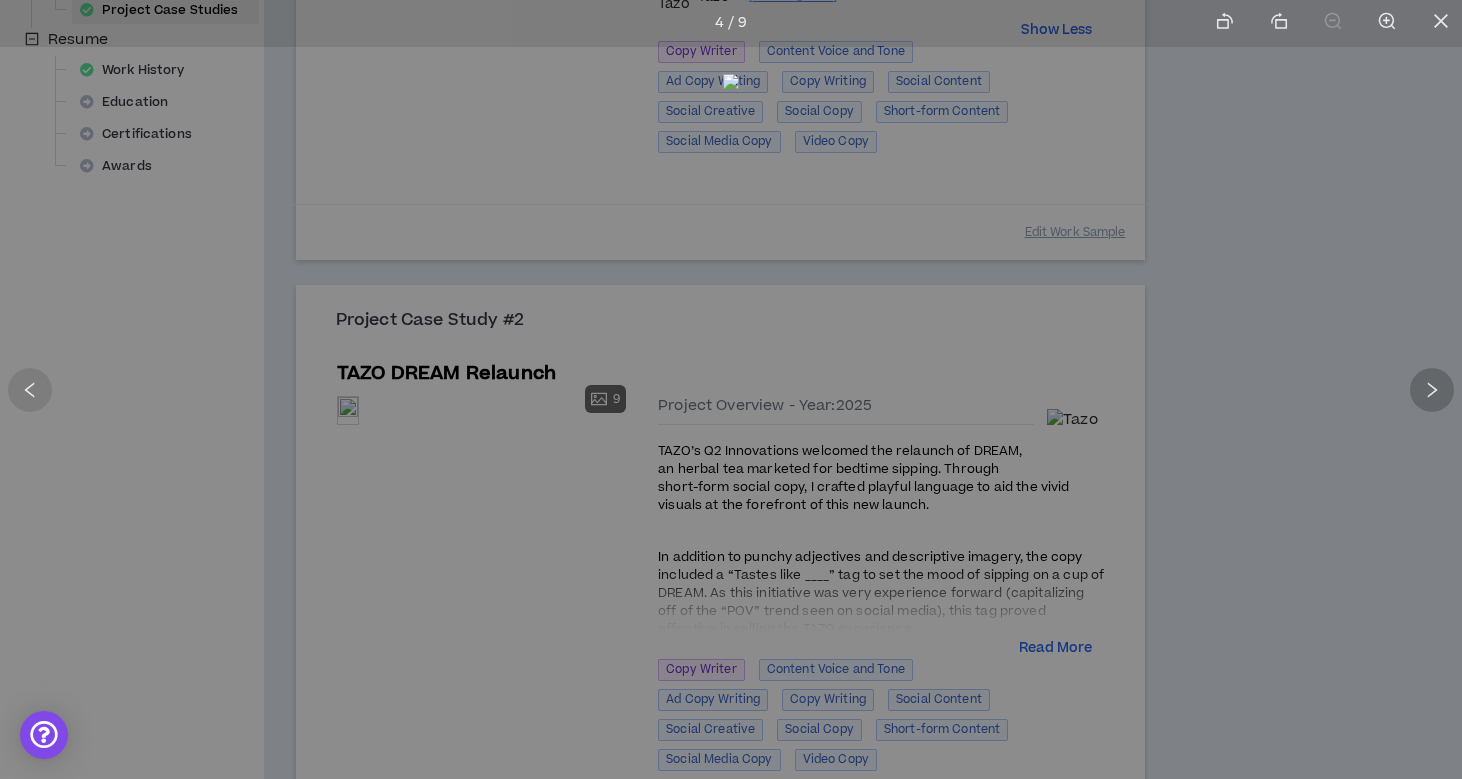 click 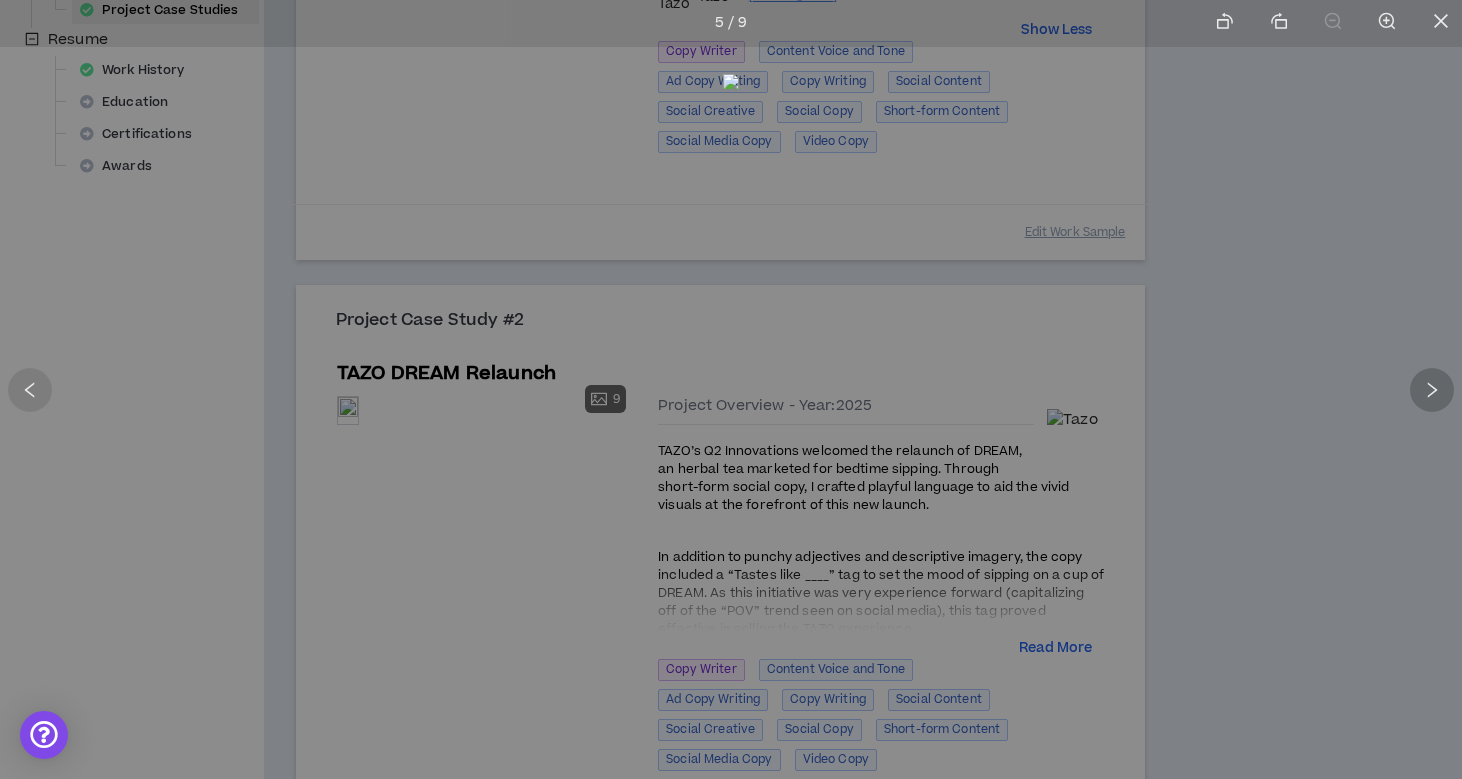 click 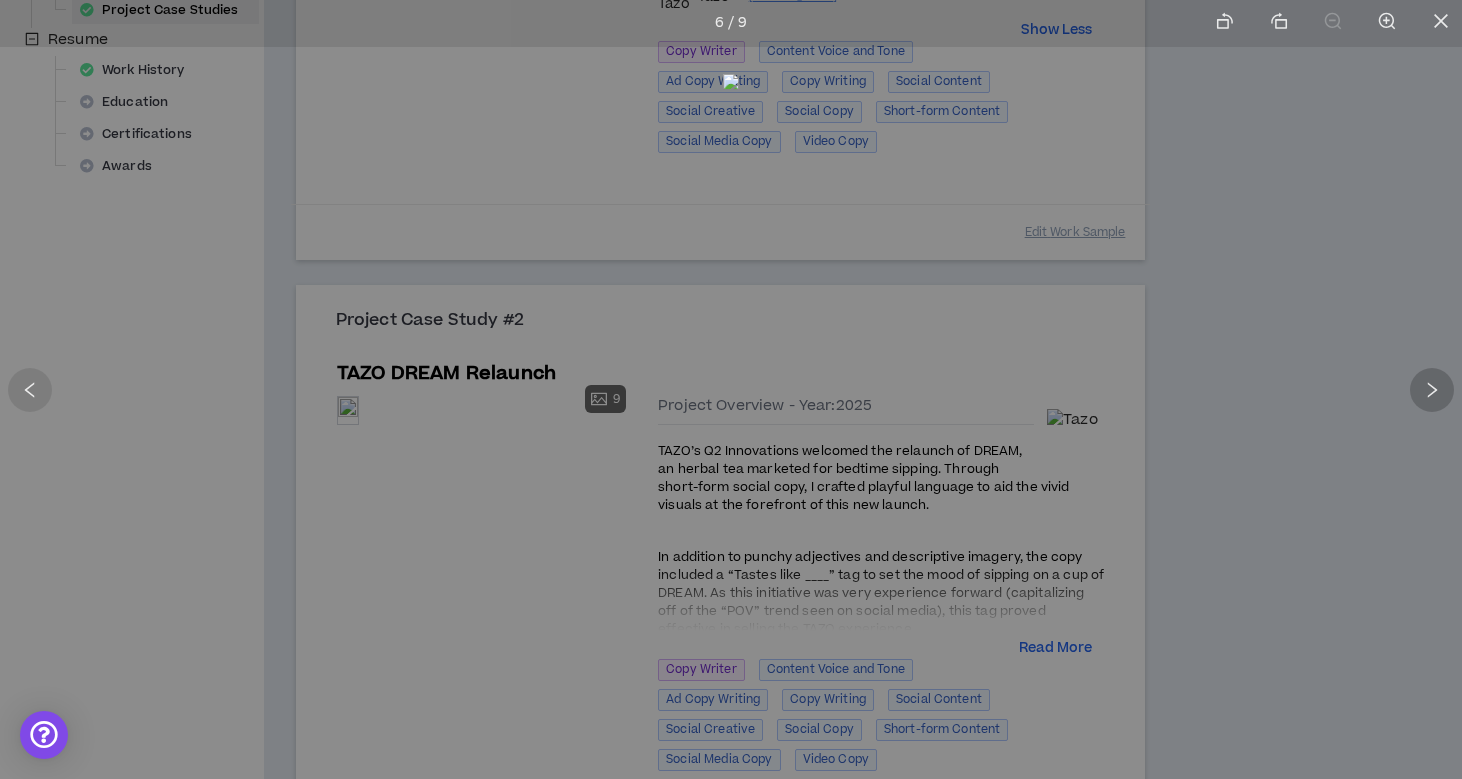 click 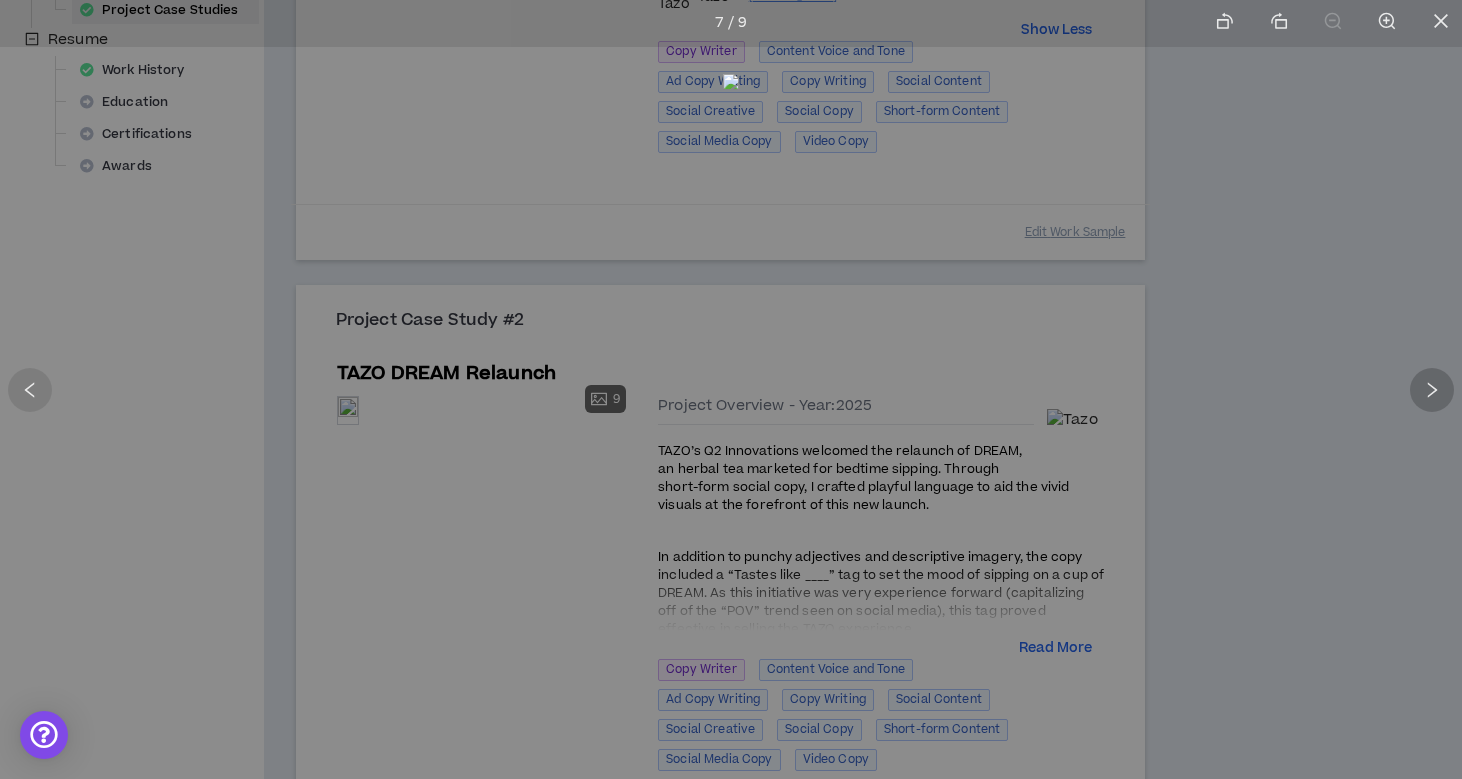 click 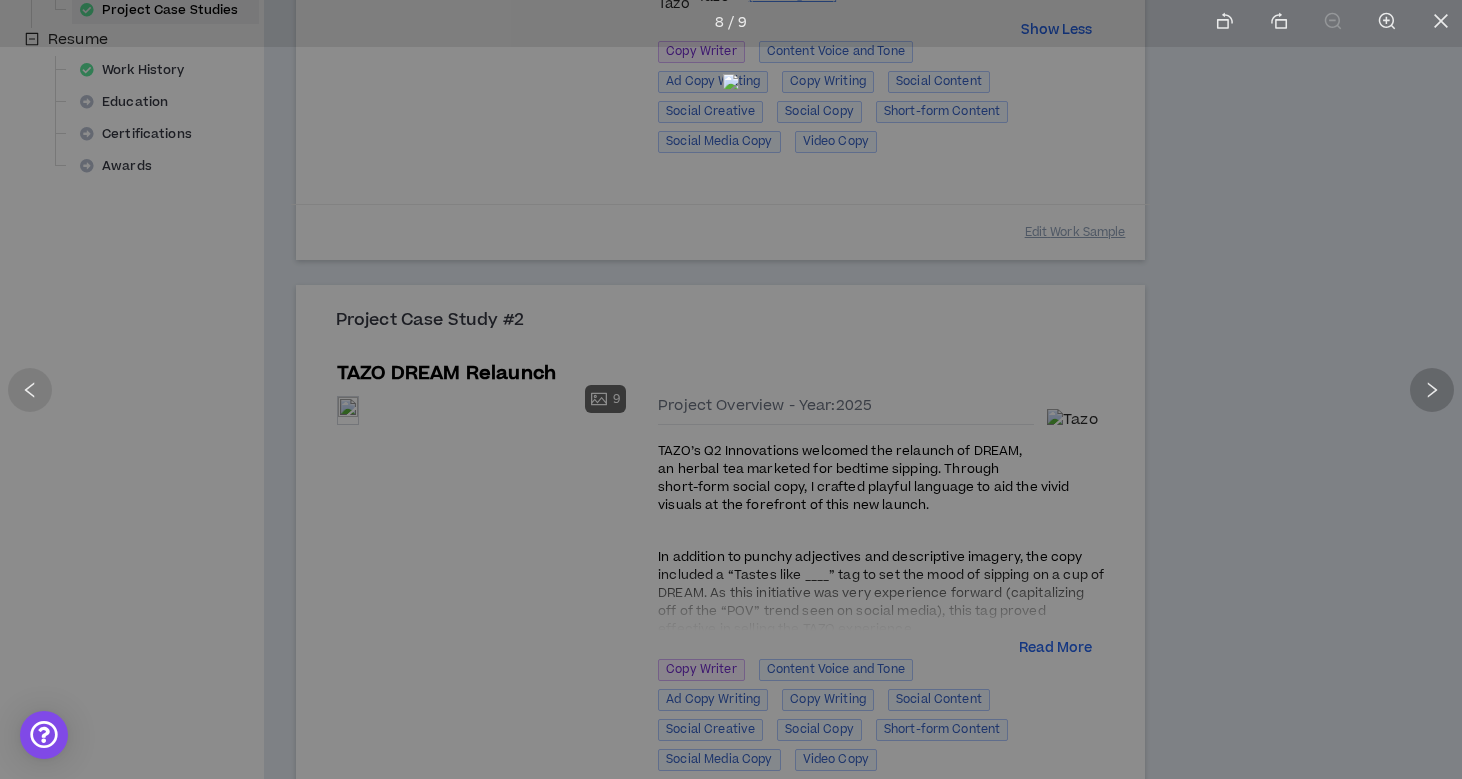click 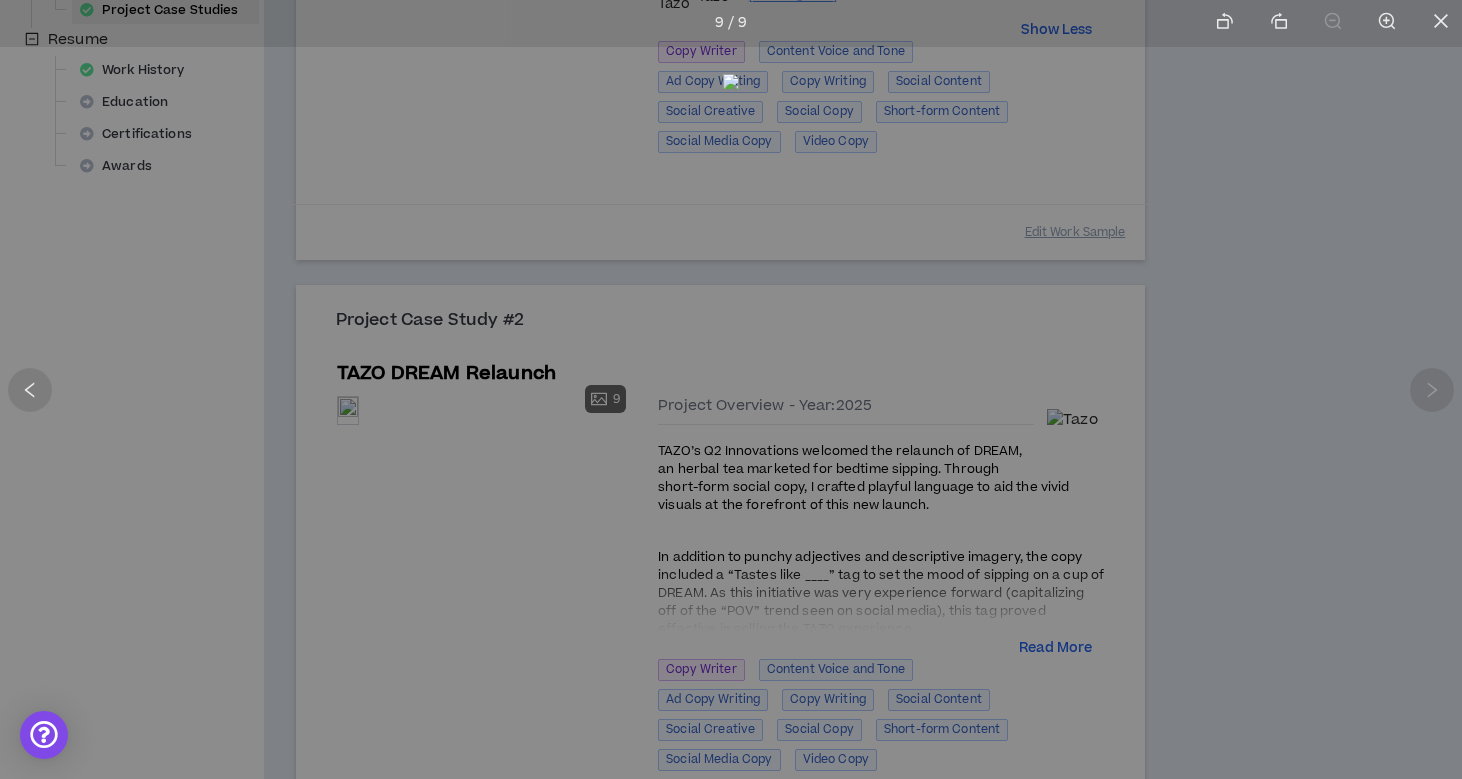 click 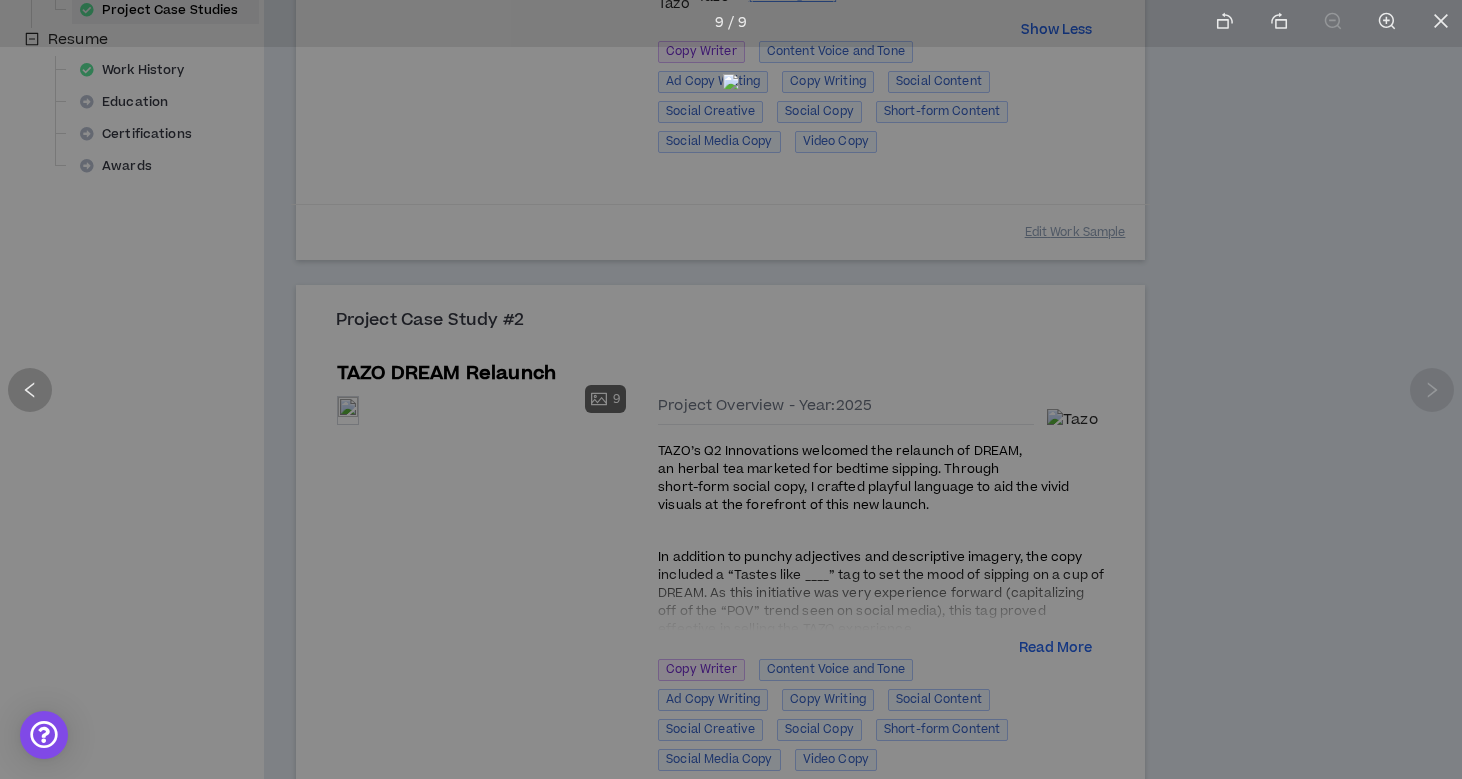 click 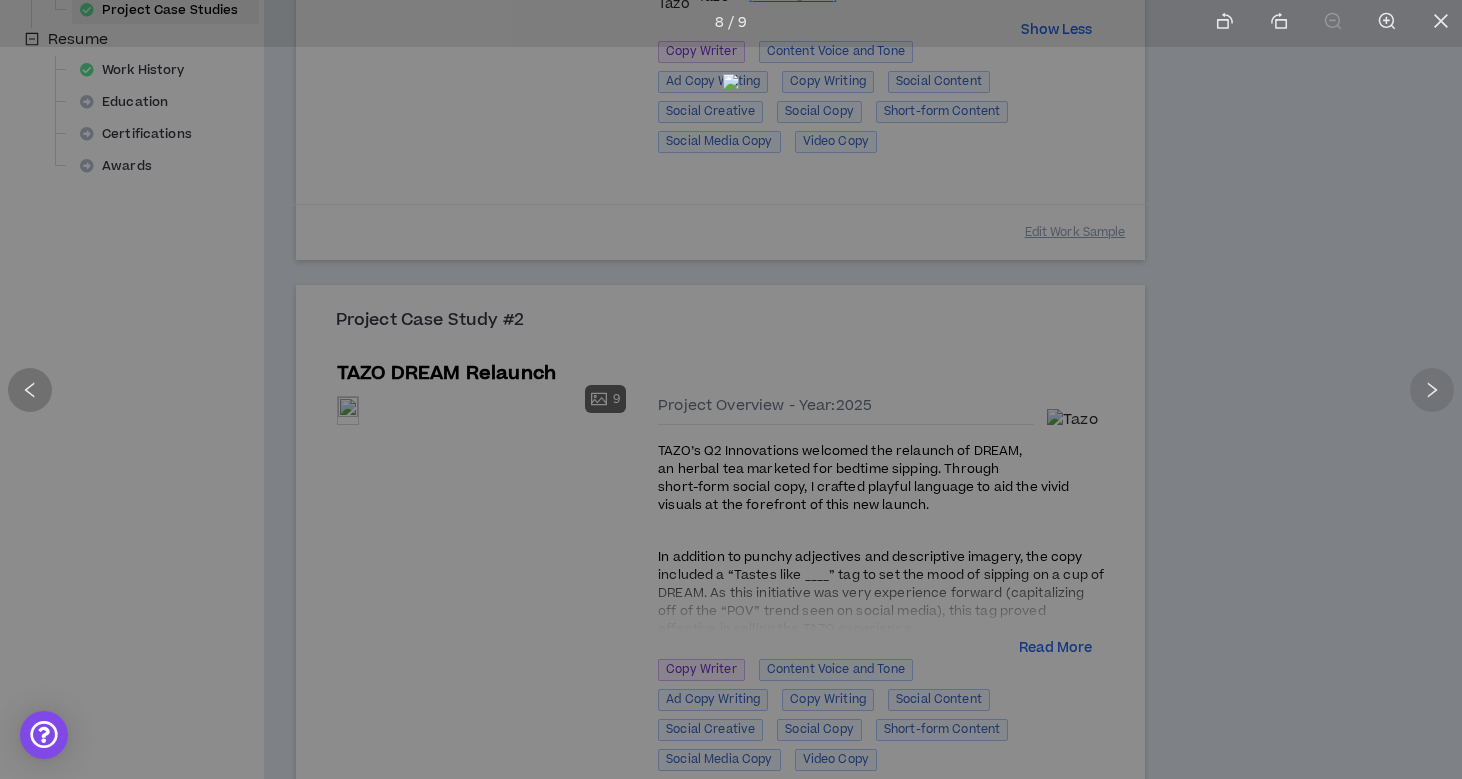 click at bounding box center [30, 390] 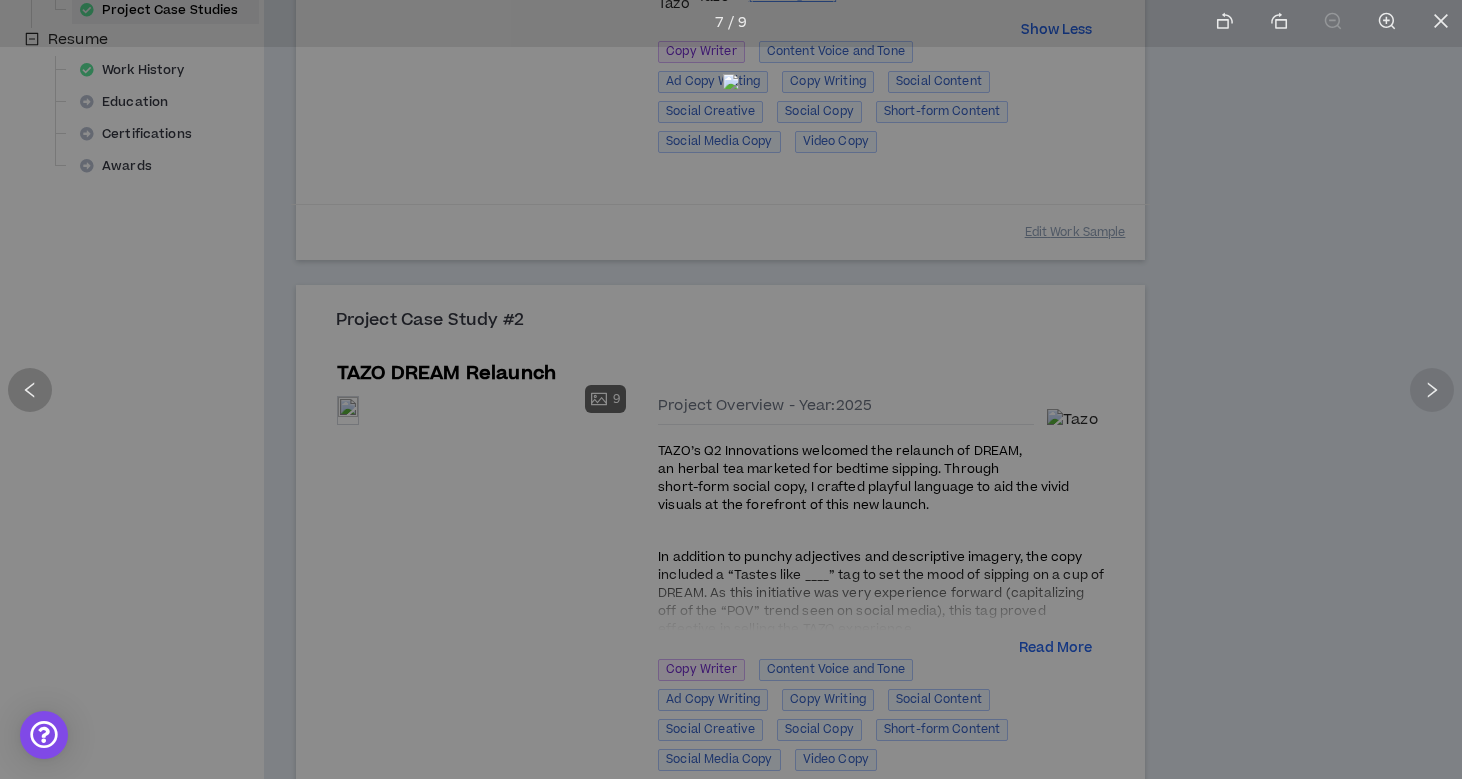 click at bounding box center (30, 390) 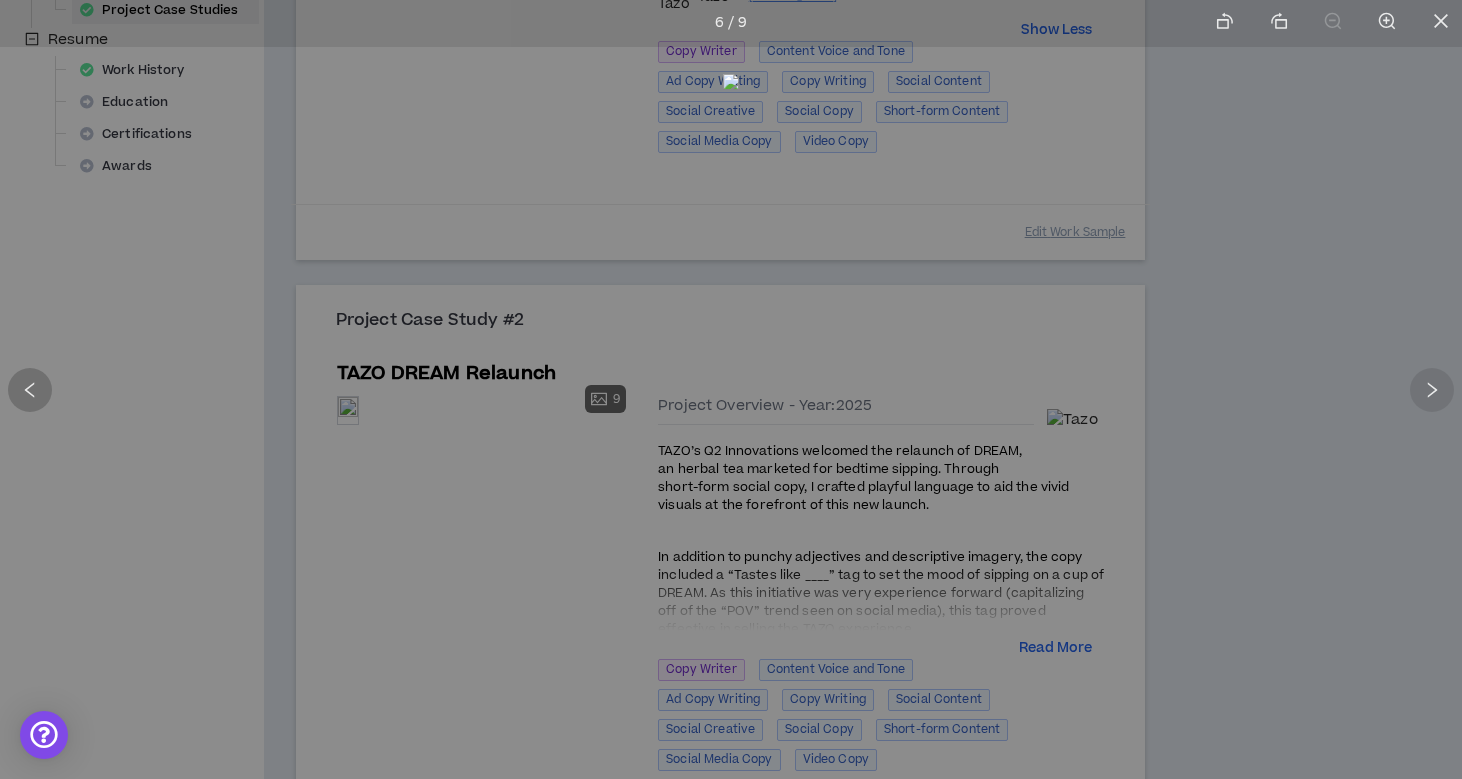 click at bounding box center (30, 390) 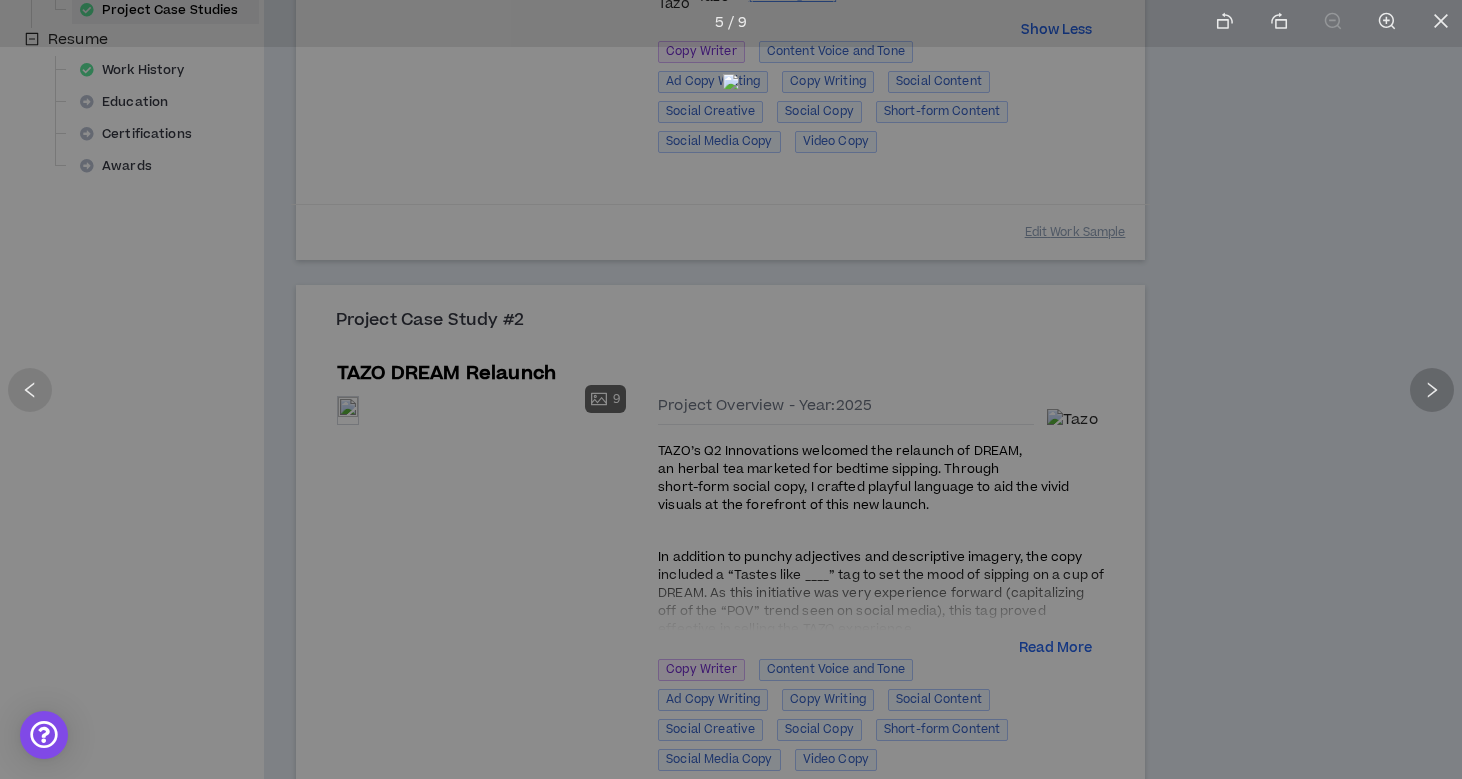 click at bounding box center (1432, 390) 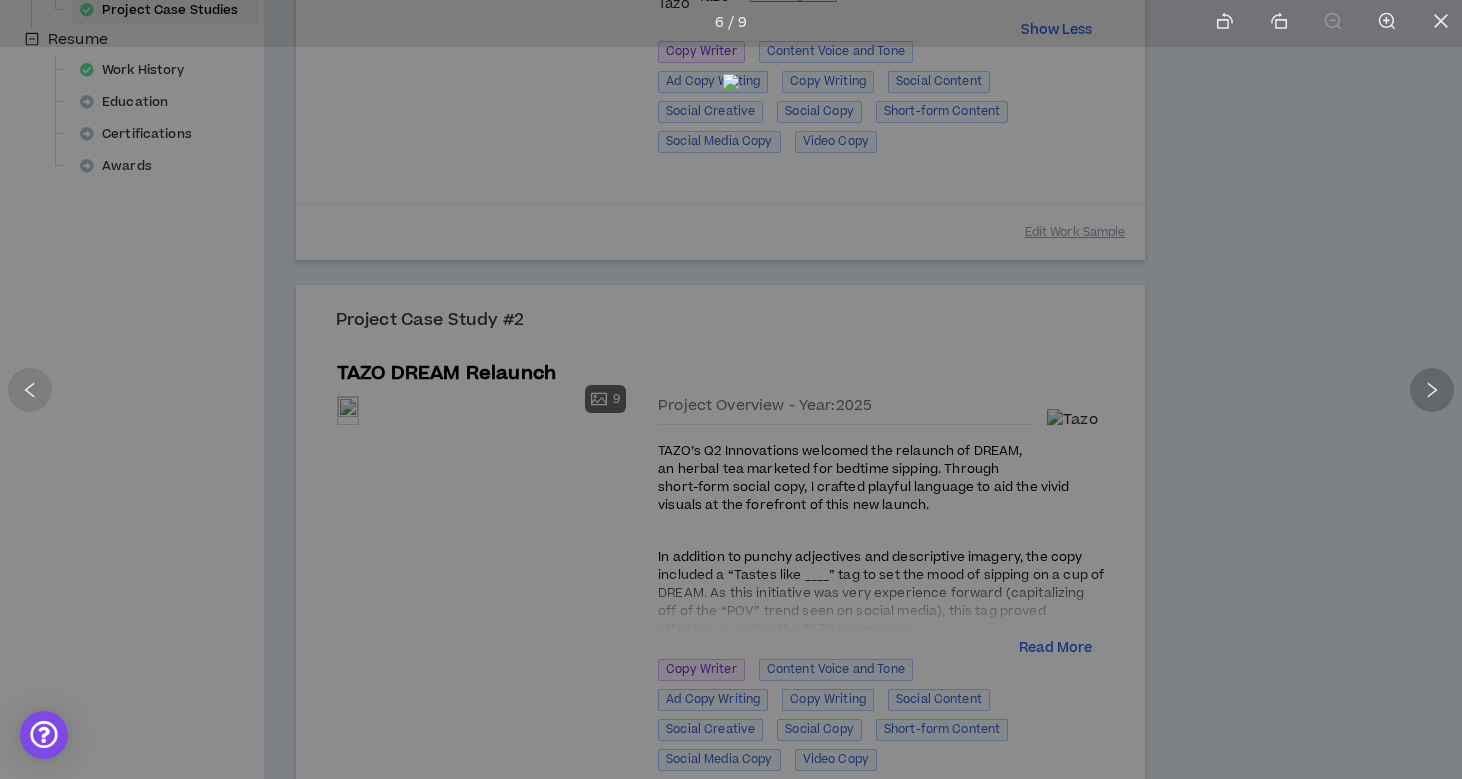 click at bounding box center [1432, 390] 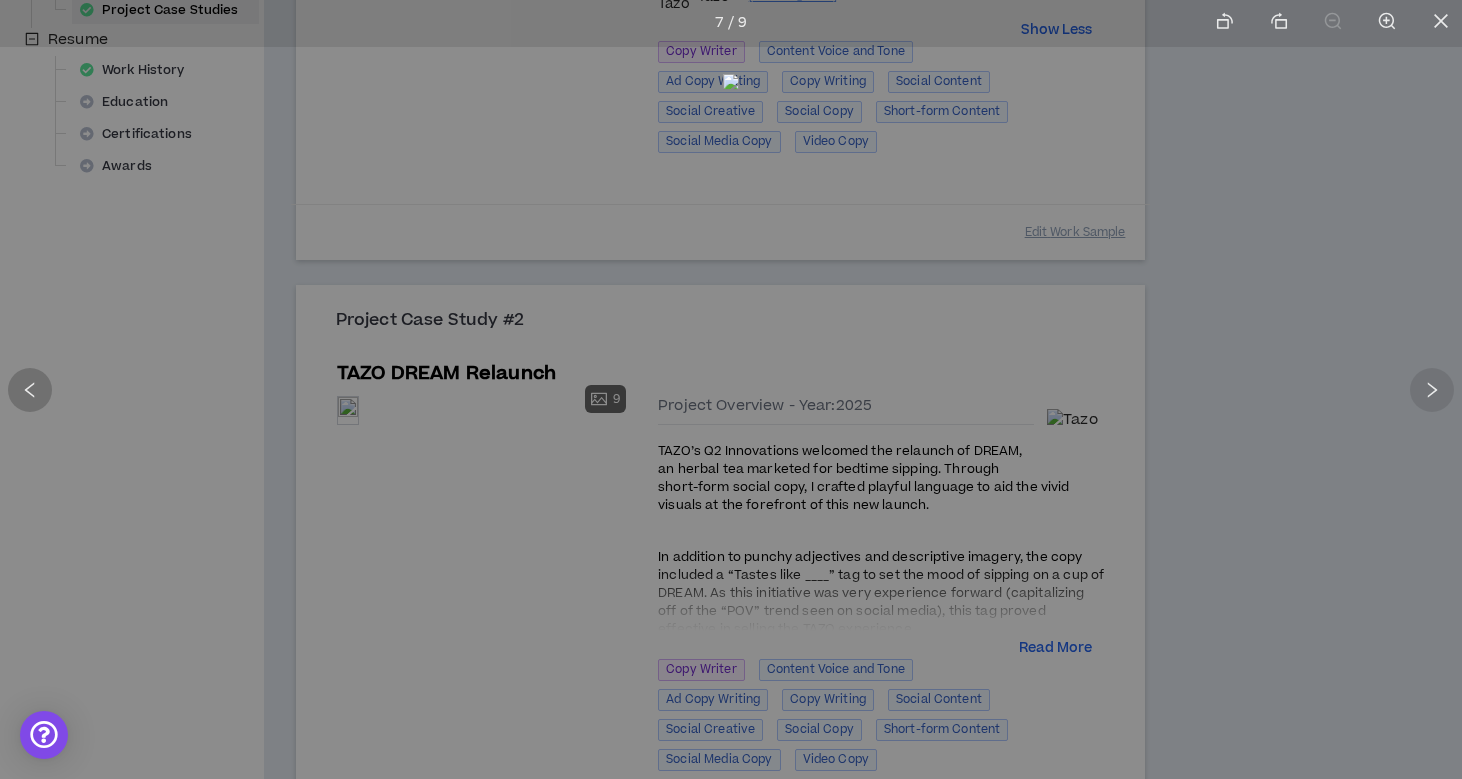 click 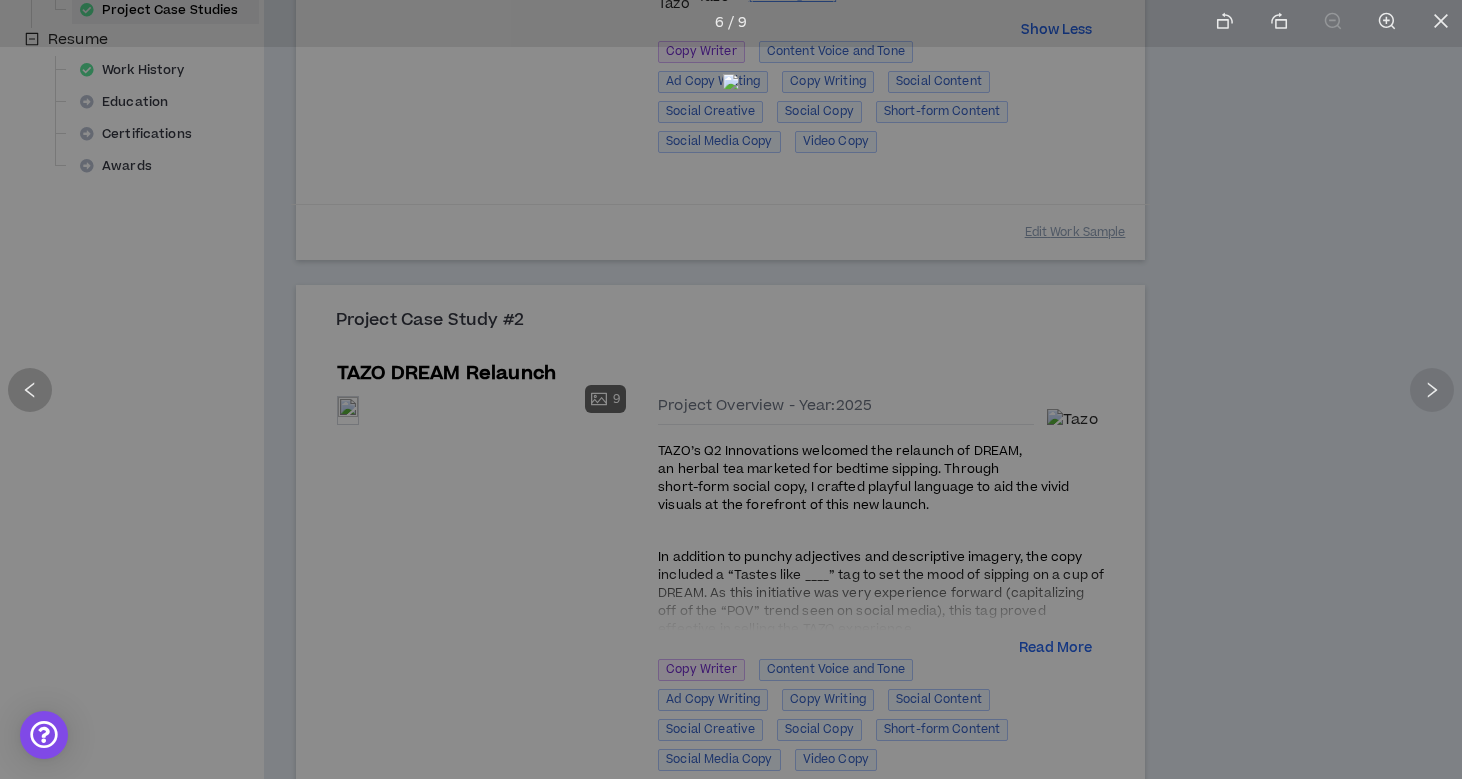 click 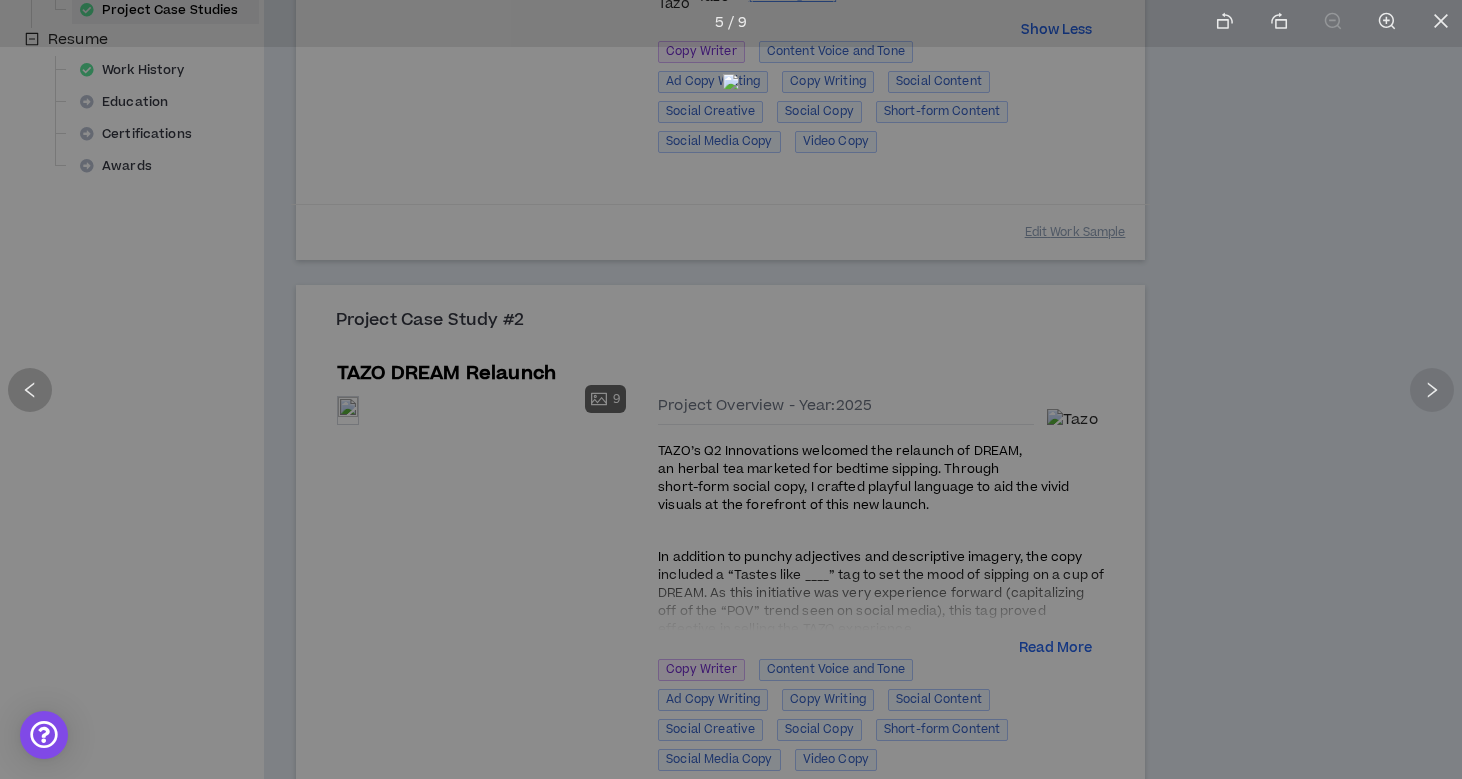 click 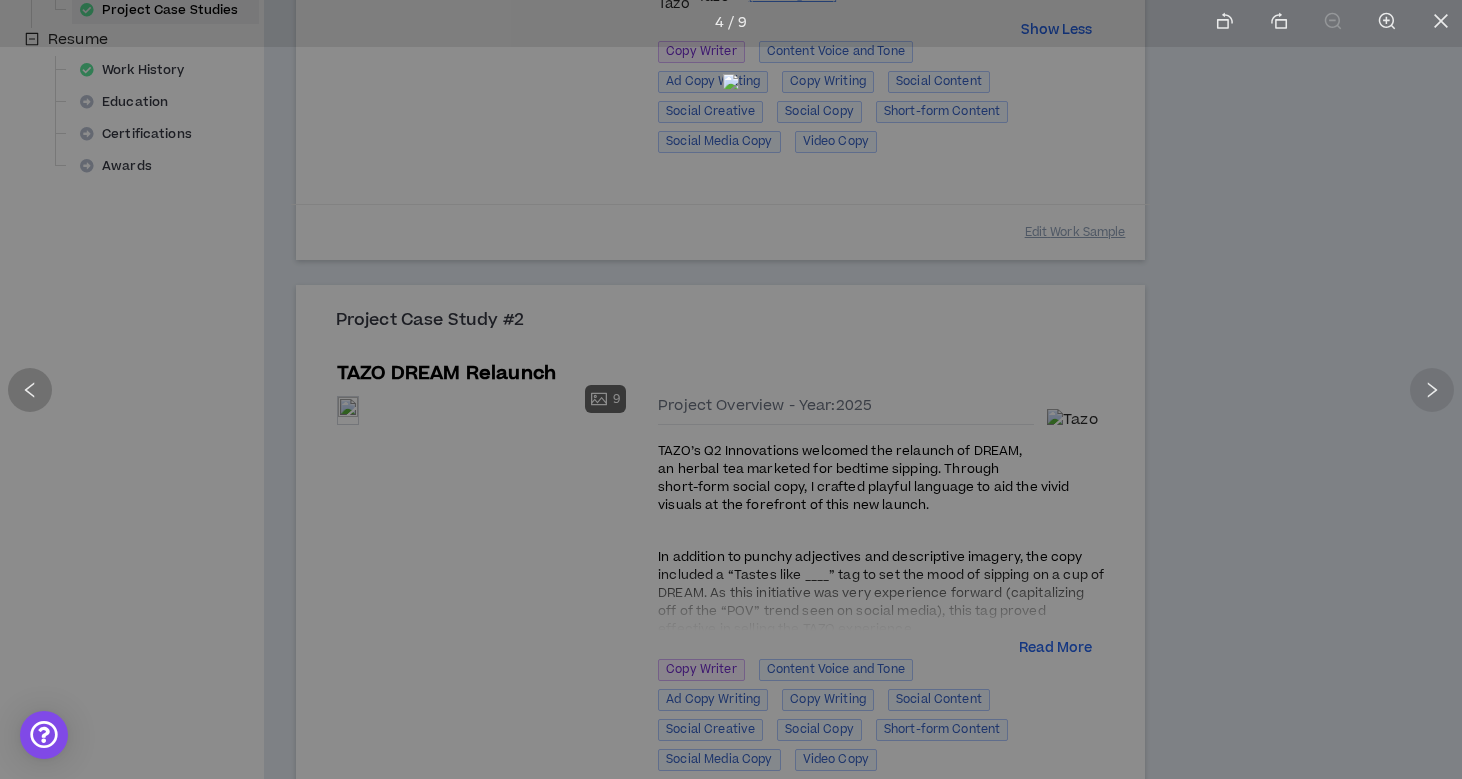 click at bounding box center [30, 390] 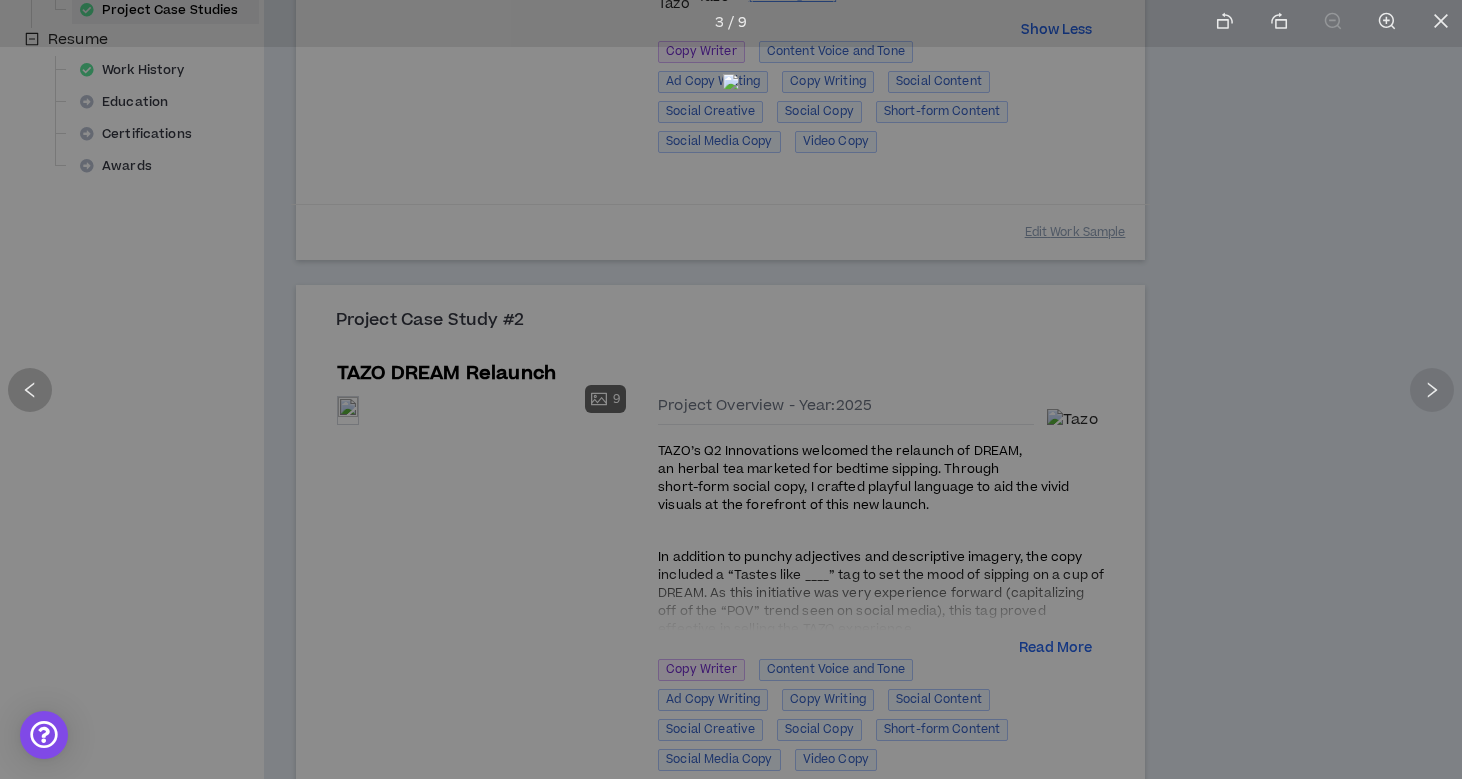 click 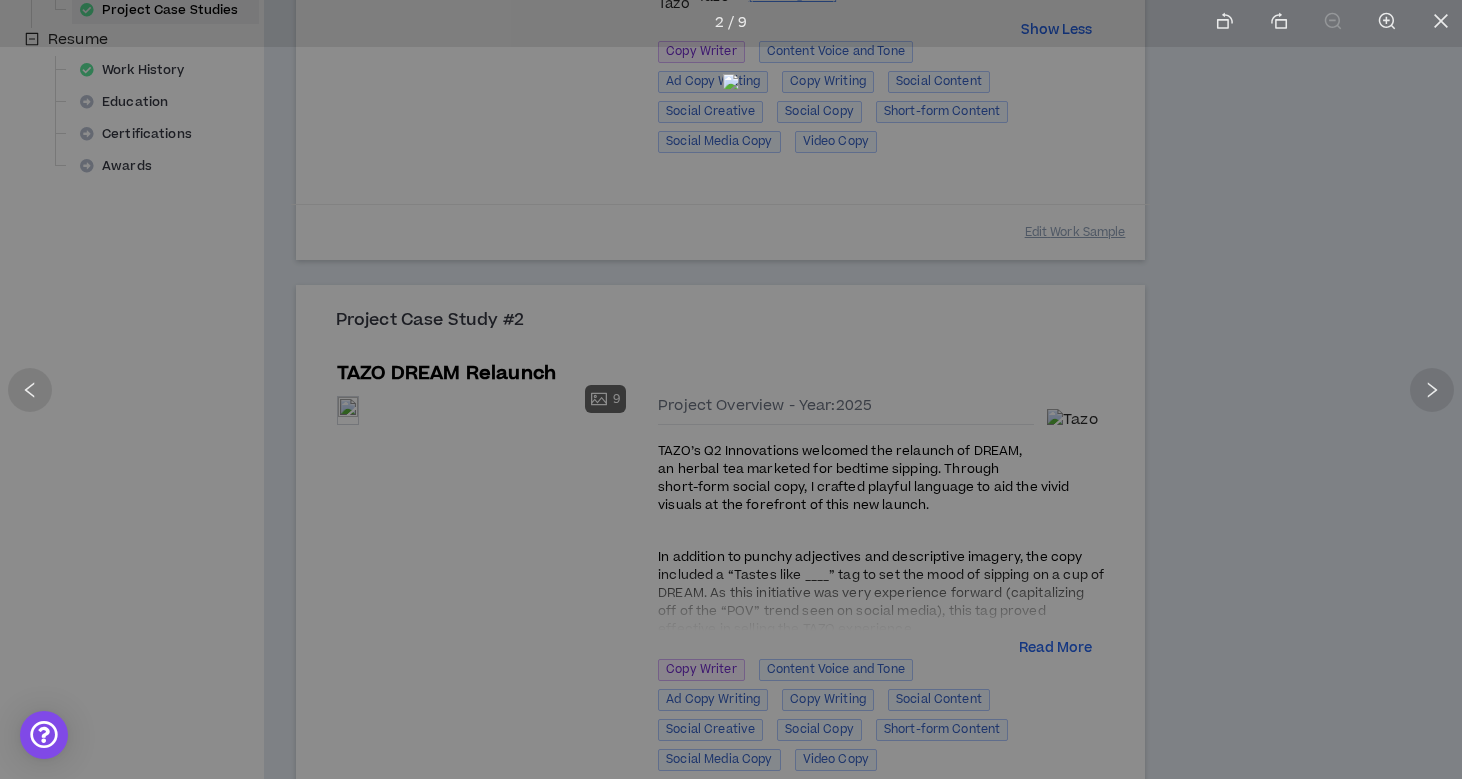 click at bounding box center (731, 389) 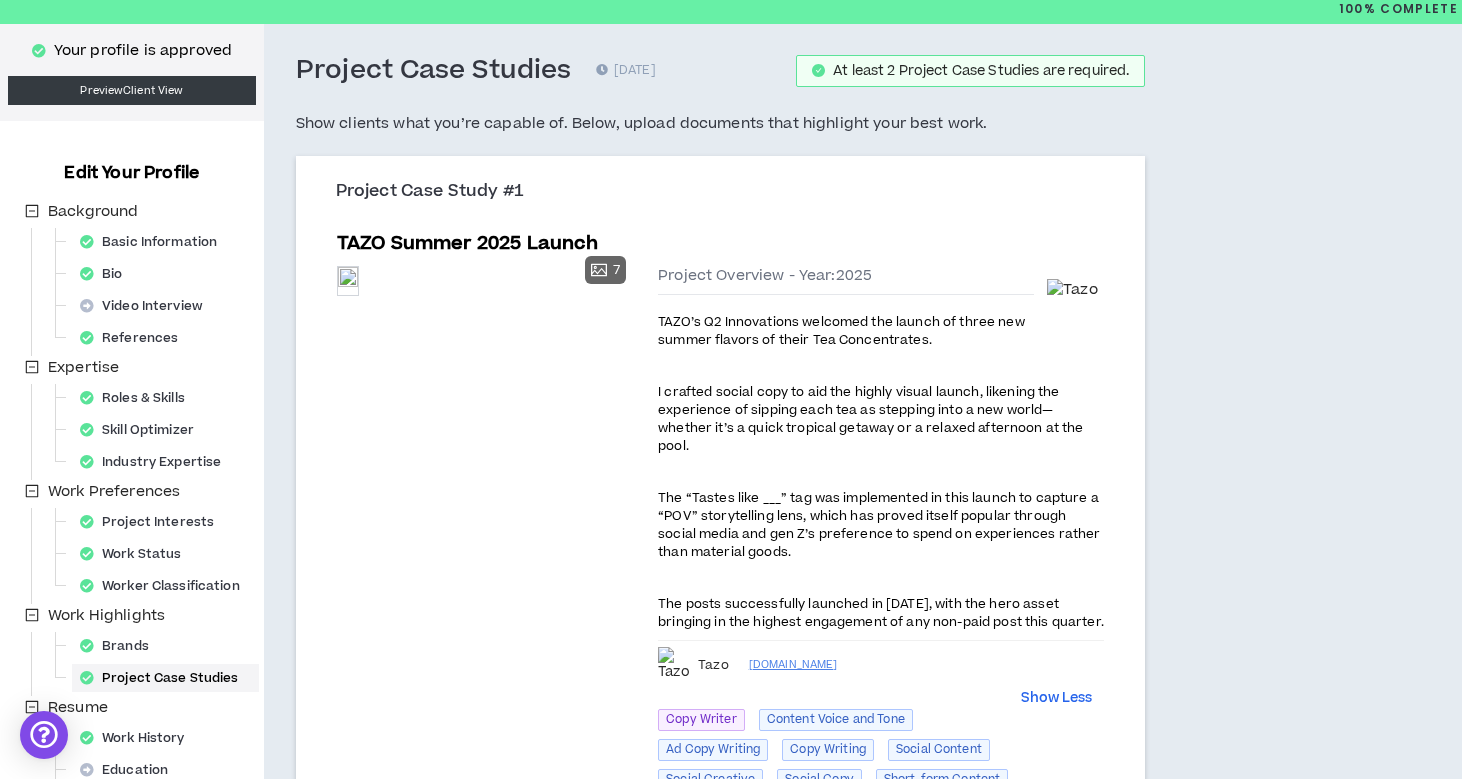 scroll, scrollTop: 0, scrollLeft: 0, axis: both 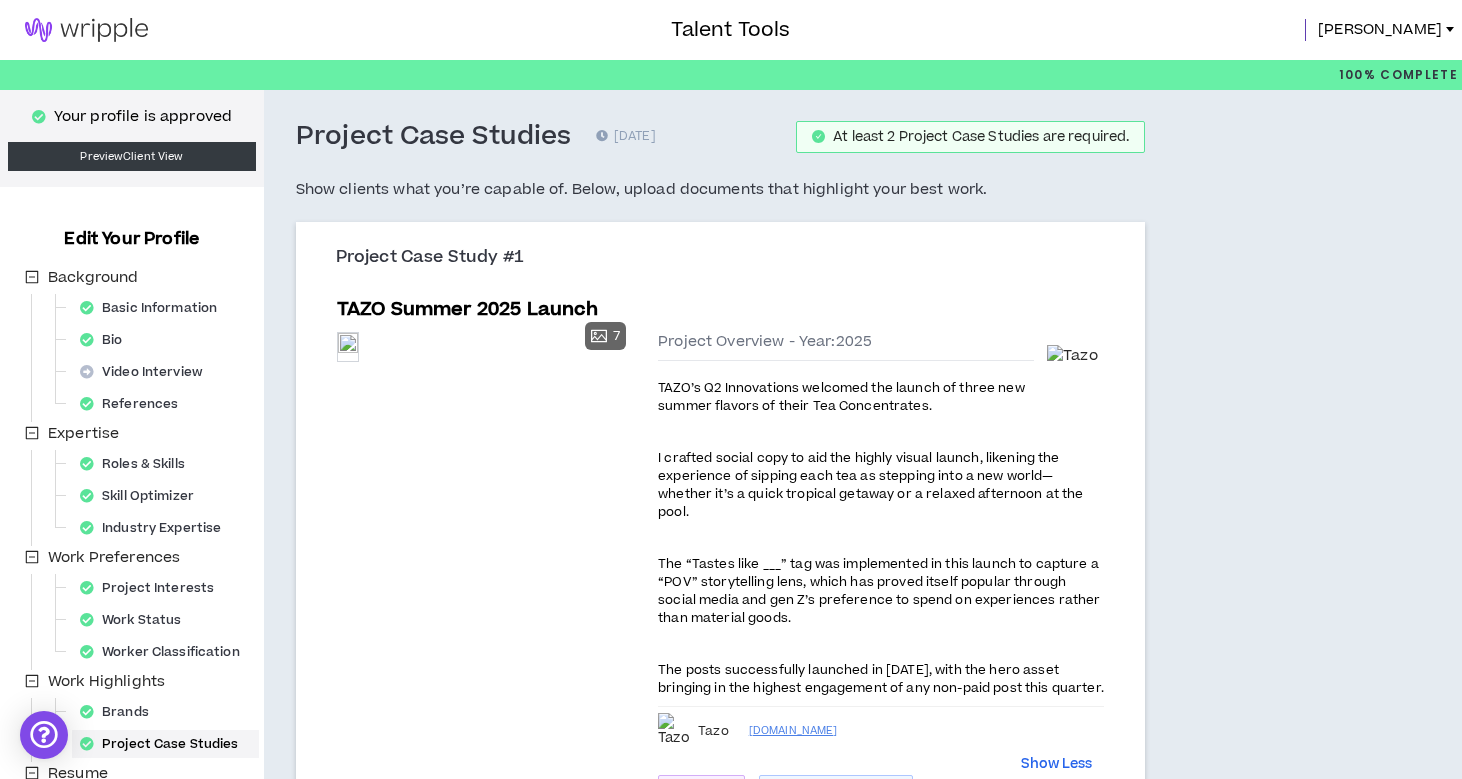 click at bounding box center (86, 30) 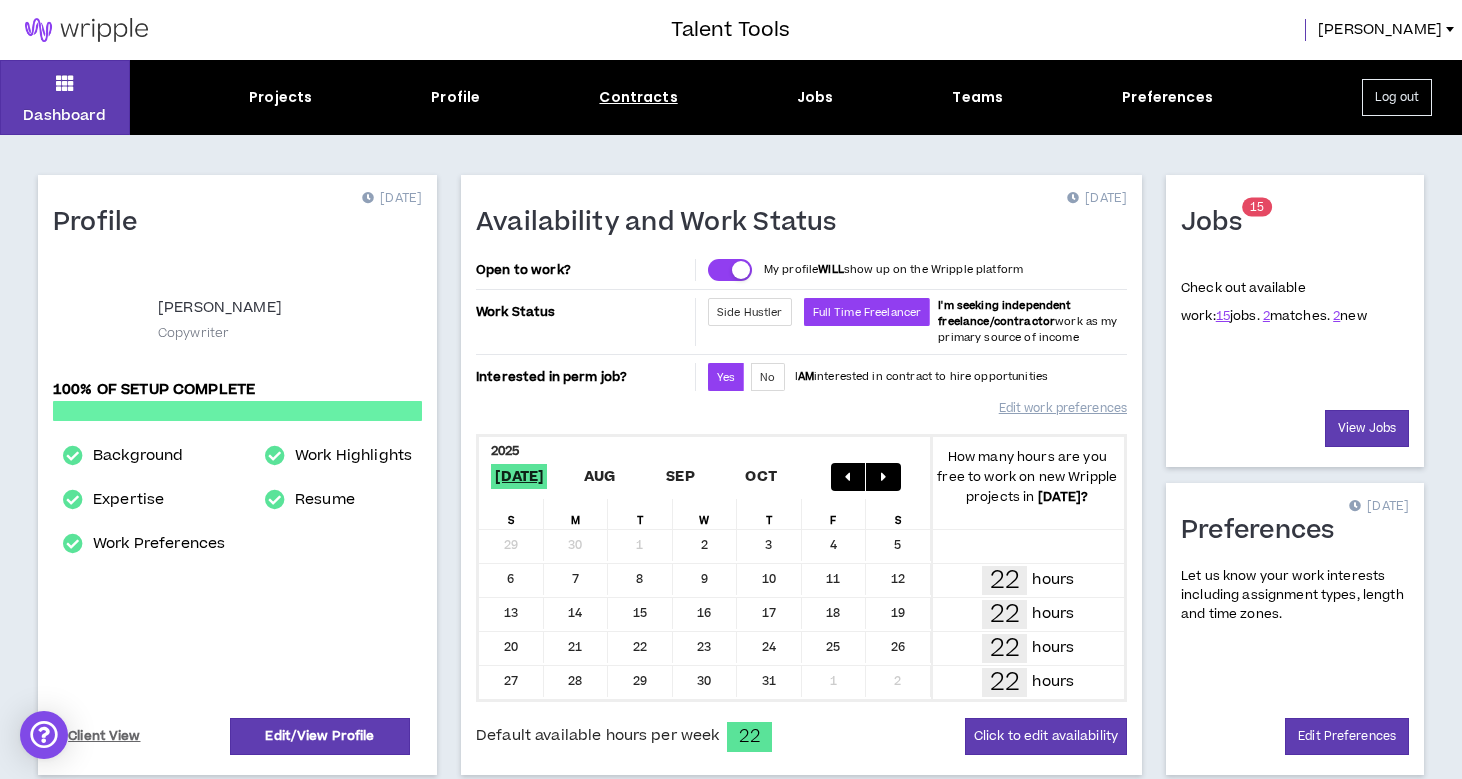 click on "Contracts" at bounding box center [638, 97] 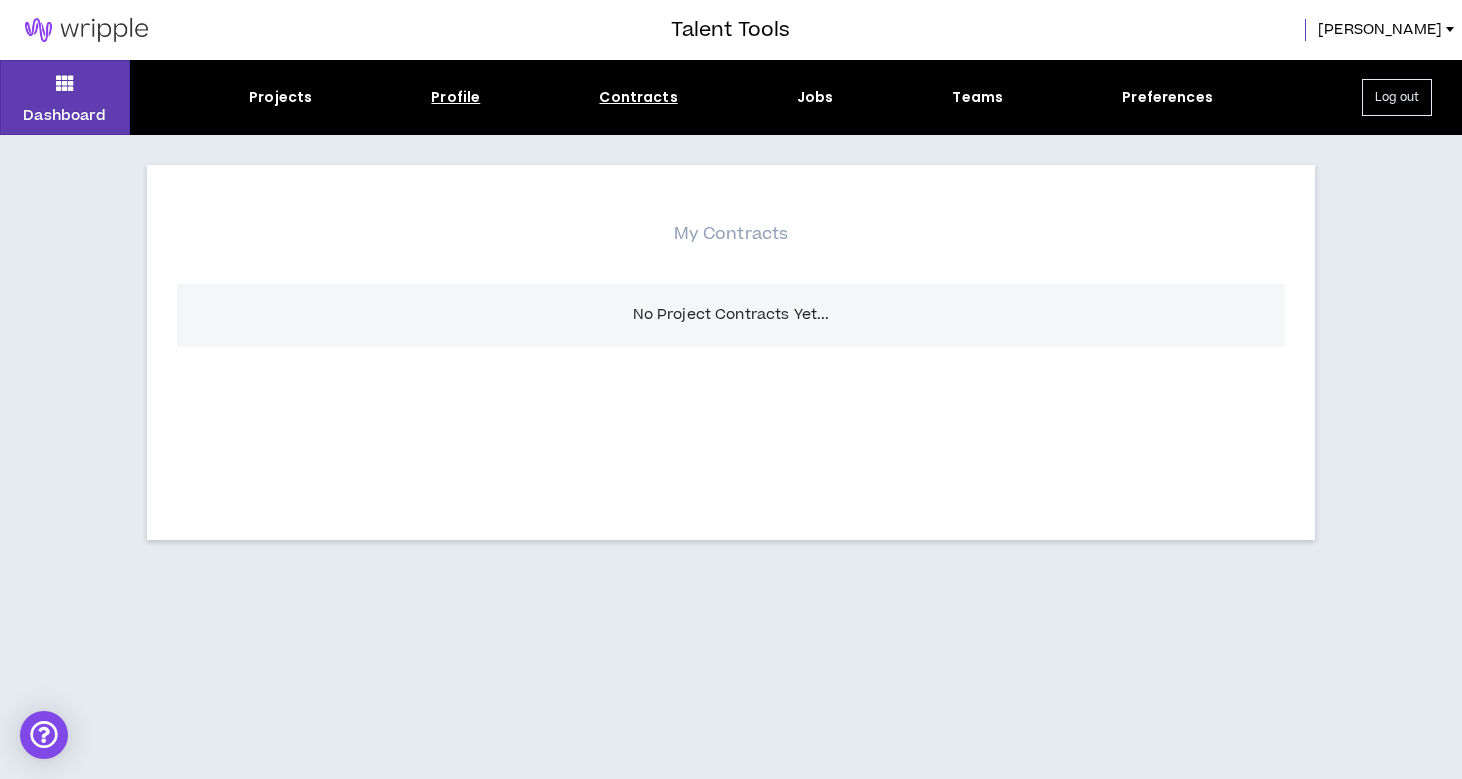 click on "Profile" at bounding box center (455, 97) 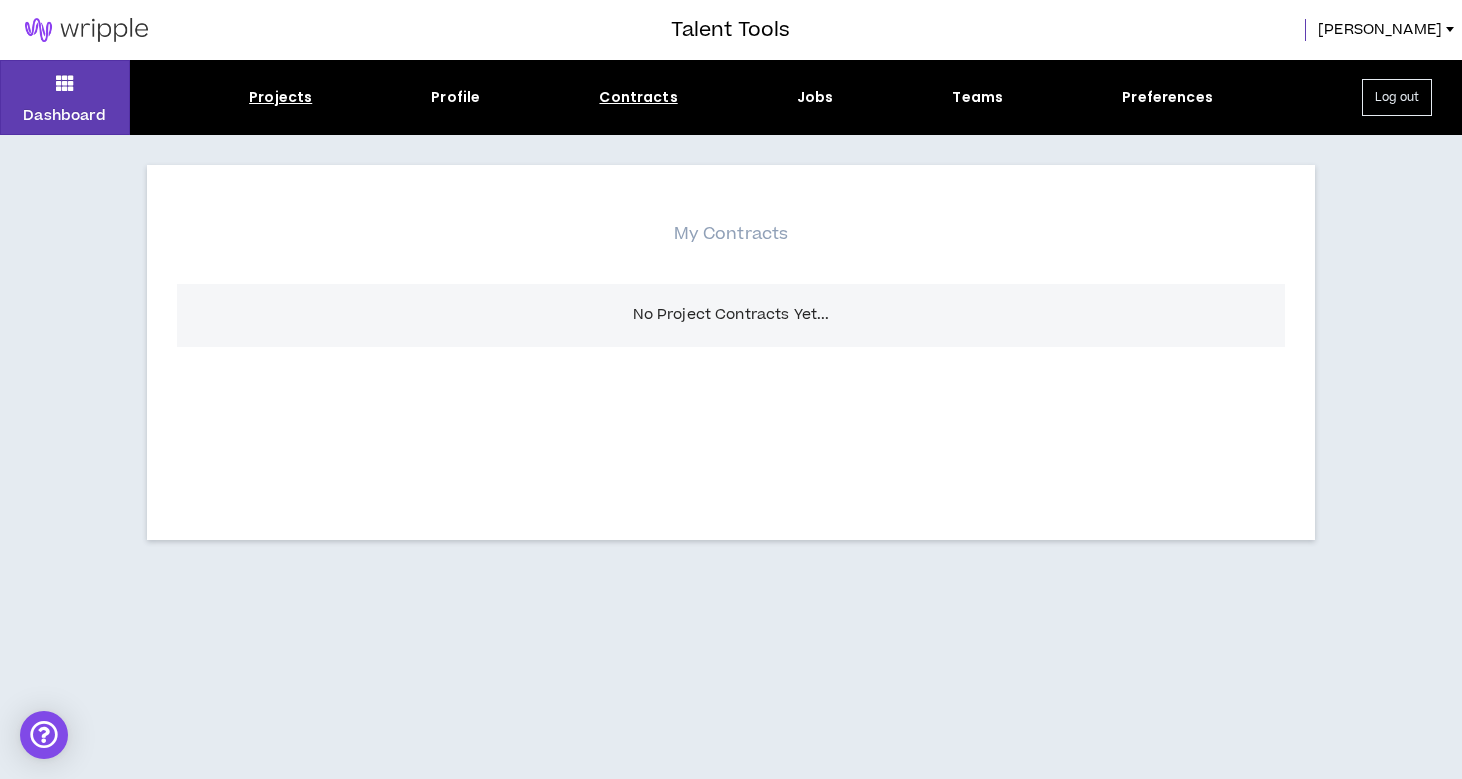 click on "Projects" at bounding box center (280, 97) 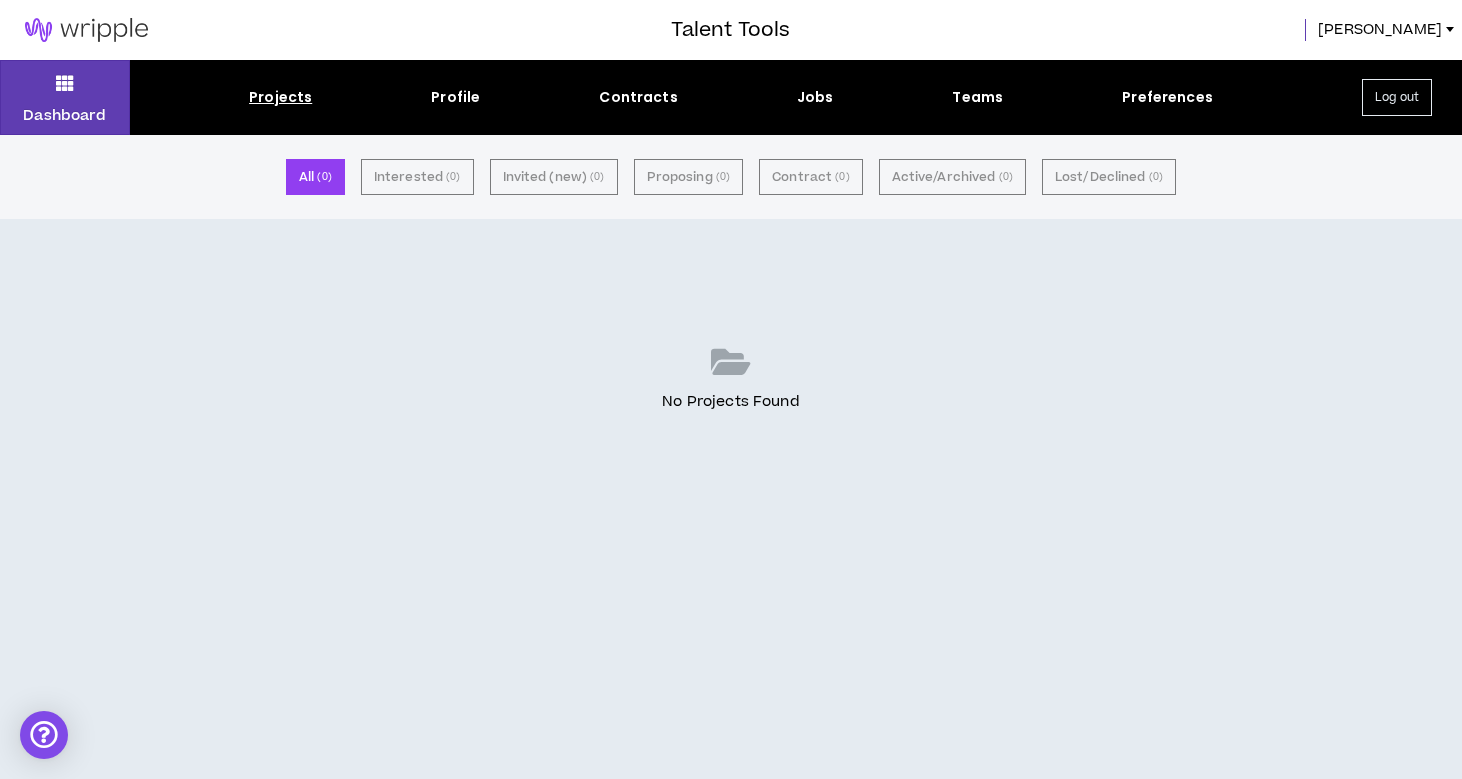 click on "Projects Profile Contracts Jobs Teams Preferences" at bounding box center [731, 97] 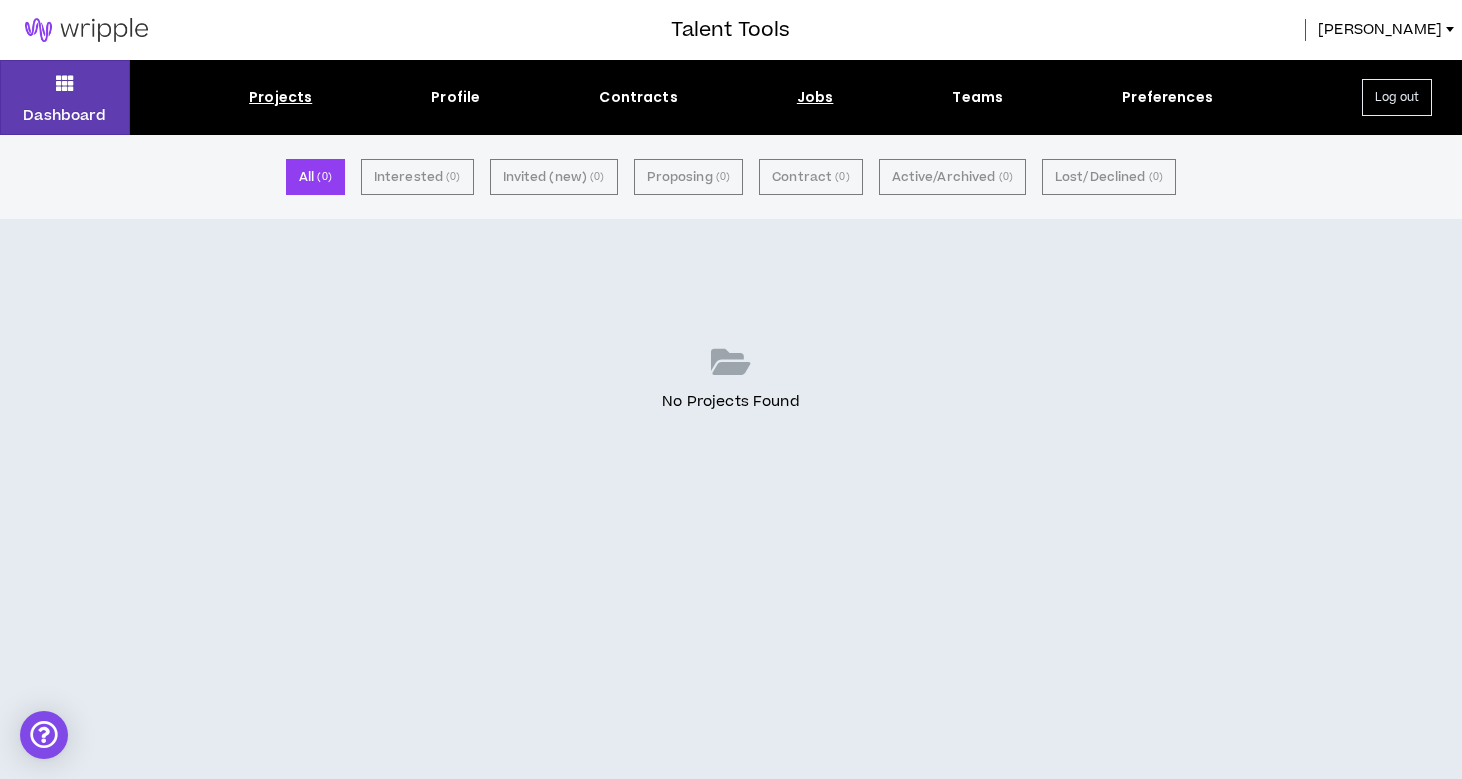 click on "Jobs" at bounding box center [815, 97] 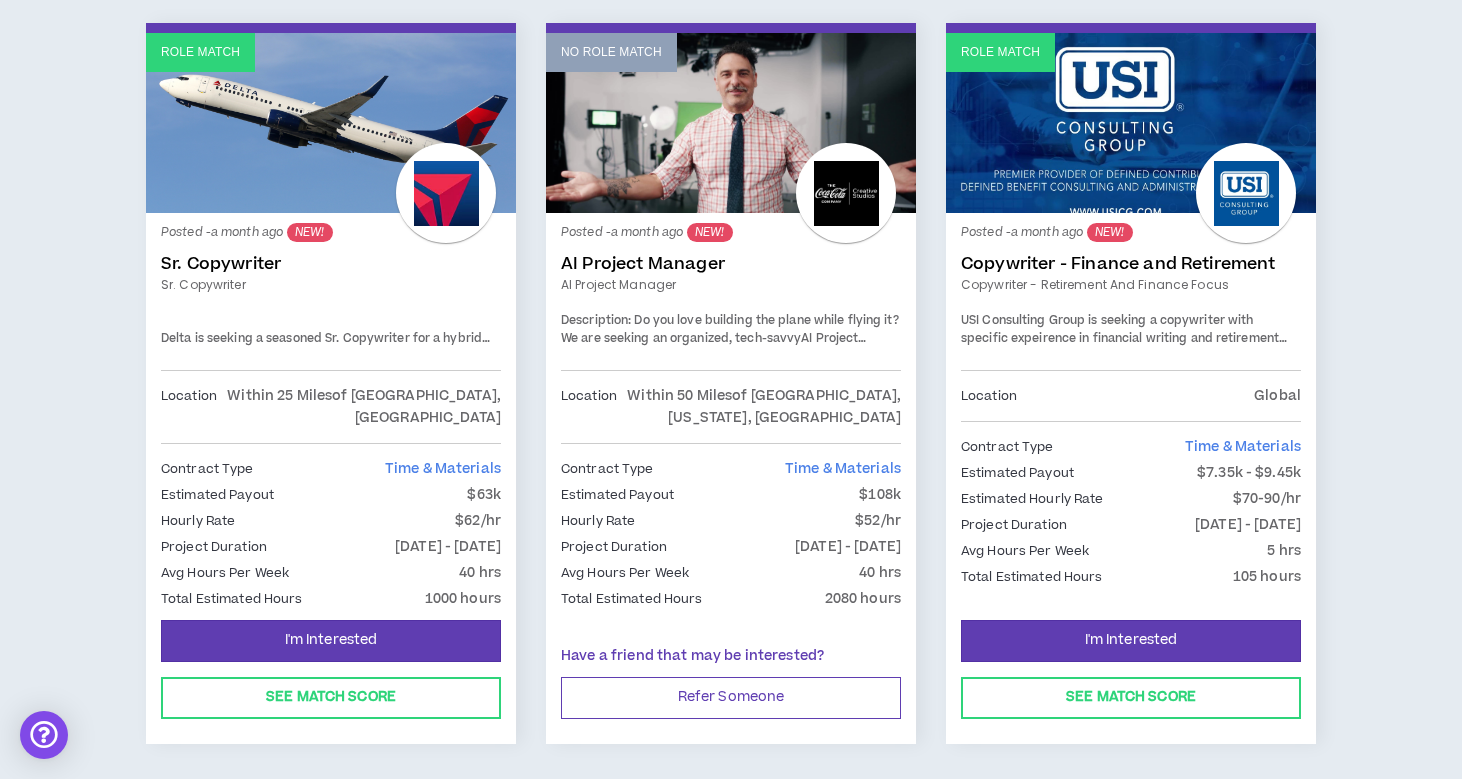 scroll, scrollTop: 1924, scrollLeft: 0, axis: vertical 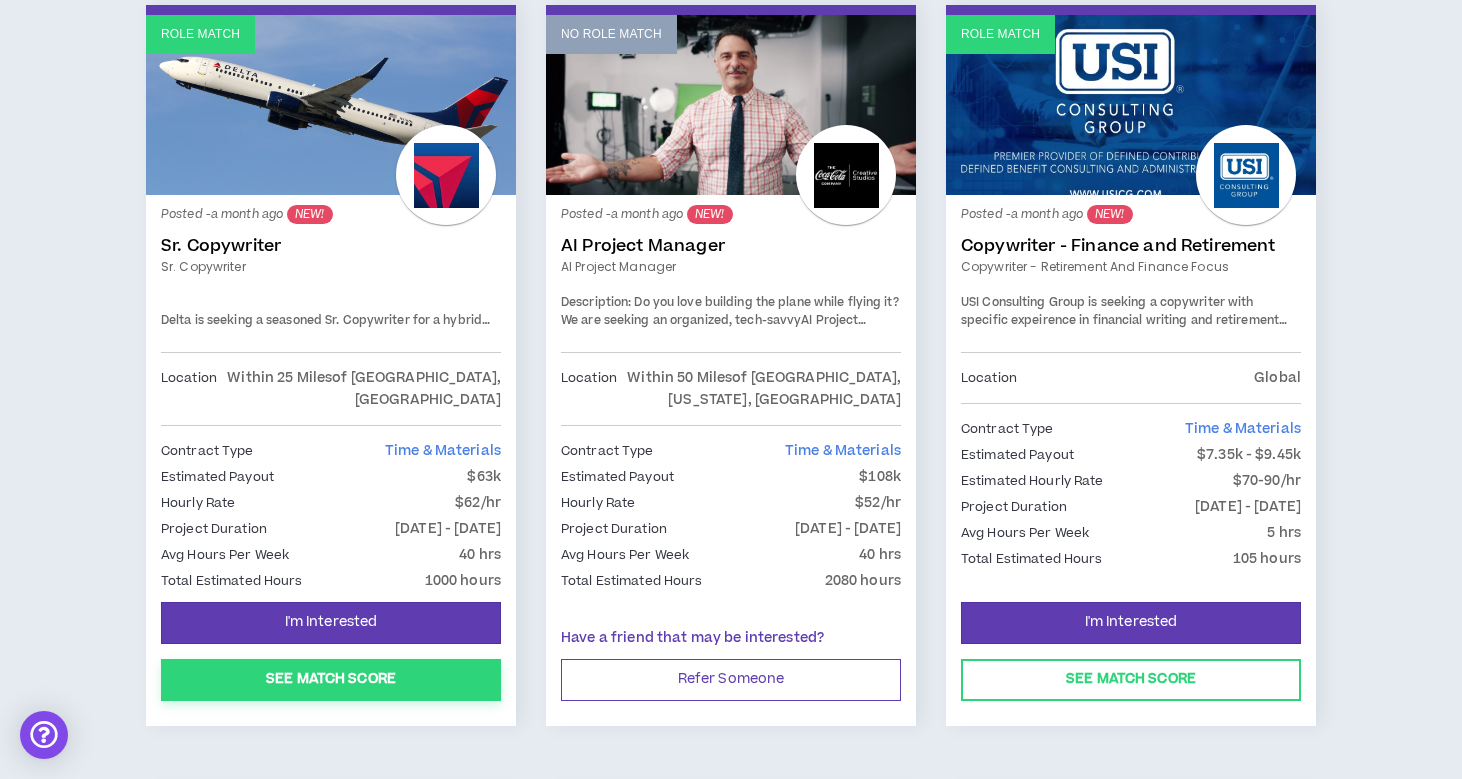 click on "See Match Score" at bounding box center (331, 680) 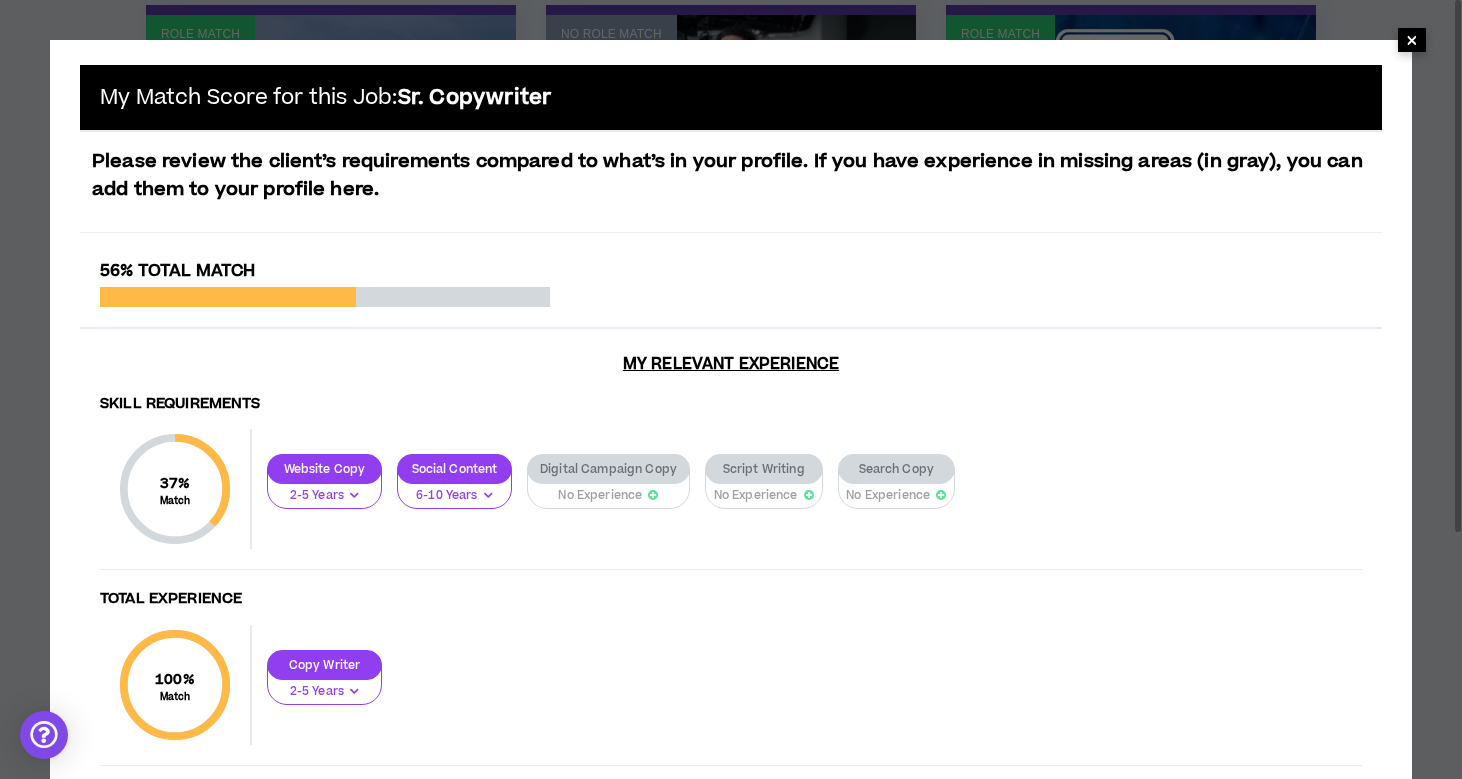 click on "×" at bounding box center (1412, 40) 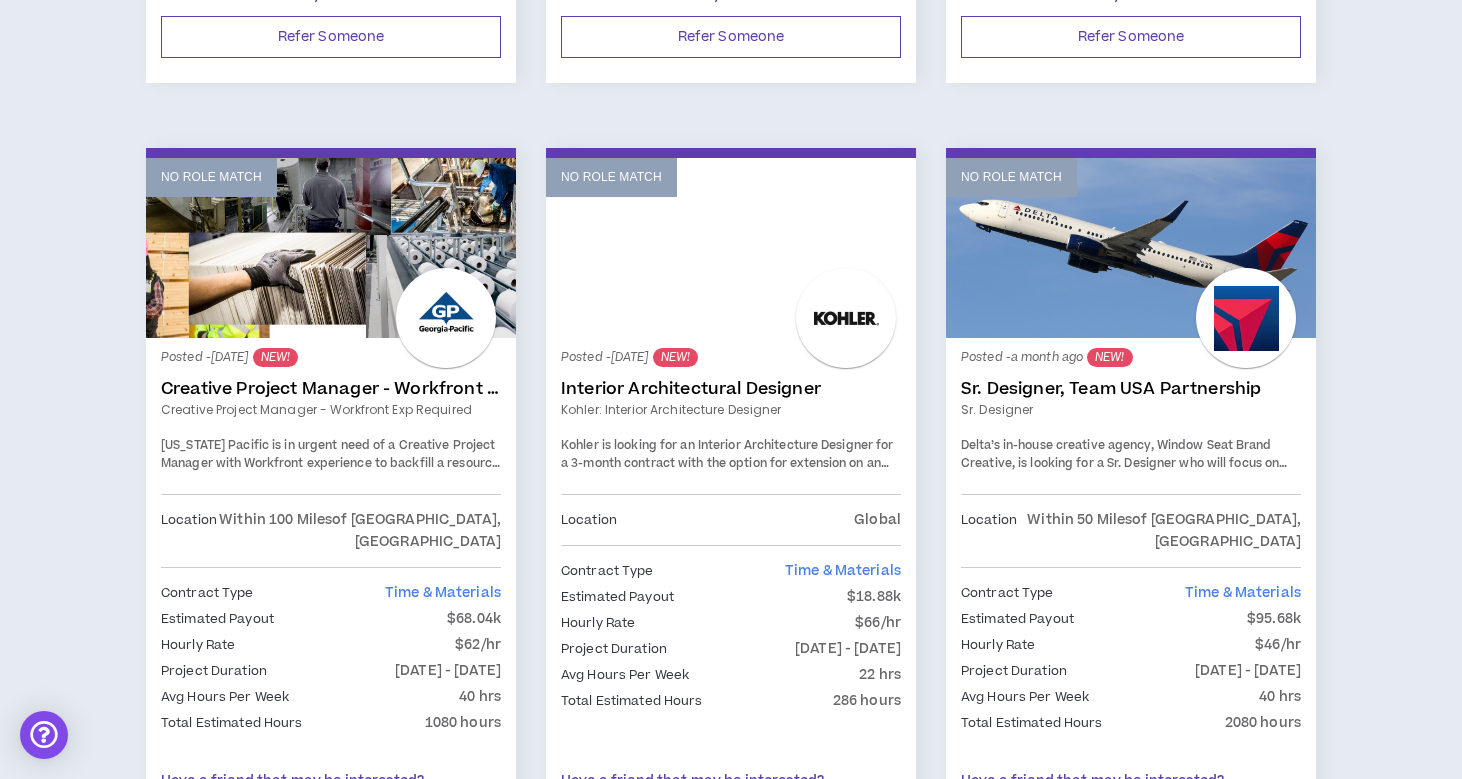 scroll, scrollTop: 0, scrollLeft: 0, axis: both 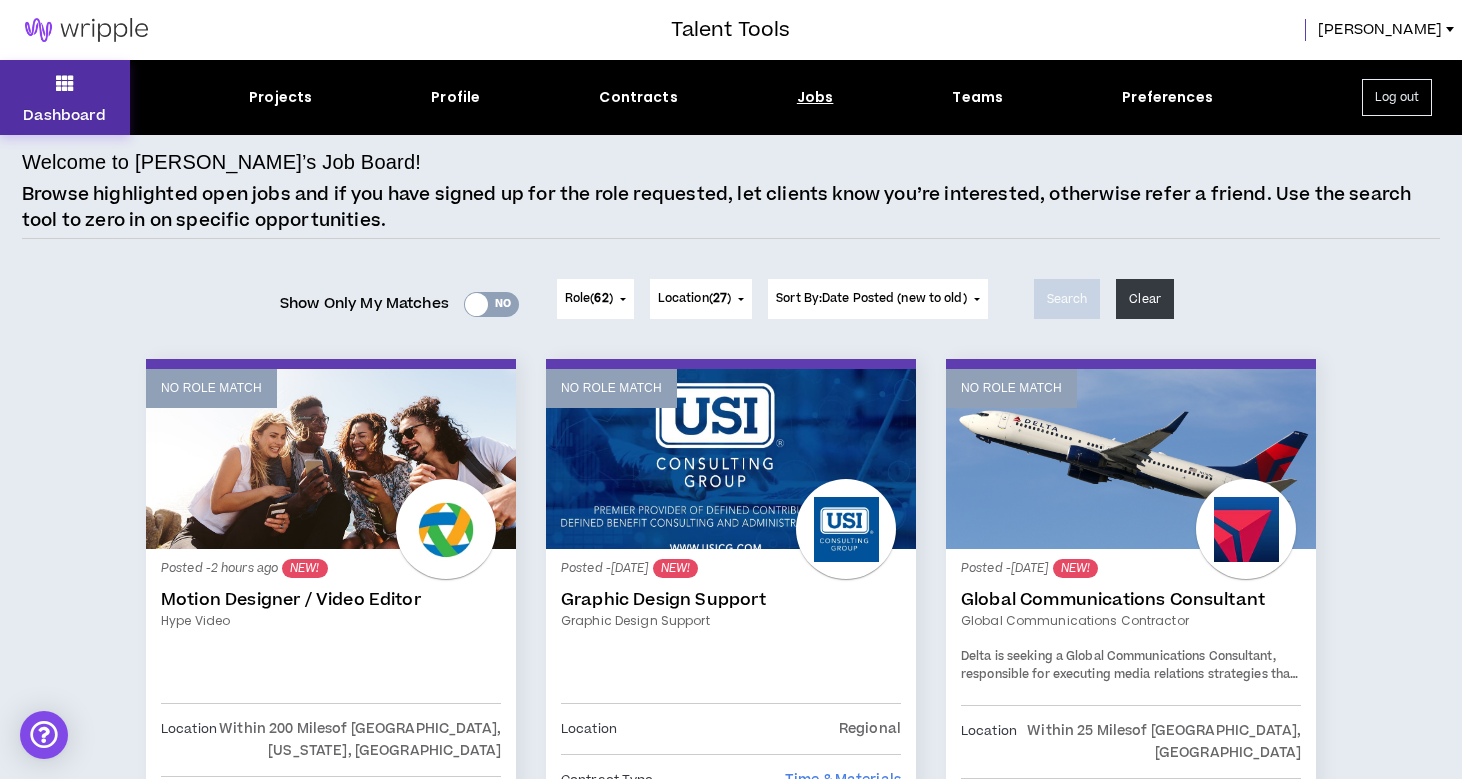 click on "Dashboard" at bounding box center (65, 97) 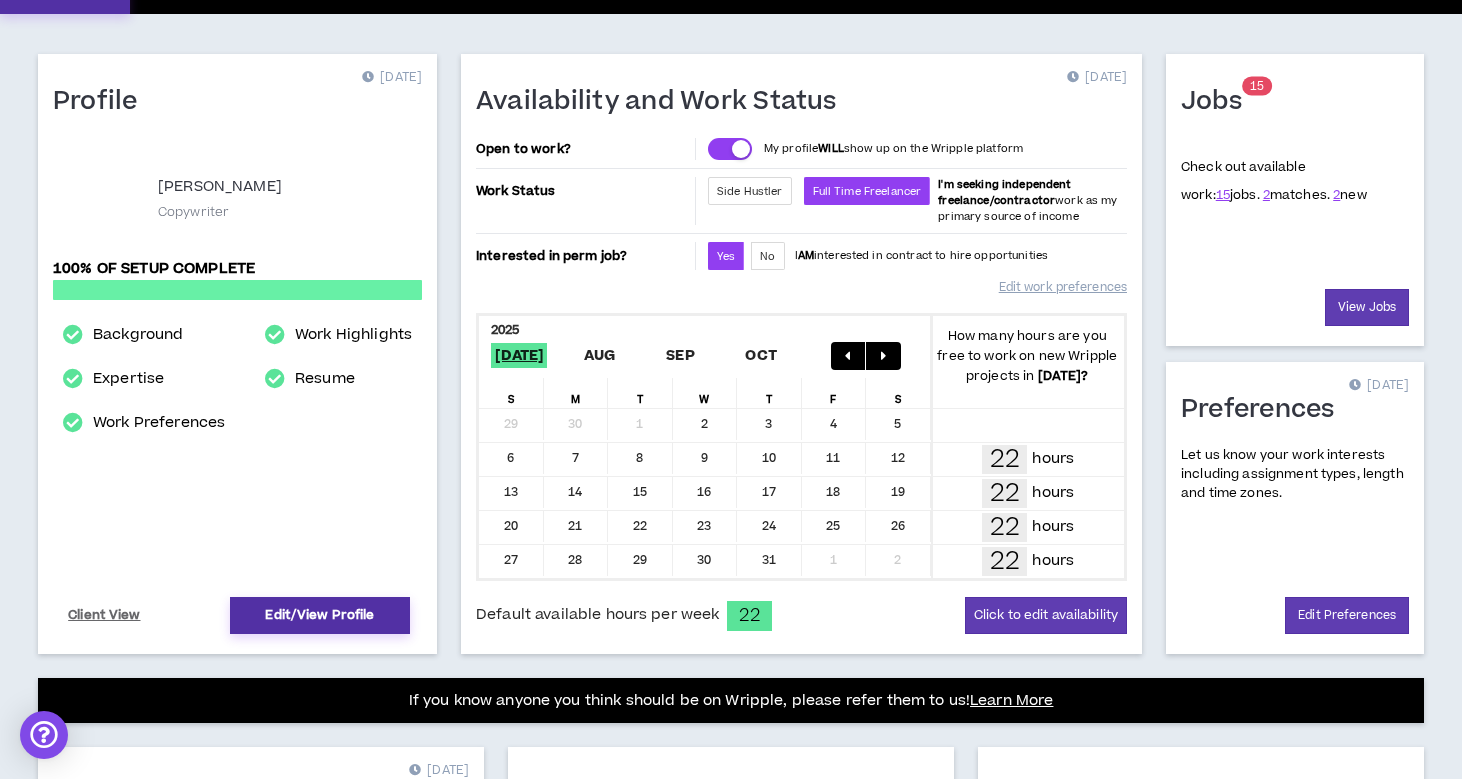 scroll, scrollTop: 140, scrollLeft: 0, axis: vertical 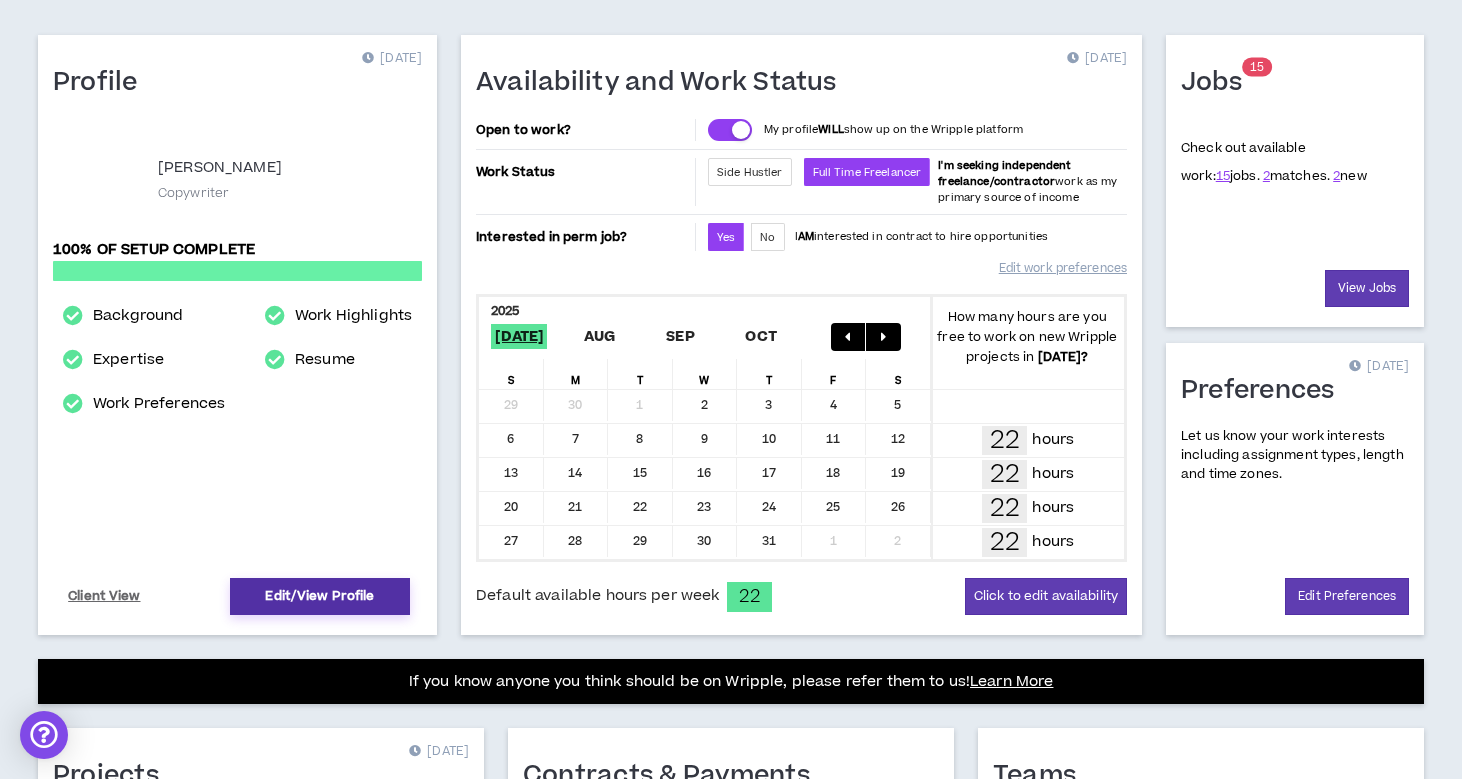 click on "Edit/View Profile" at bounding box center [320, 596] 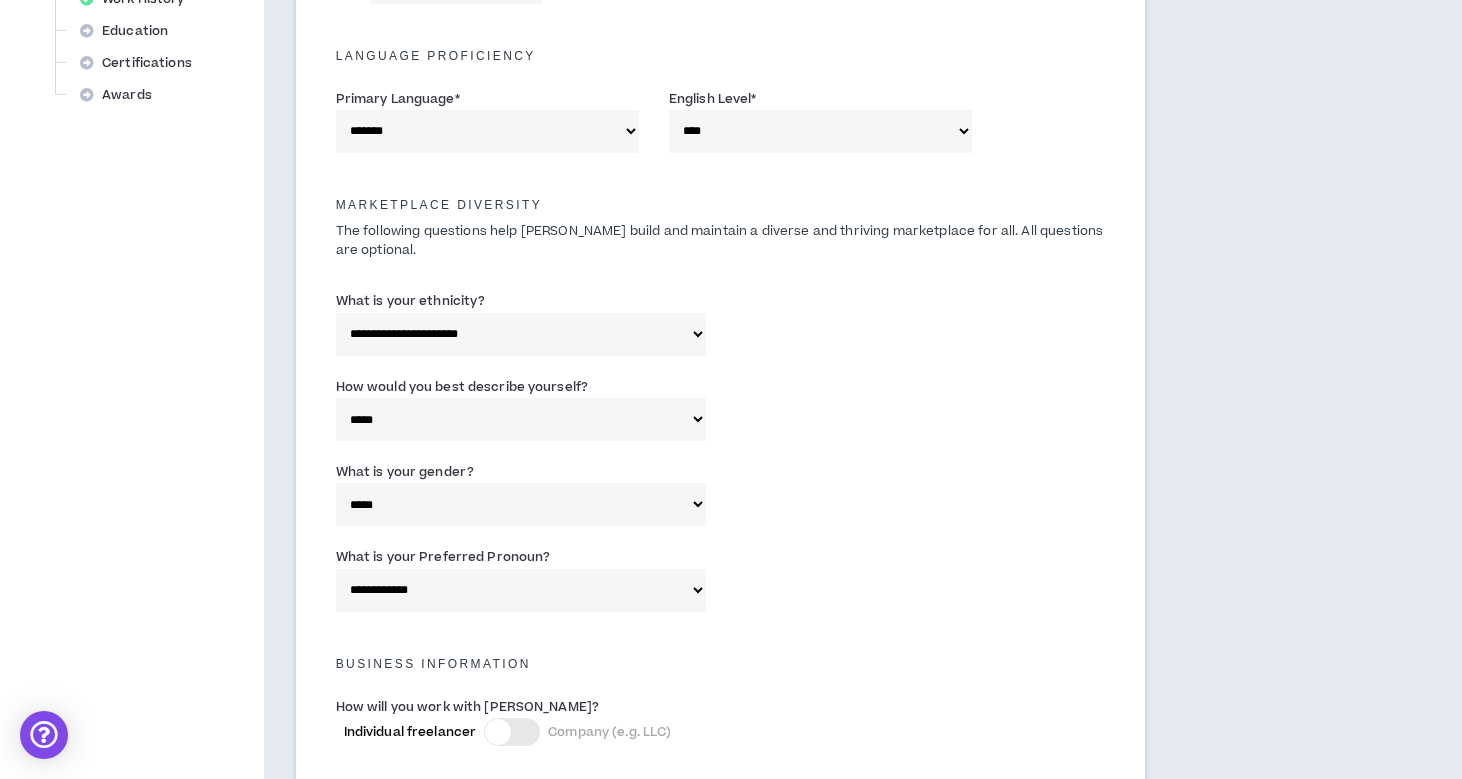 scroll, scrollTop: 0, scrollLeft: 0, axis: both 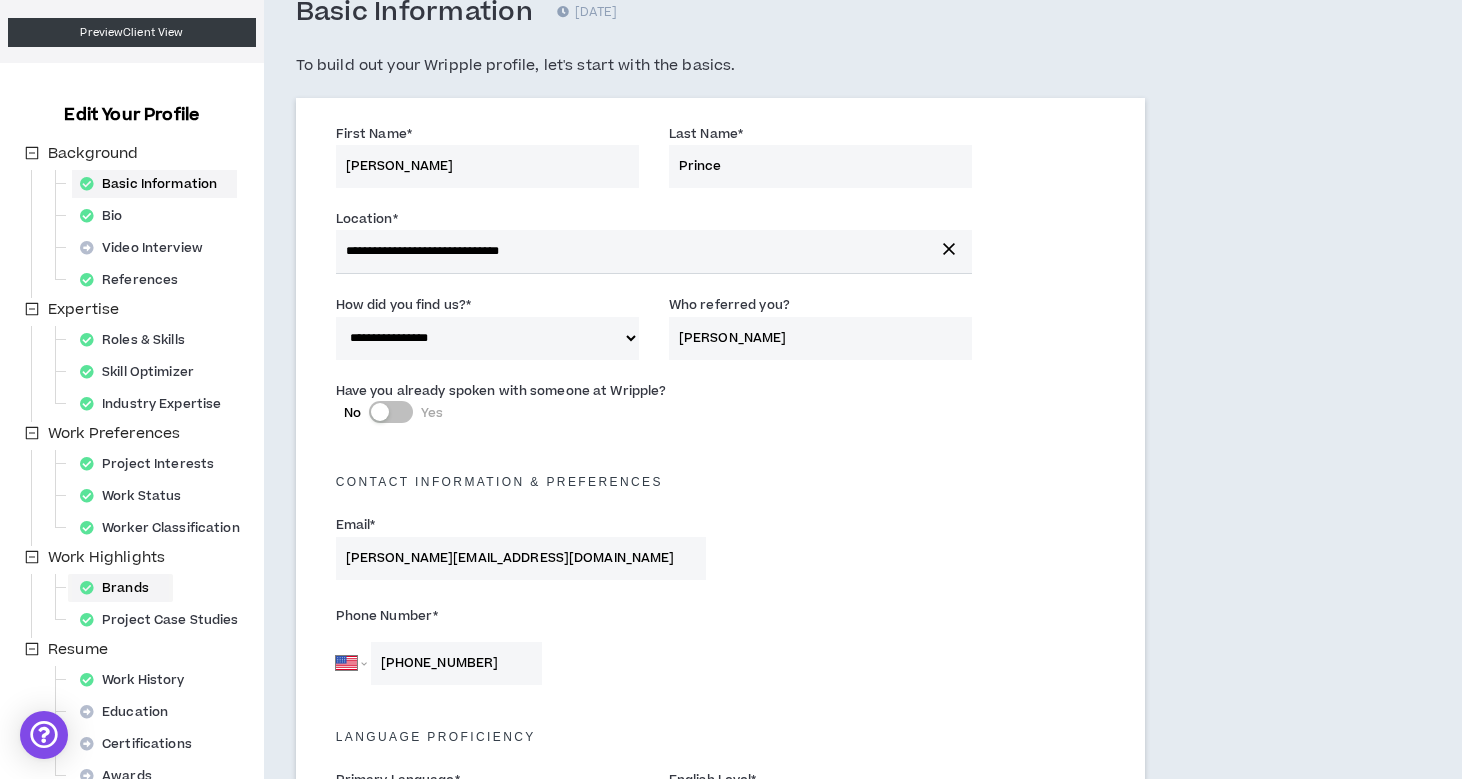 click on "Brands" at bounding box center [120, 588] 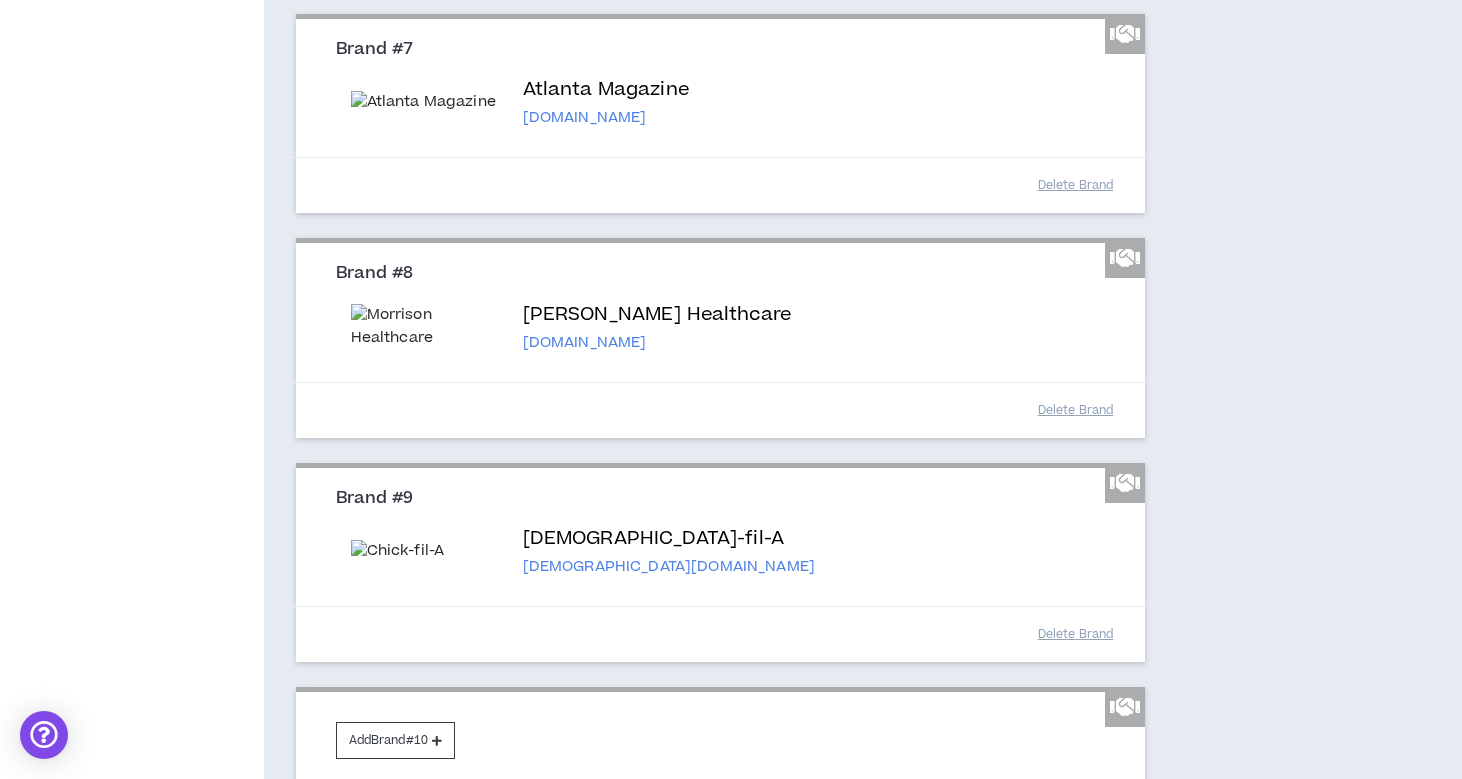 scroll, scrollTop: 2259, scrollLeft: 0, axis: vertical 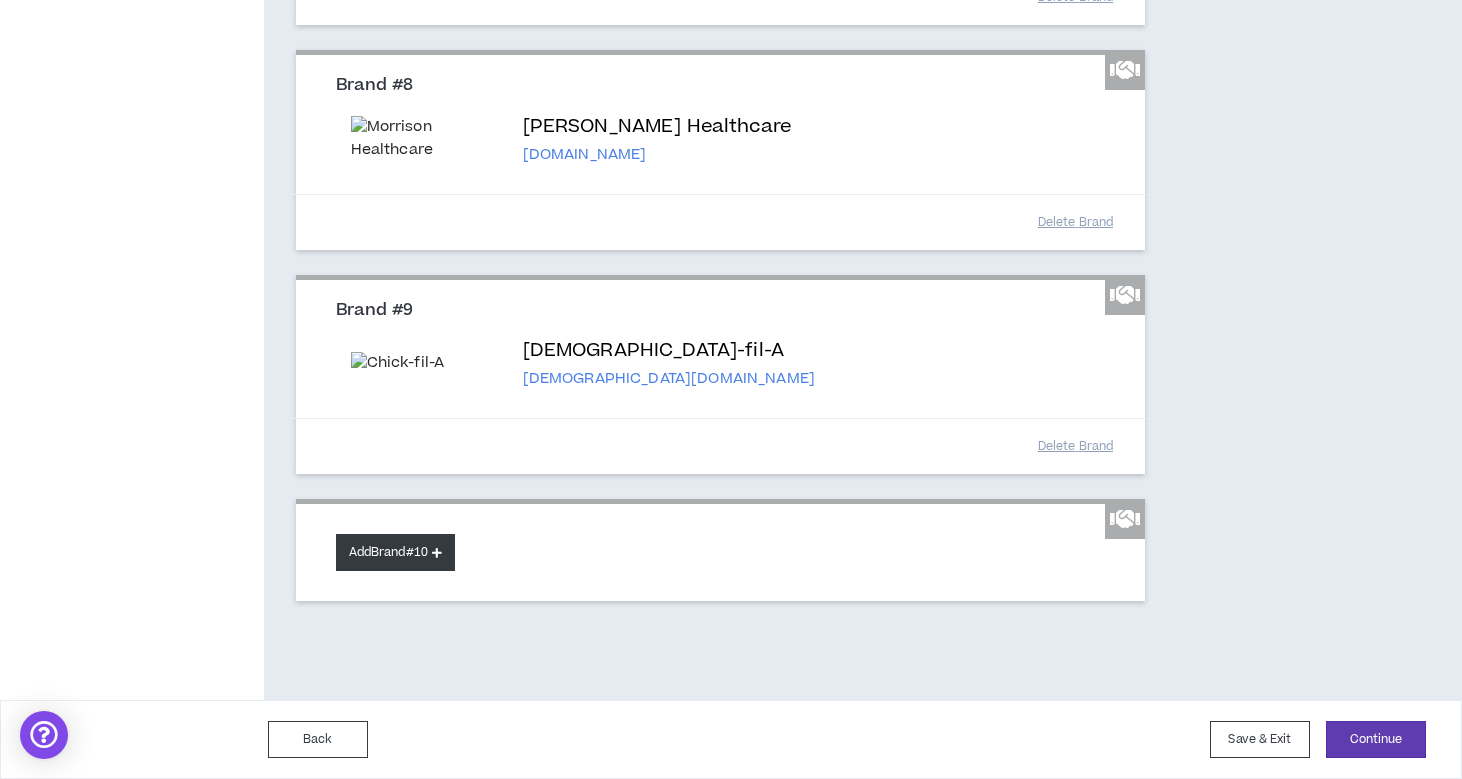 click on "Add  Brand  #10" at bounding box center [395, 552] 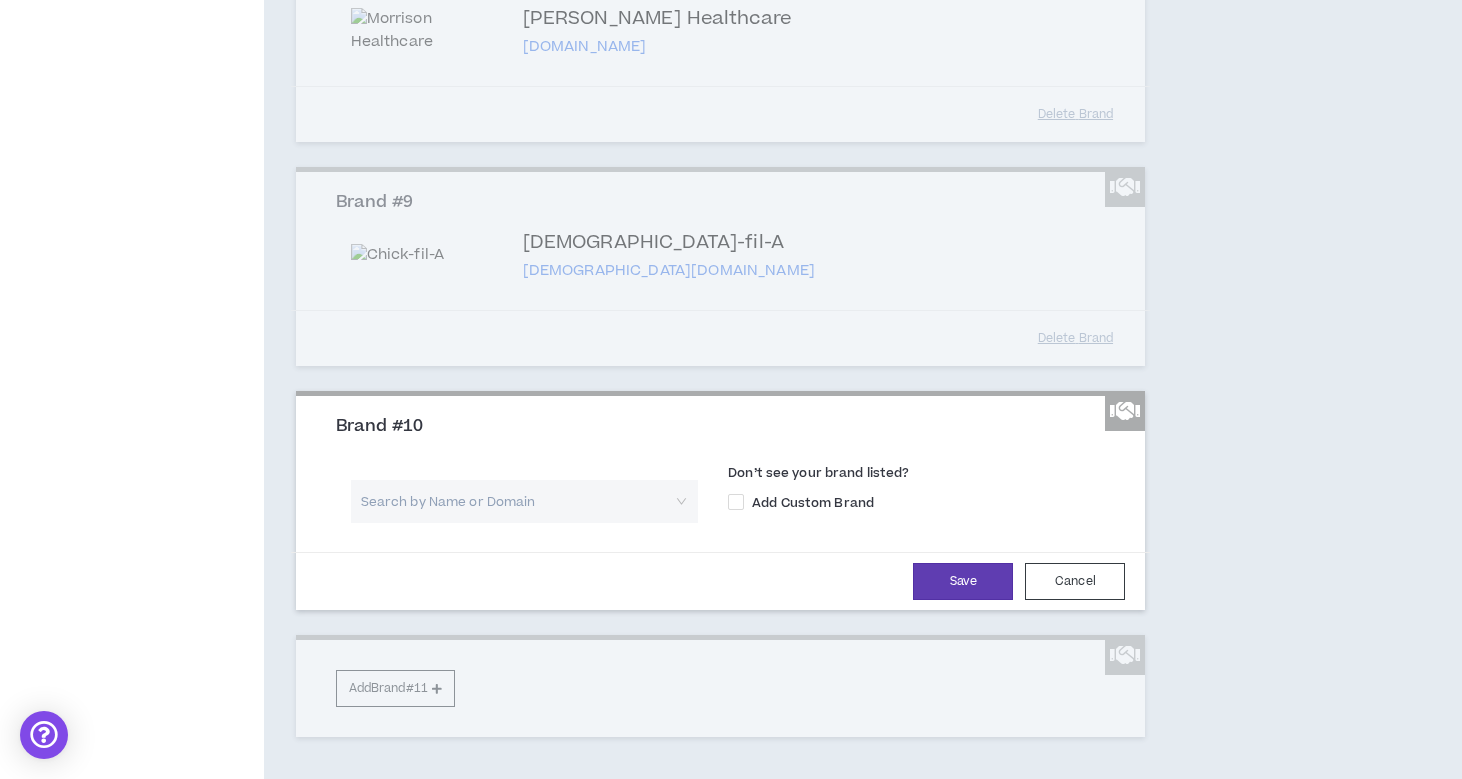click at bounding box center [518, 501] 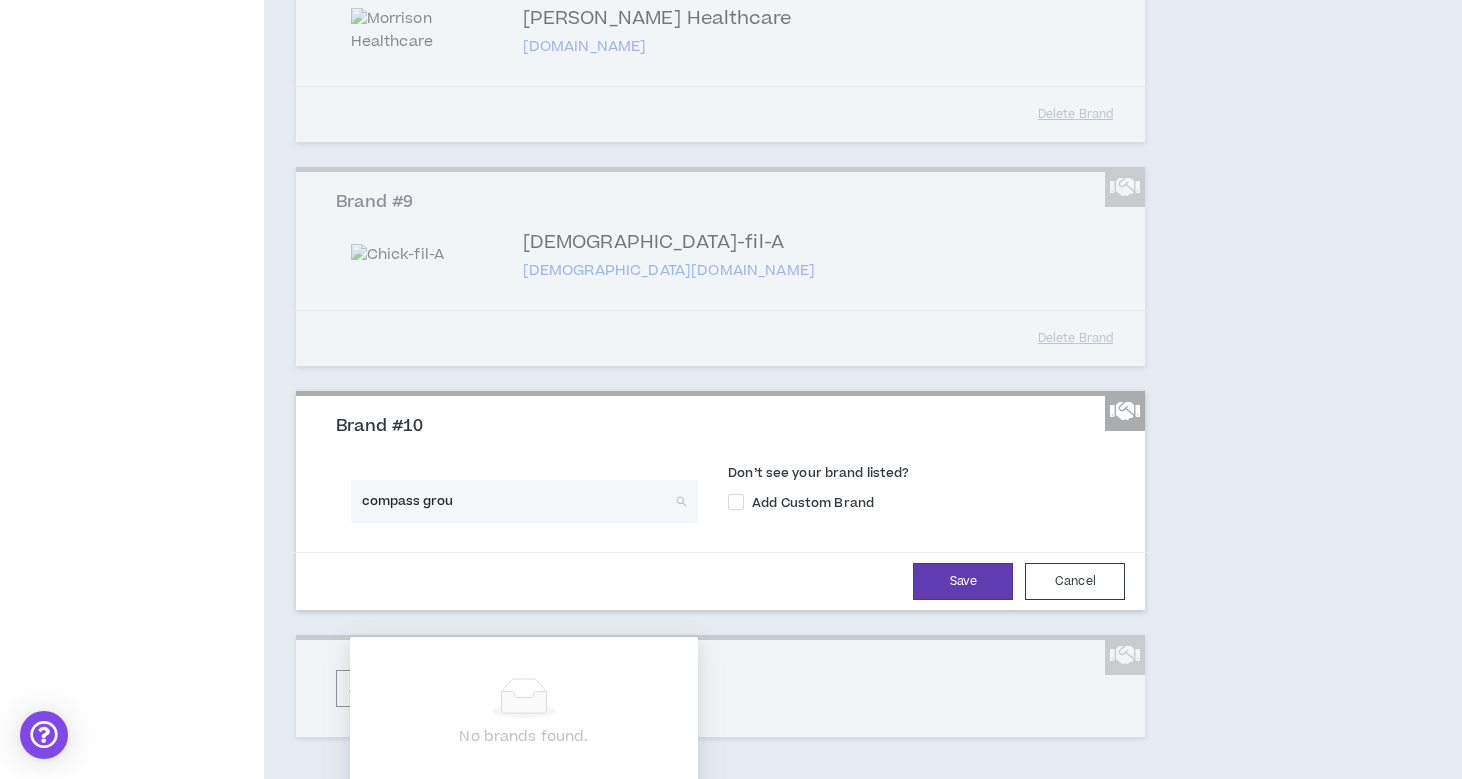 type on "compass group" 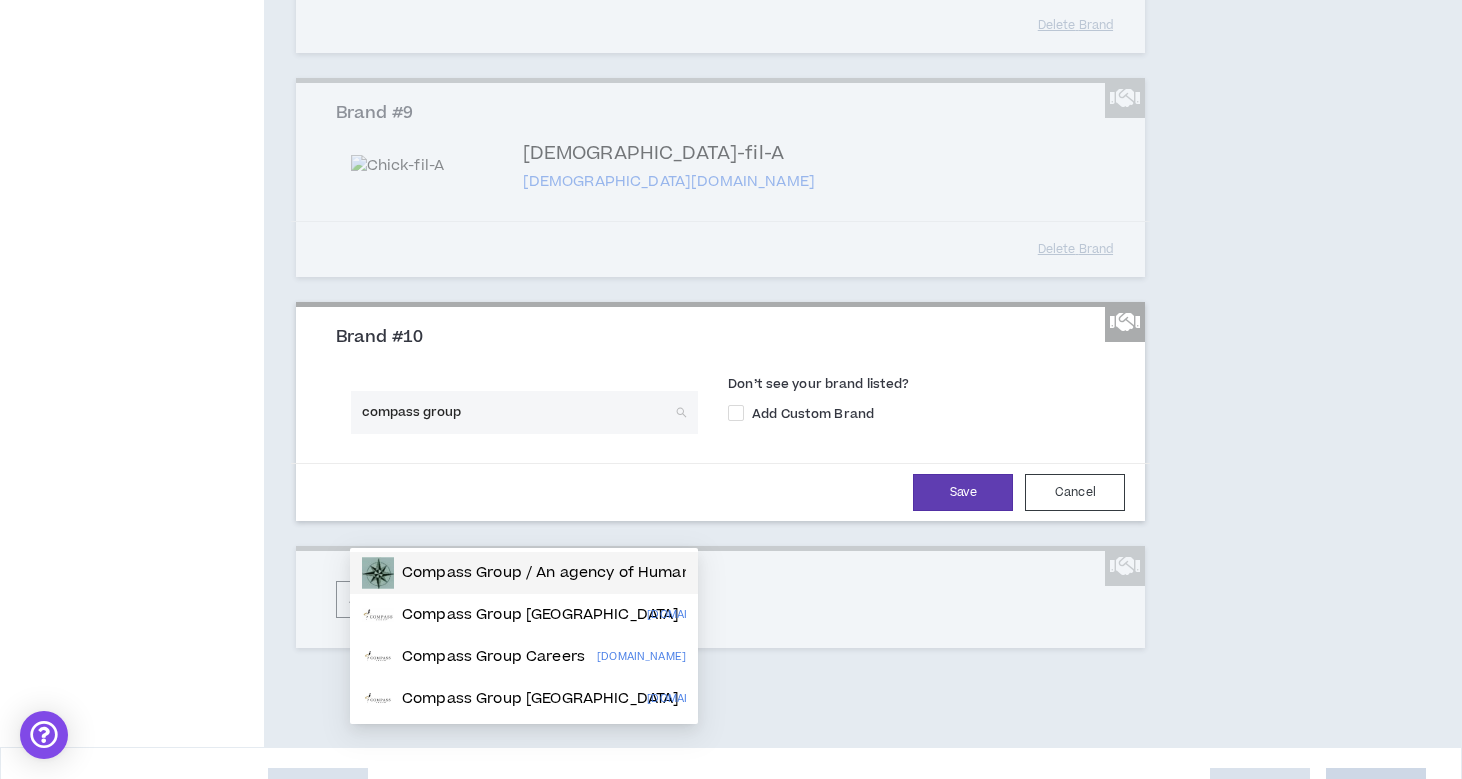 scroll, scrollTop: 2352, scrollLeft: 0, axis: vertical 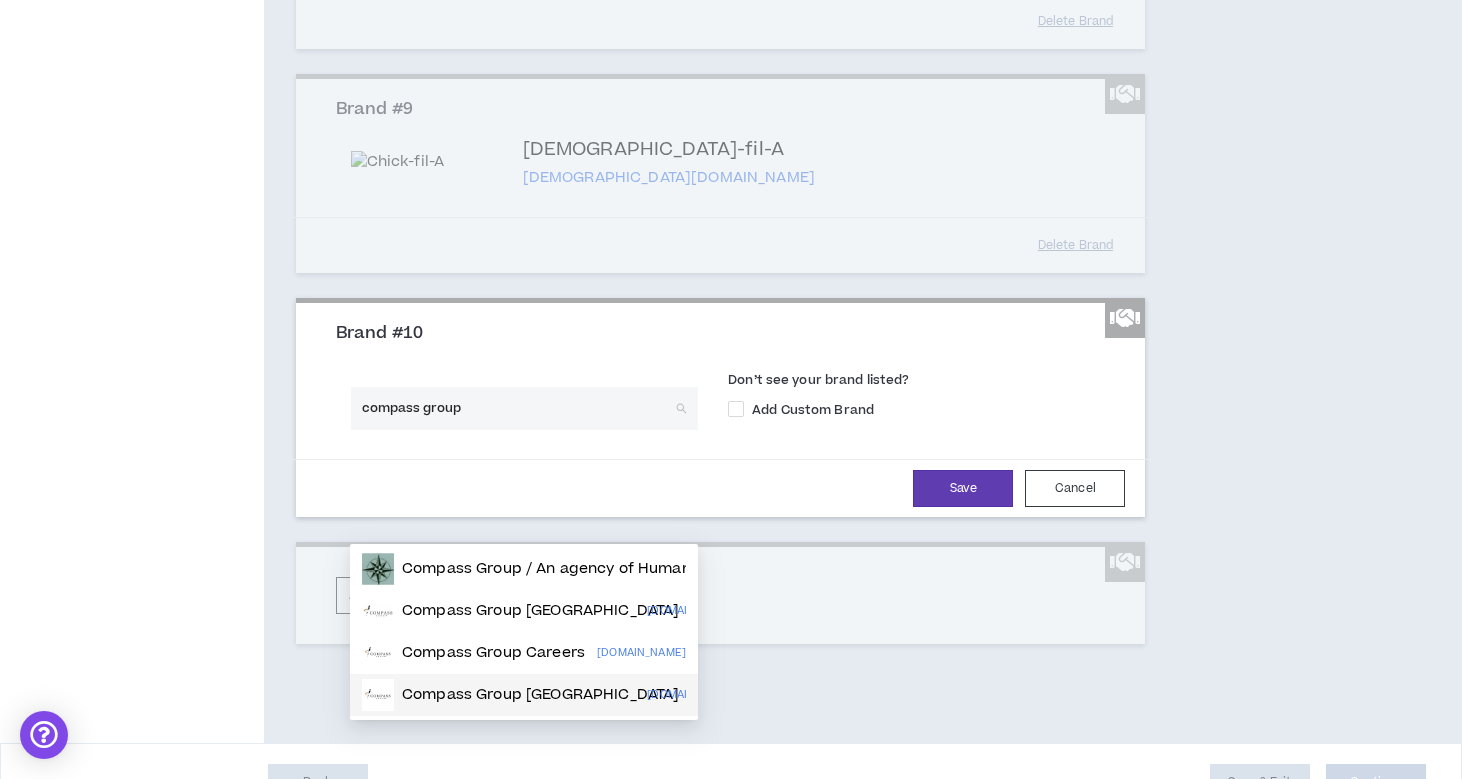 click on "Compass Group [GEOGRAPHIC_DATA]" at bounding box center (540, 695) 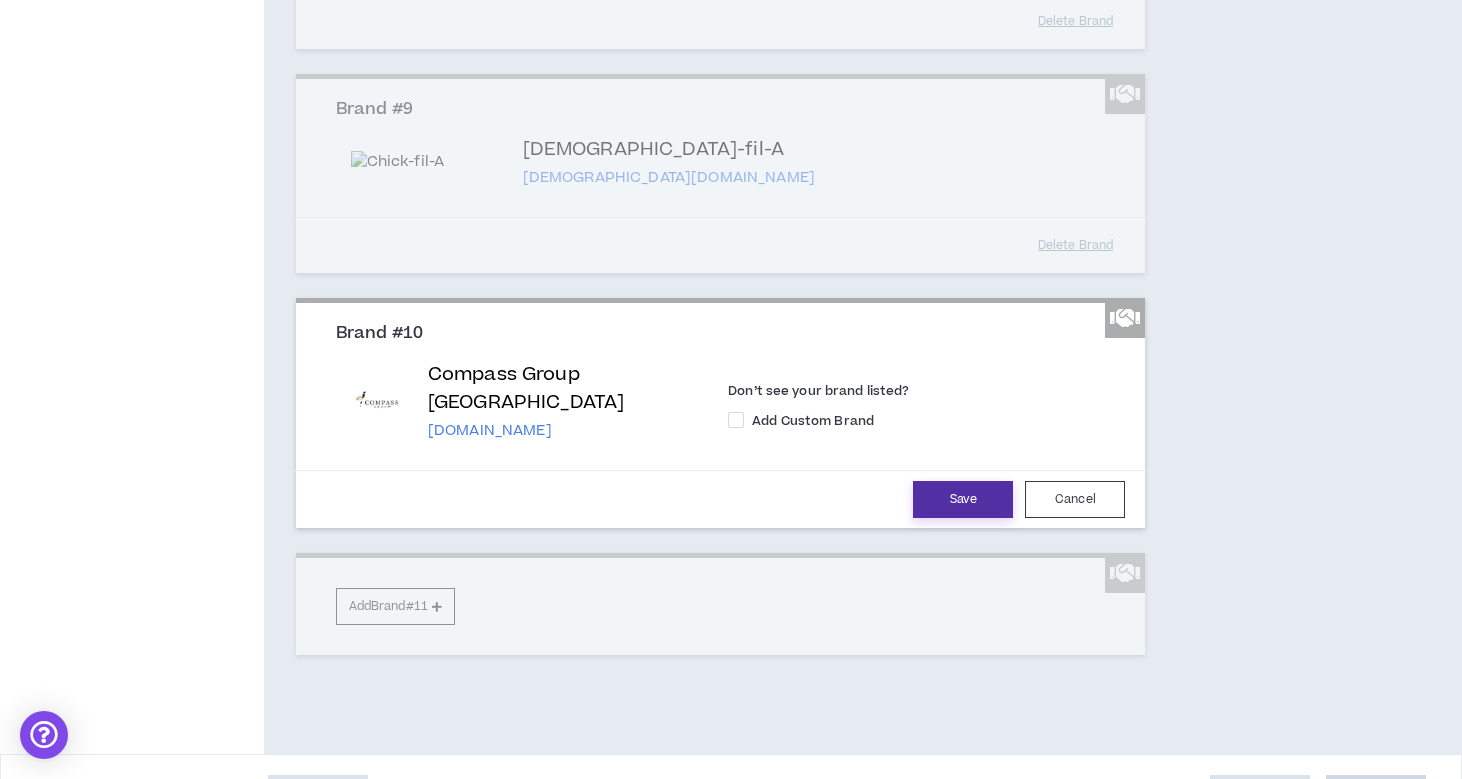click on "Save" at bounding box center [963, 499] 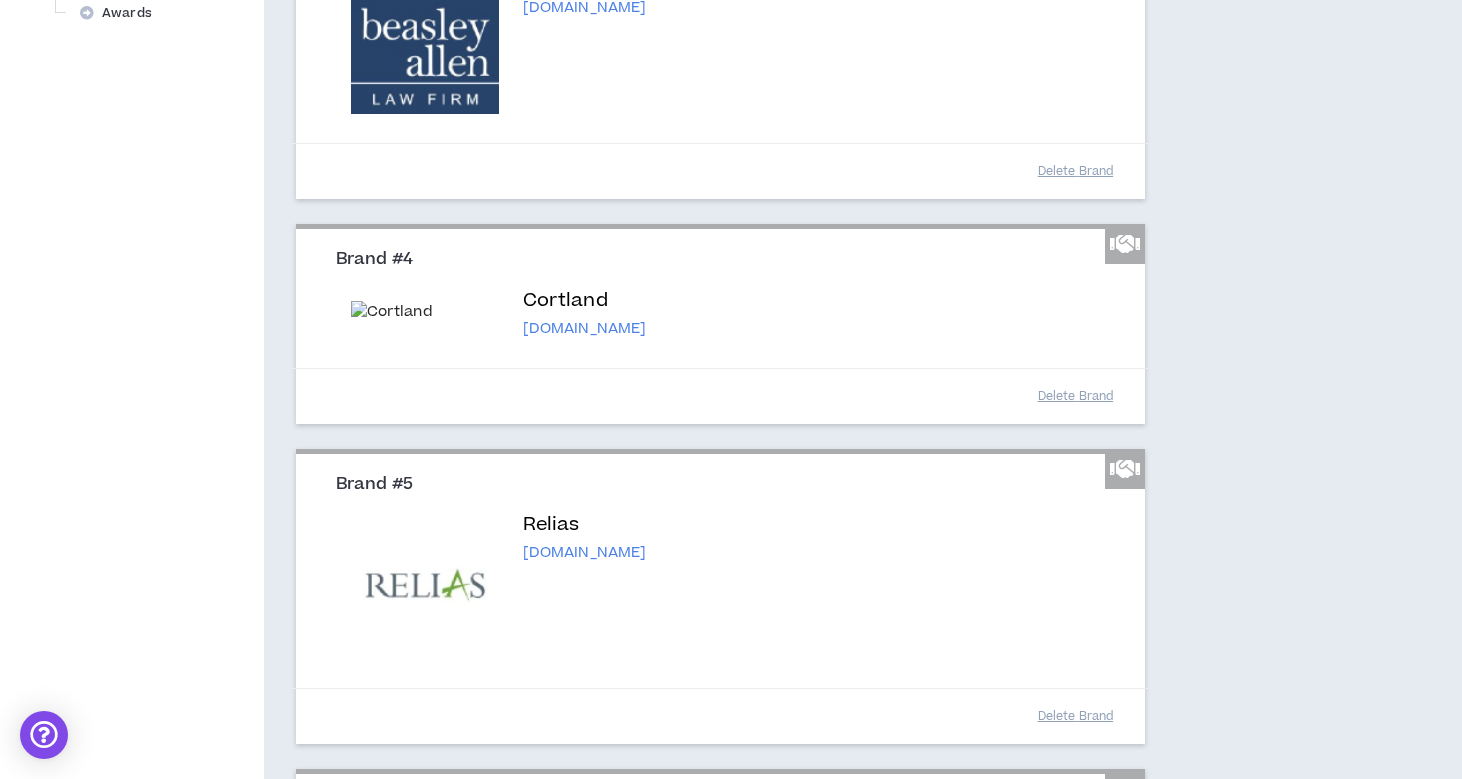 scroll, scrollTop: 899, scrollLeft: 0, axis: vertical 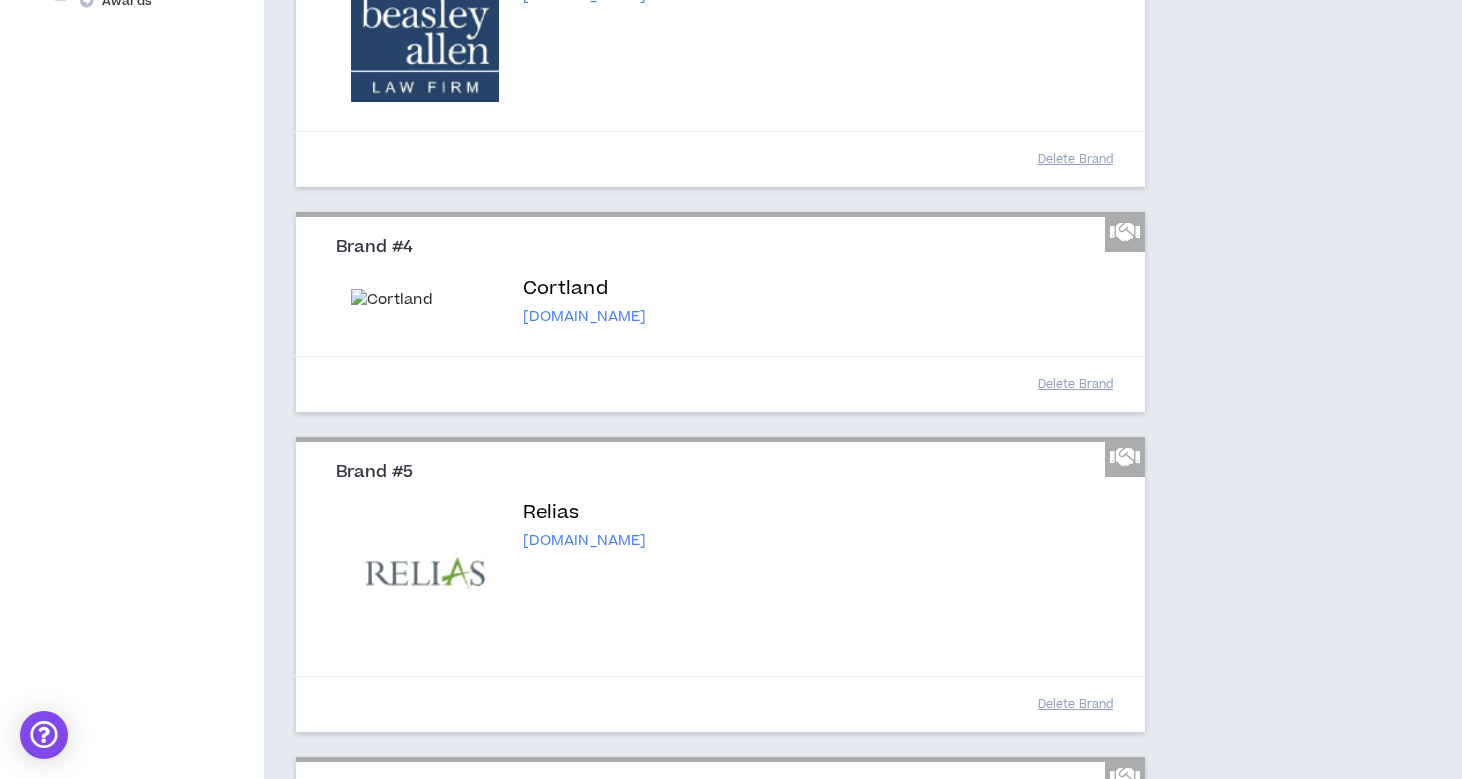 click on "Cortland [DOMAIN_NAME]" at bounding box center (721, 301) 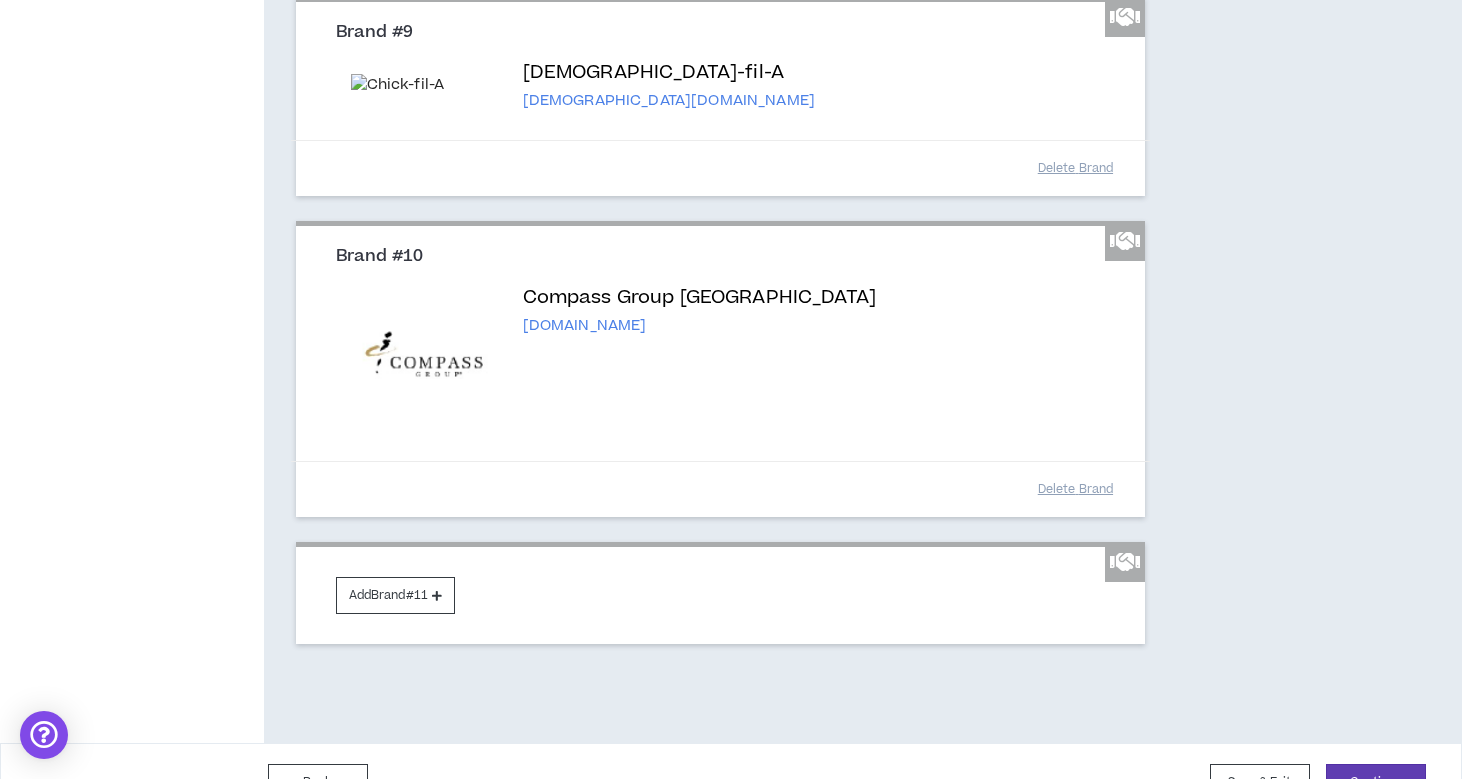 scroll, scrollTop: 2580, scrollLeft: 0, axis: vertical 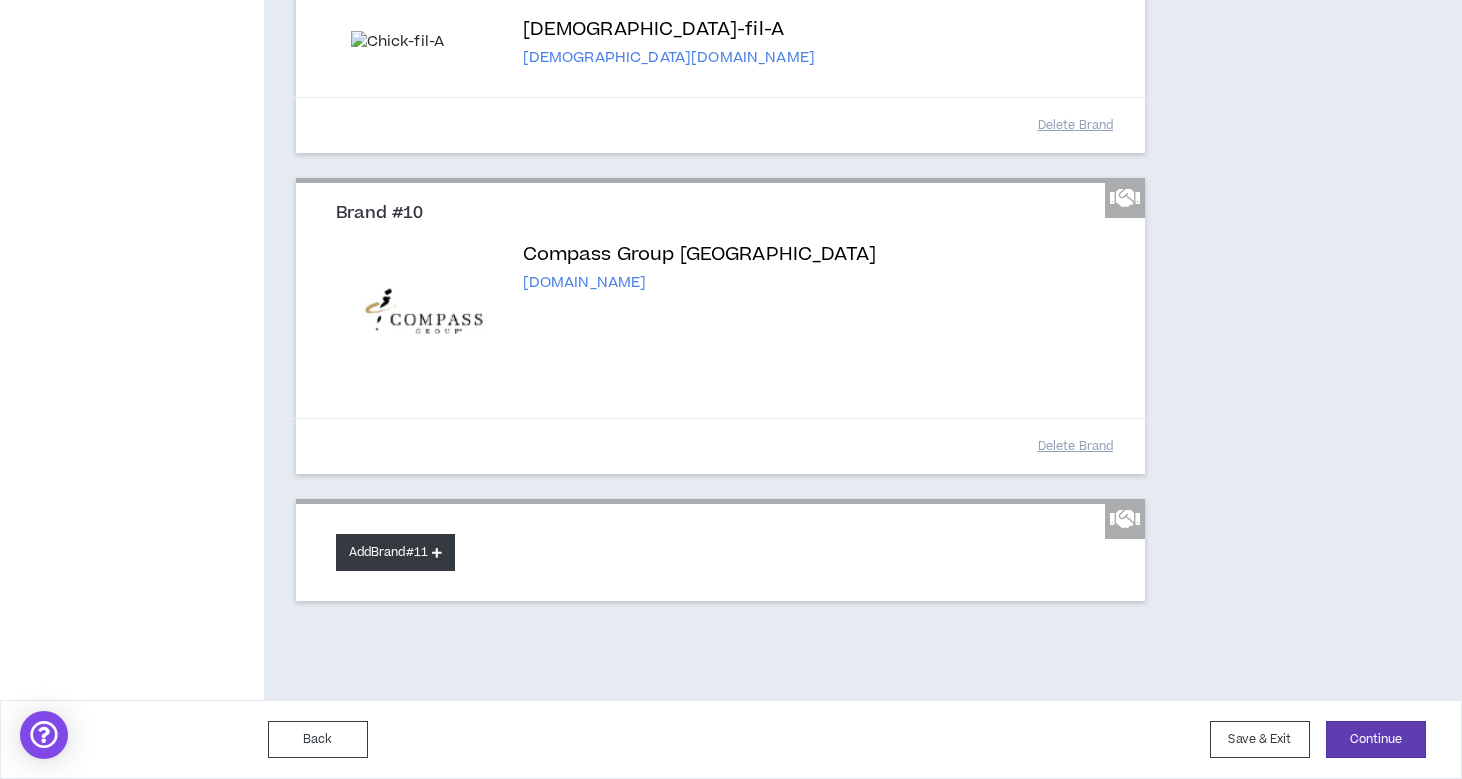 click on "Add  Brand  #11" at bounding box center [395, 552] 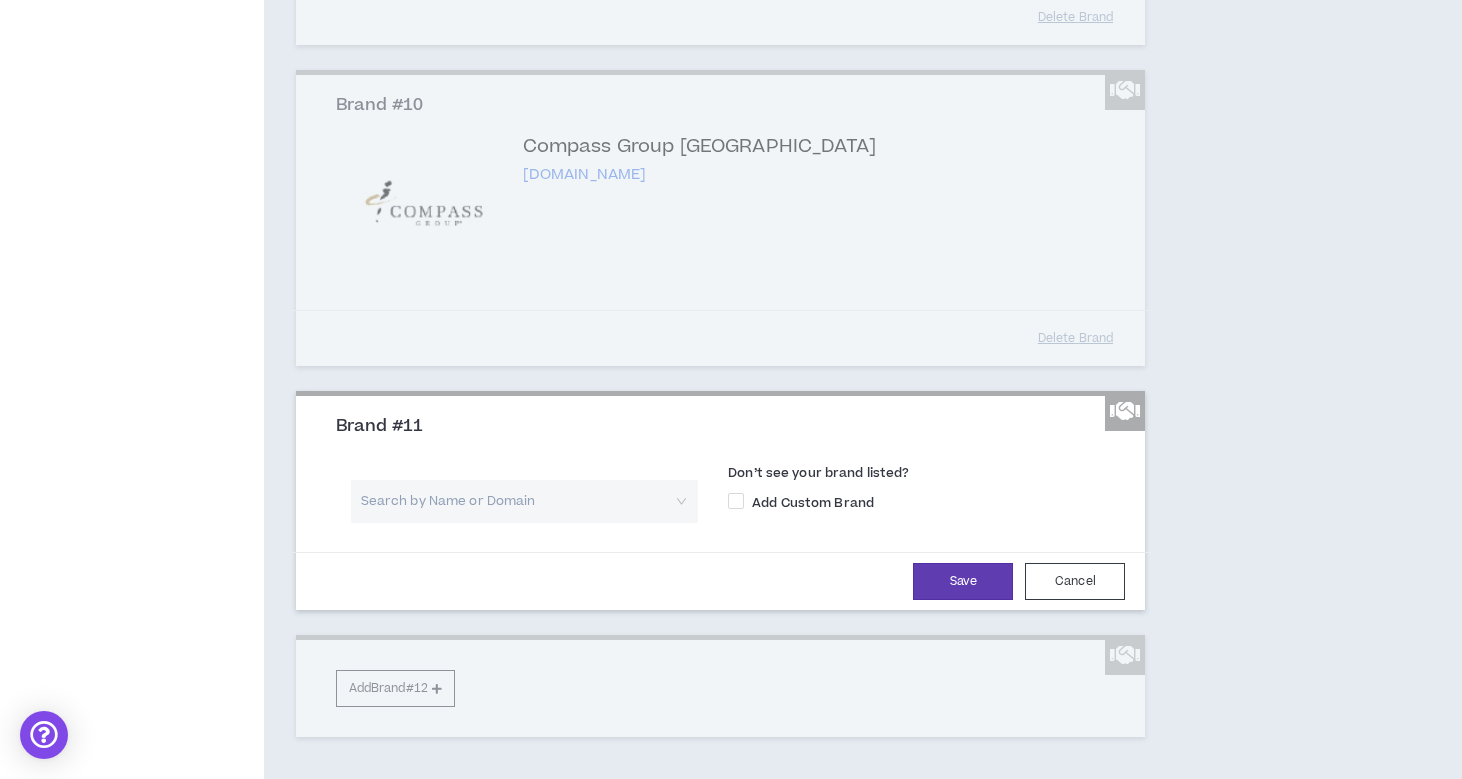 click at bounding box center [518, 501] 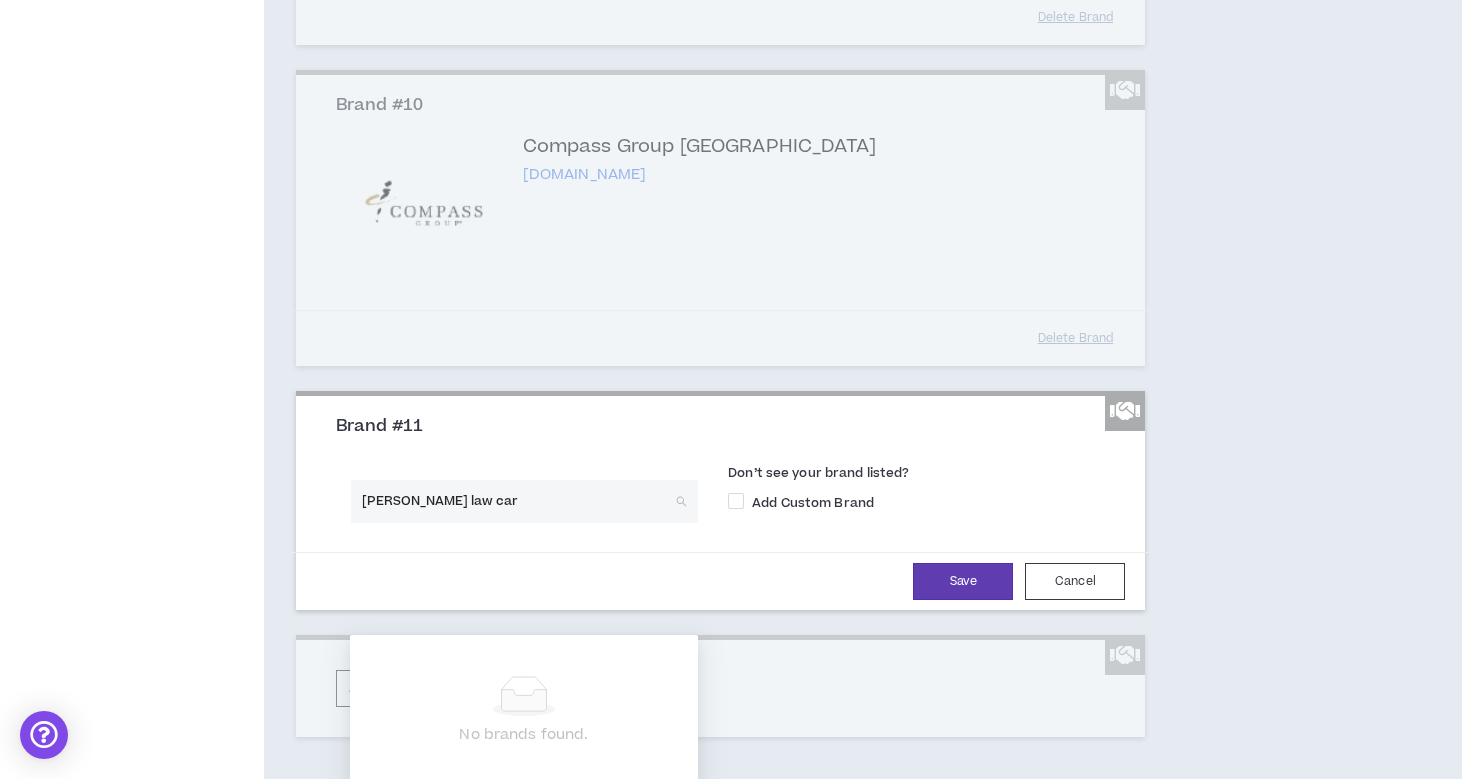 type on "[PERSON_NAME] law care" 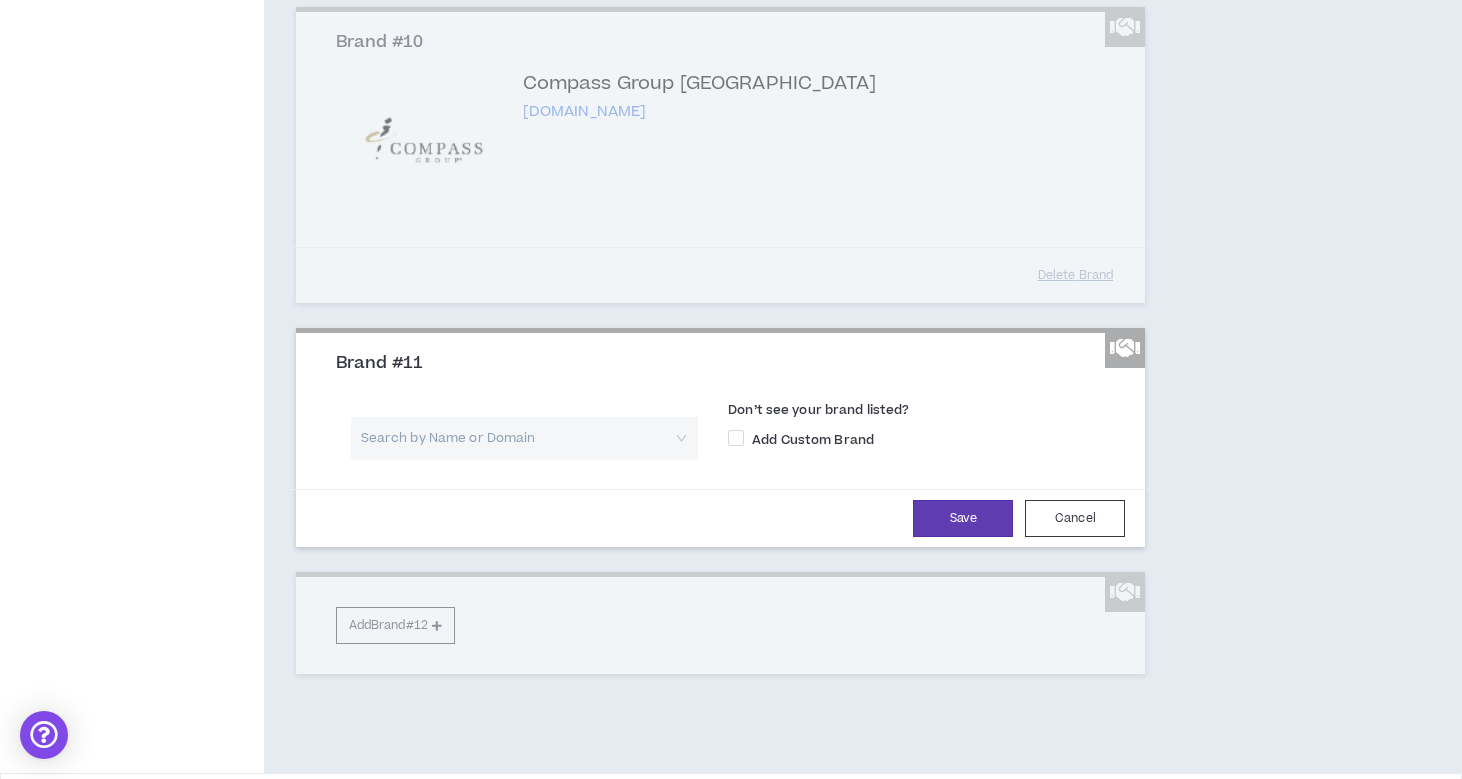 scroll, scrollTop: 2676, scrollLeft: 0, axis: vertical 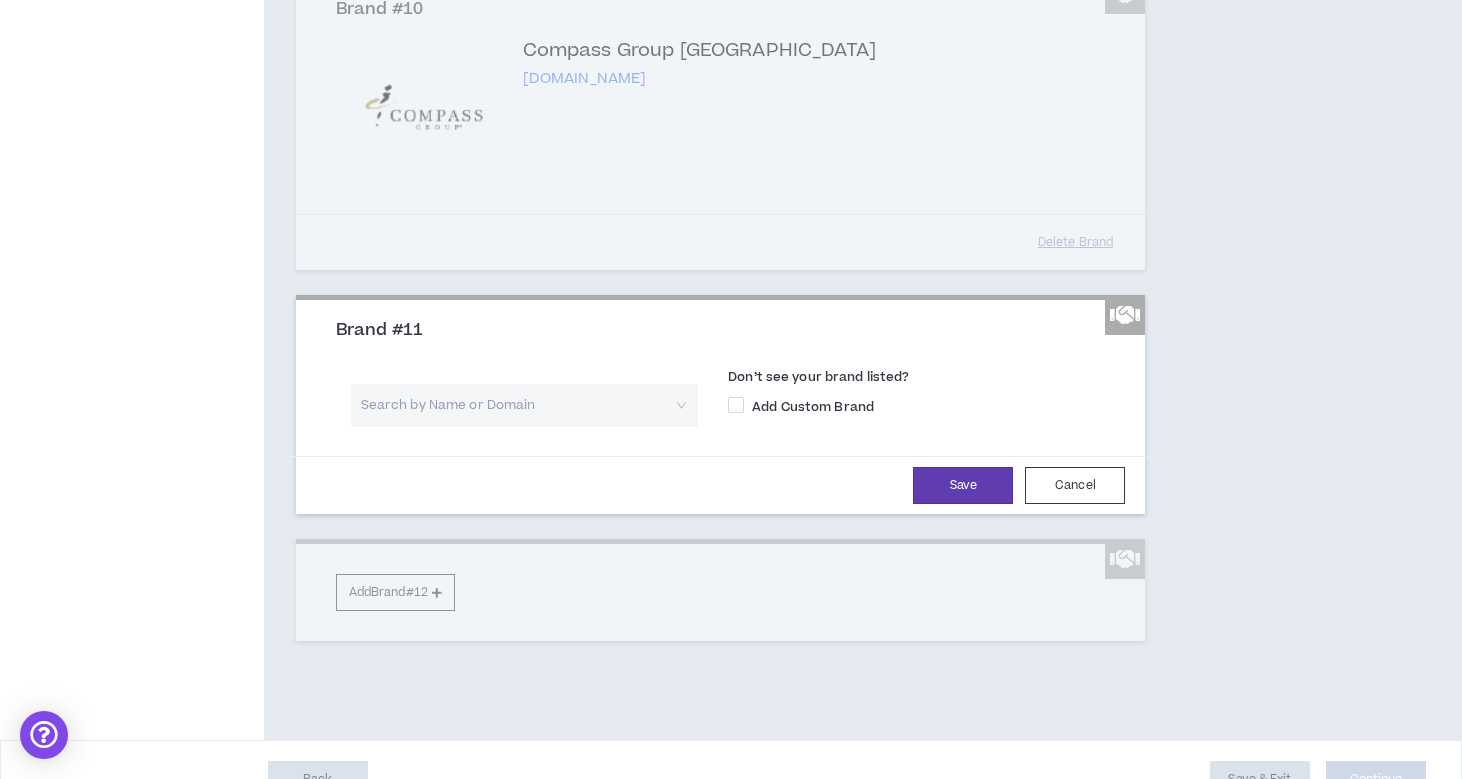 click on "Search by Name or Domain Don’t see your brand listed? Add Custom Brand" at bounding box center (721, 399) 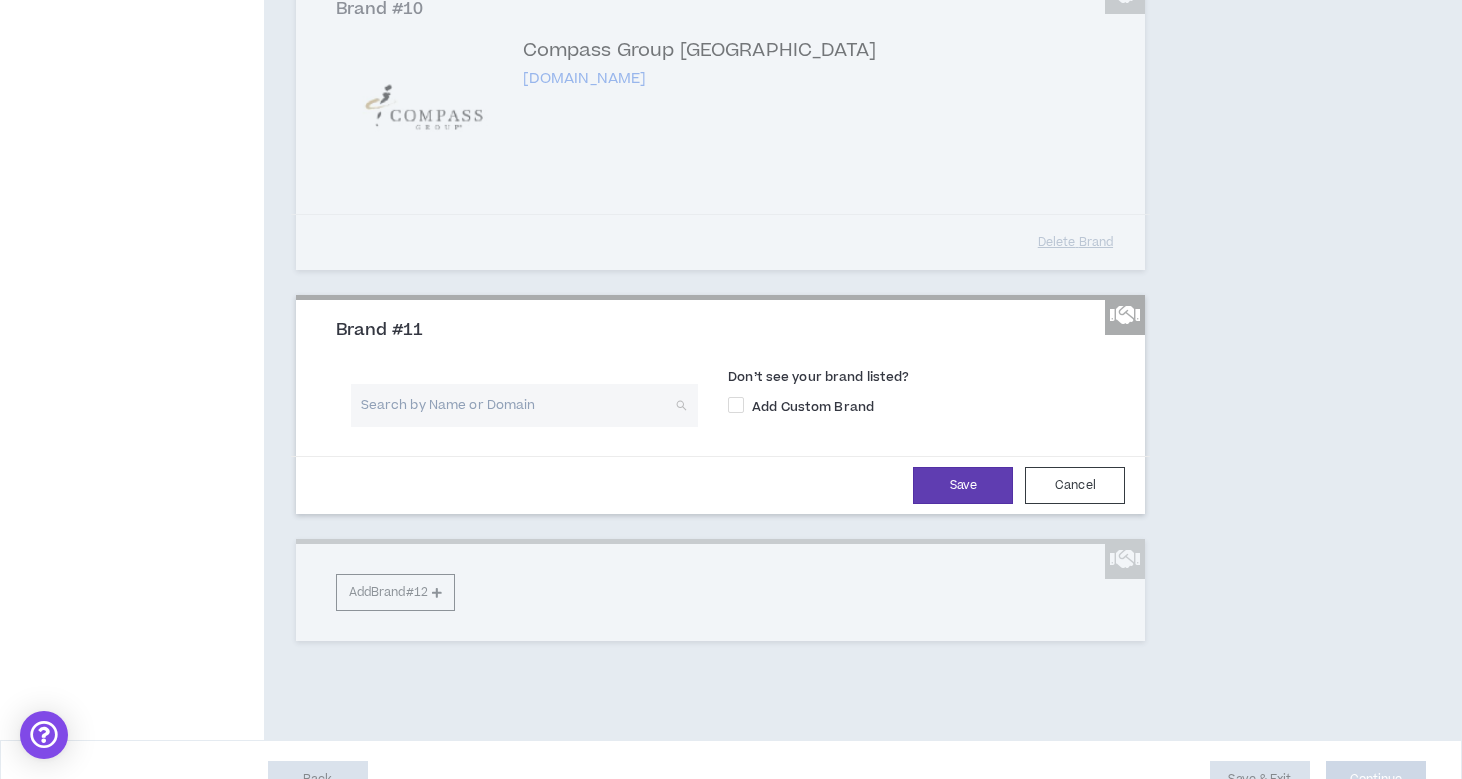click at bounding box center [518, 405] 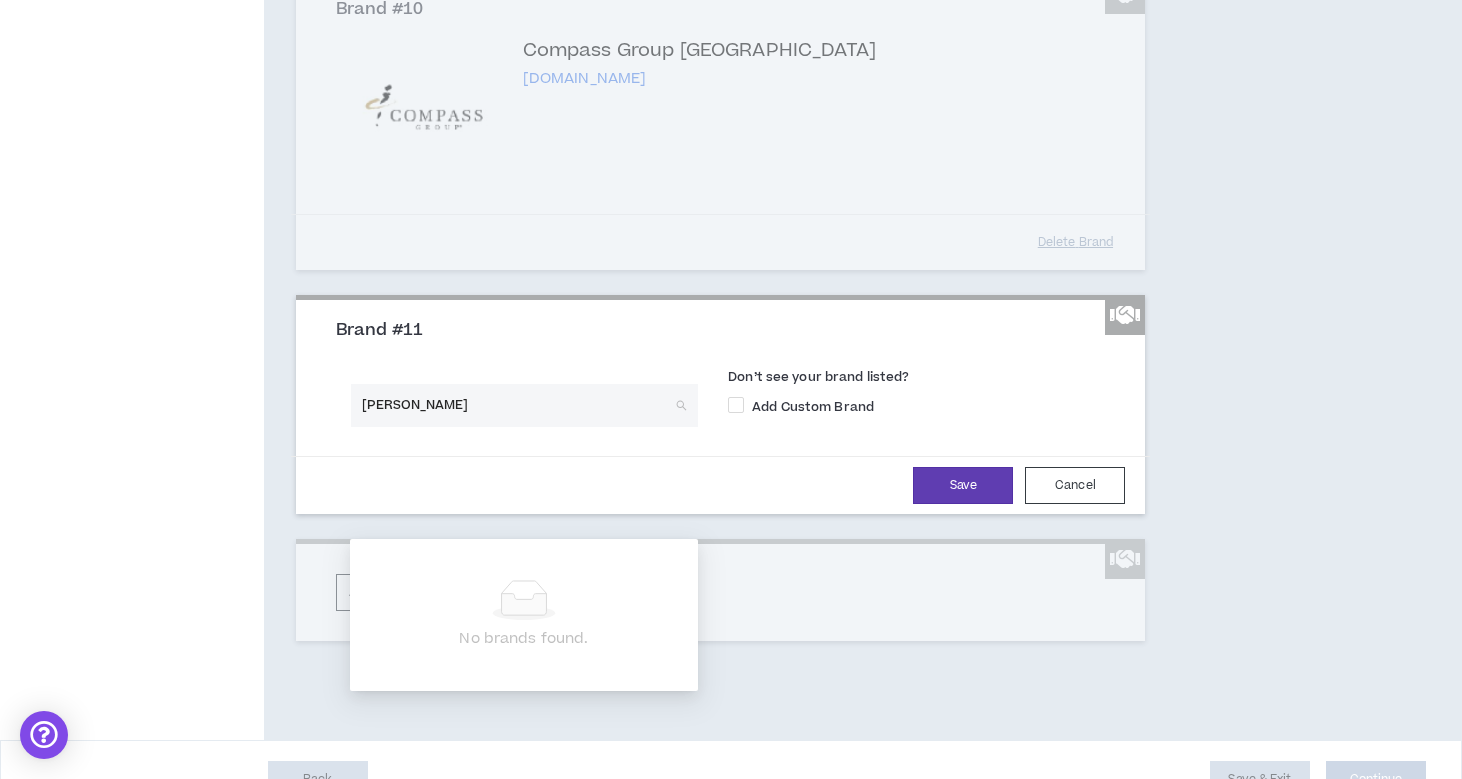 type on "[PERSON_NAME]" 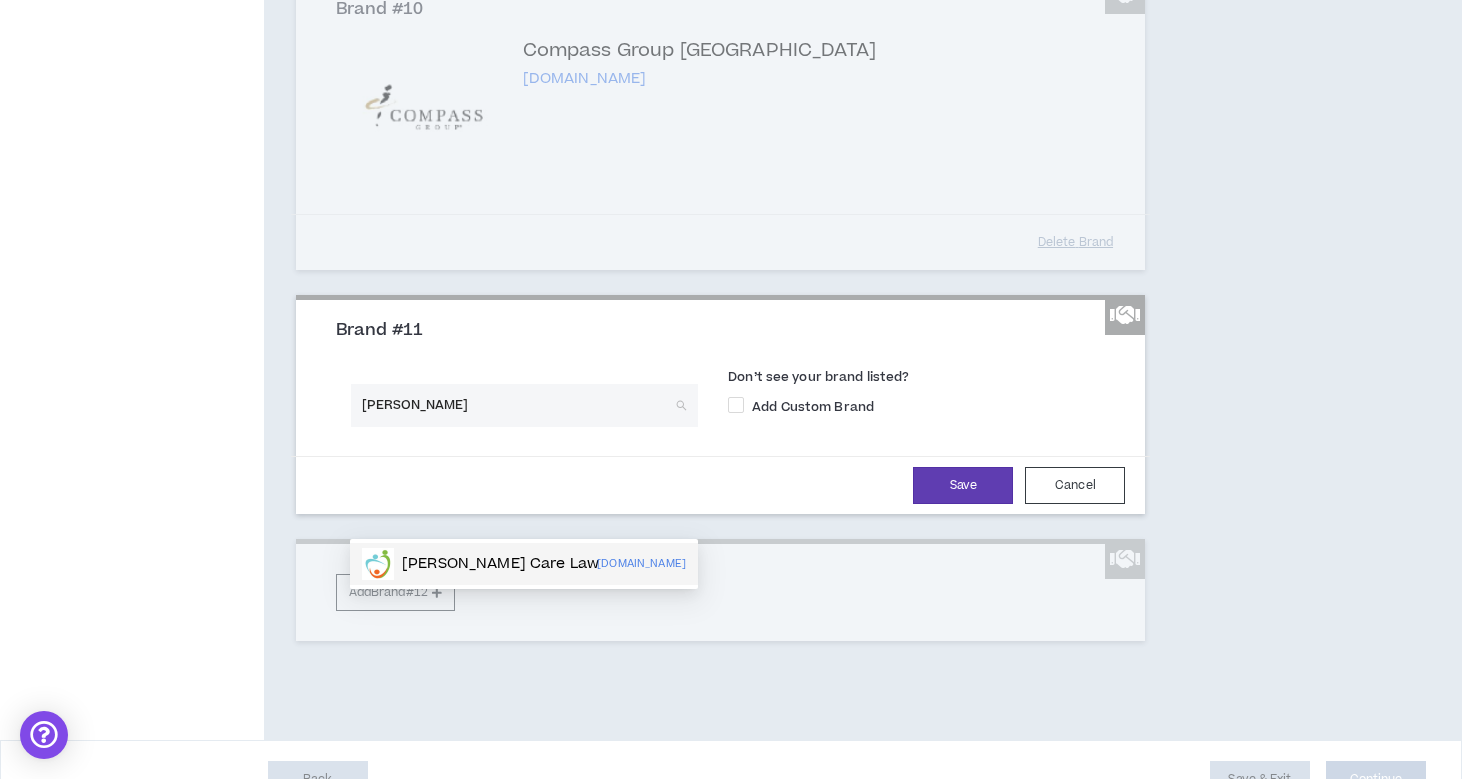 click on "[PERSON_NAME] Care Law" at bounding box center [500, 564] 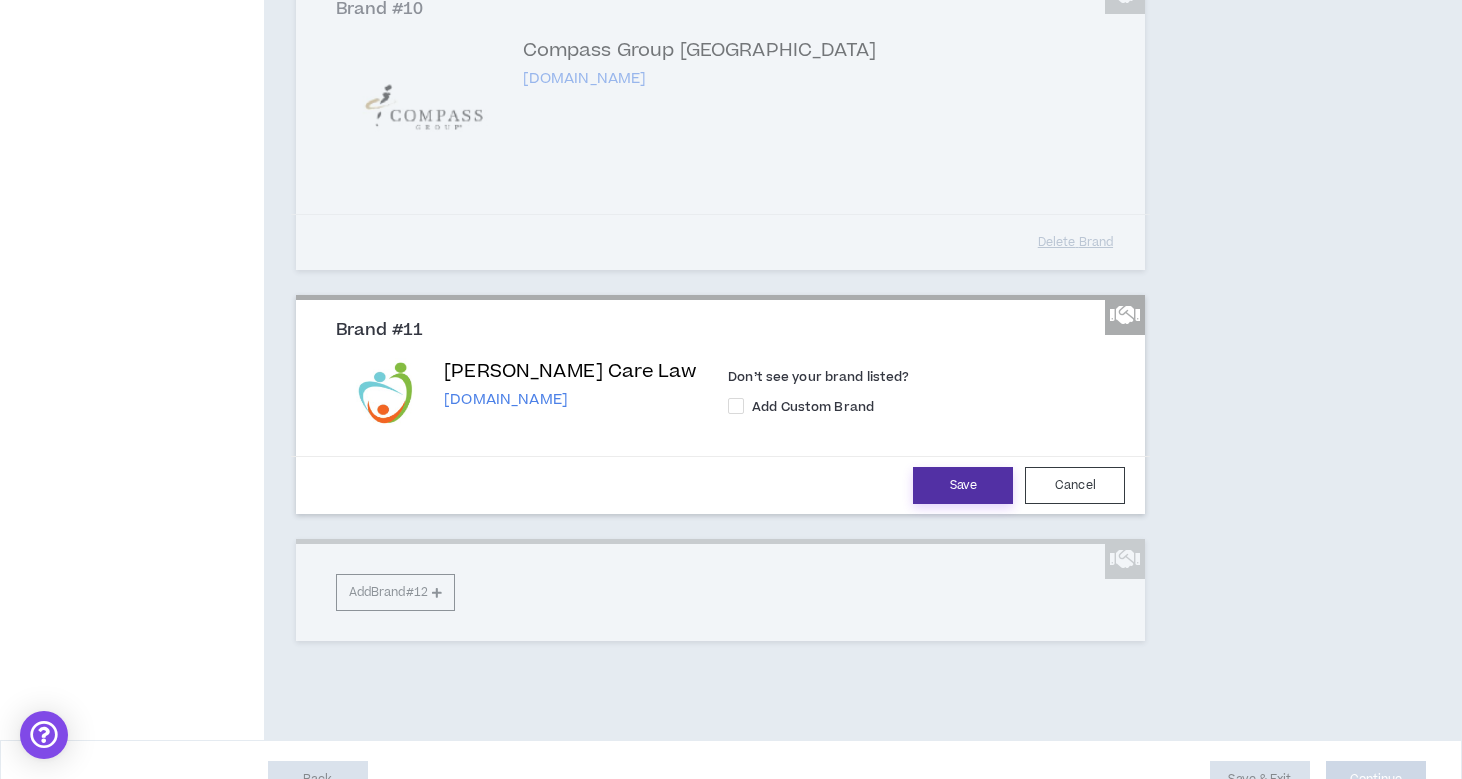 click on "Save" at bounding box center [963, 485] 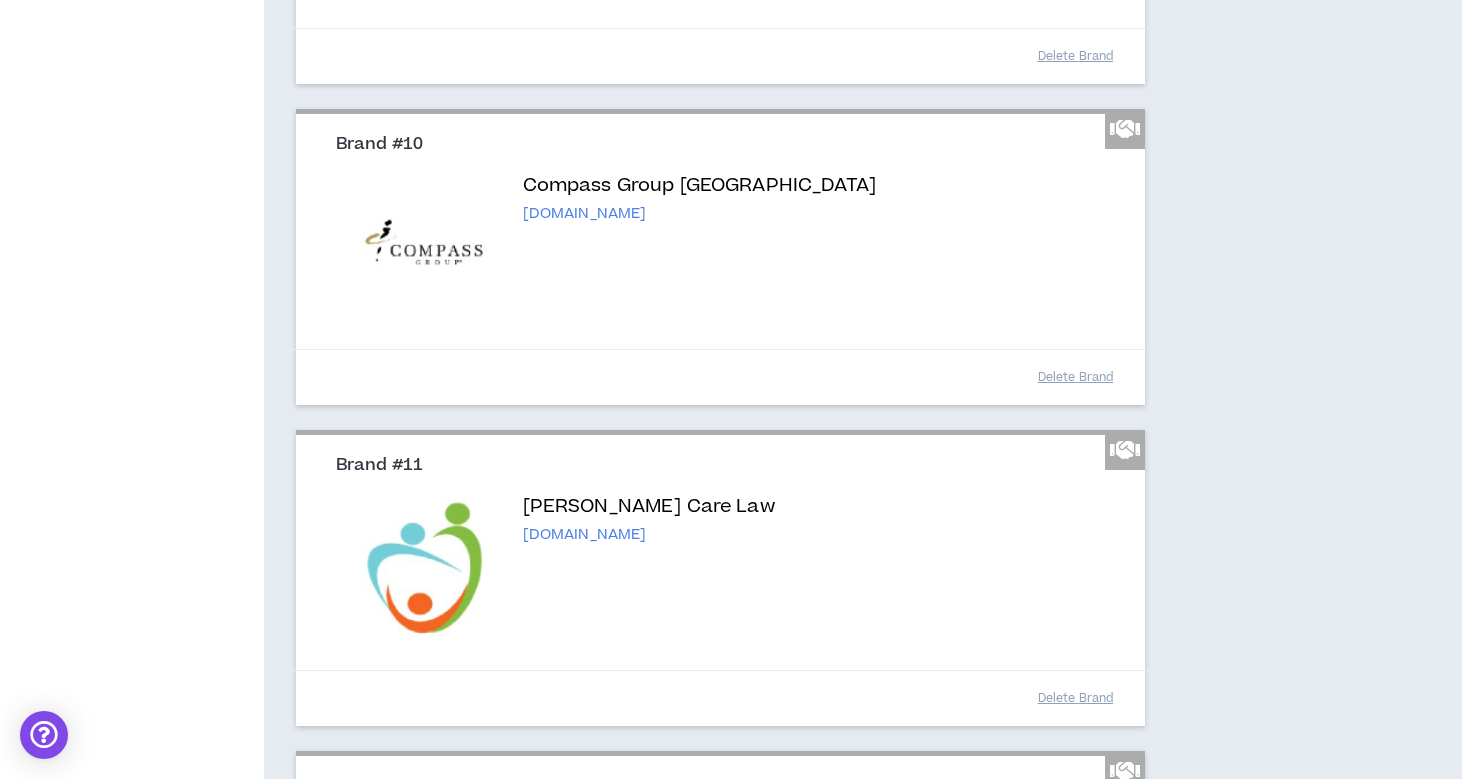 scroll, scrollTop: 2900, scrollLeft: 0, axis: vertical 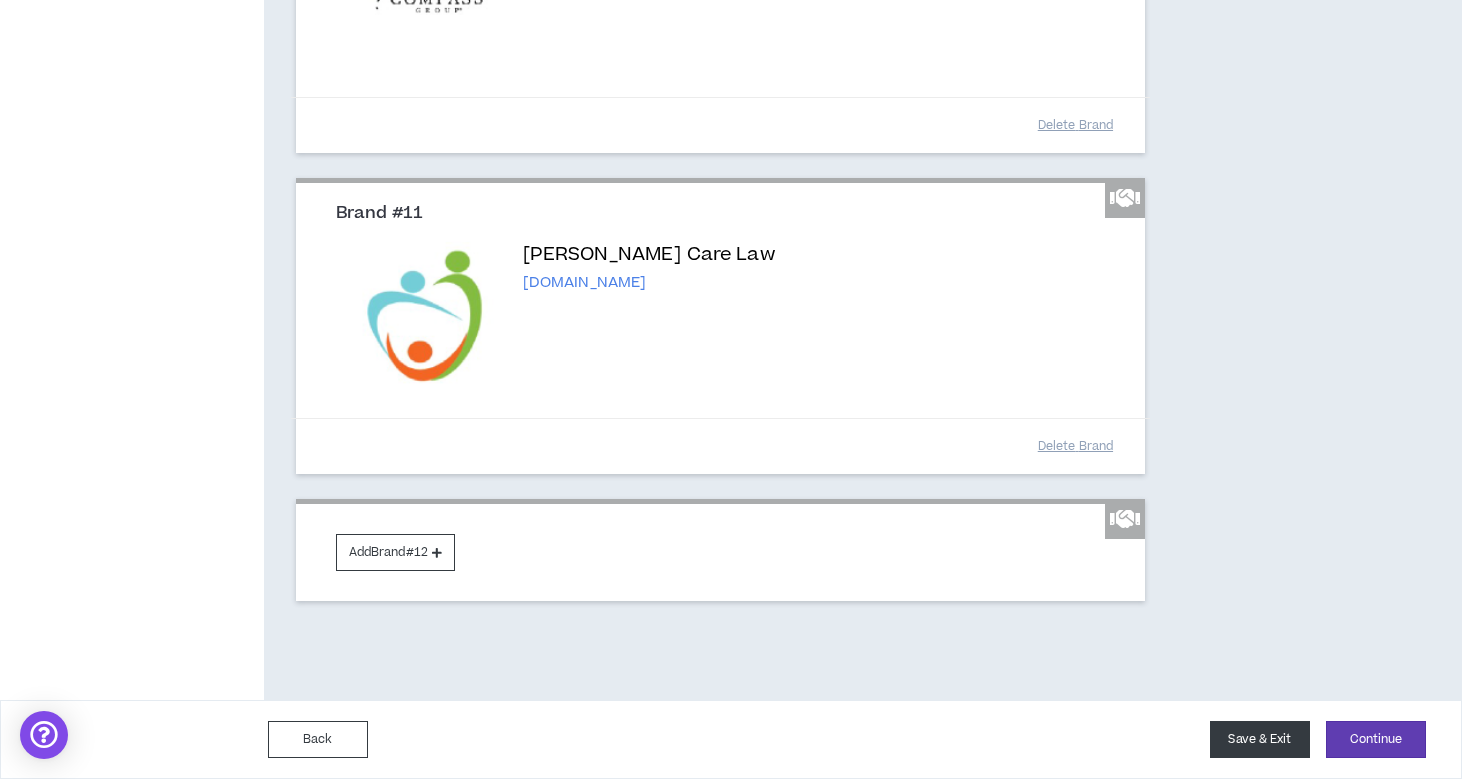 click on "Save & Exit" at bounding box center (1260, 739) 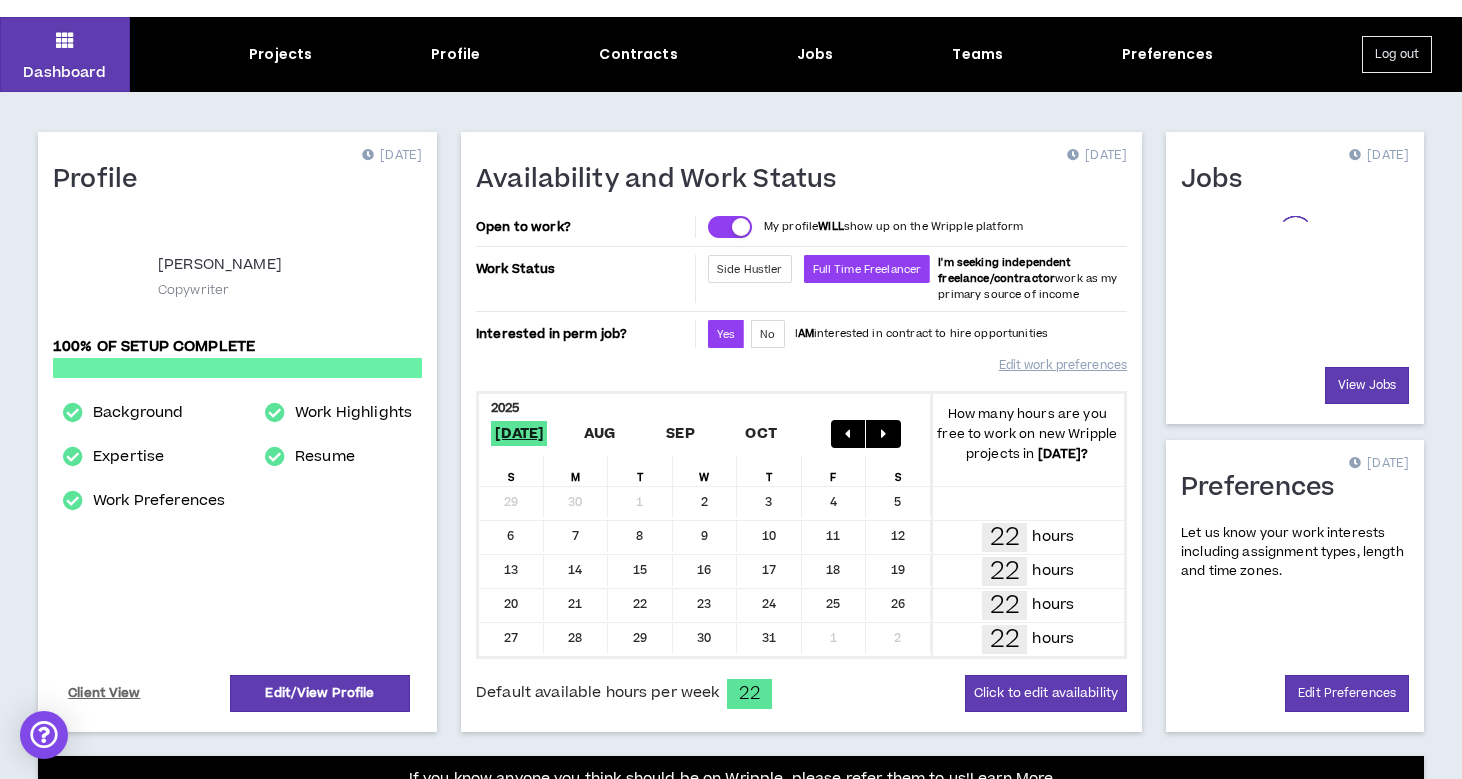 scroll, scrollTop: 0, scrollLeft: 0, axis: both 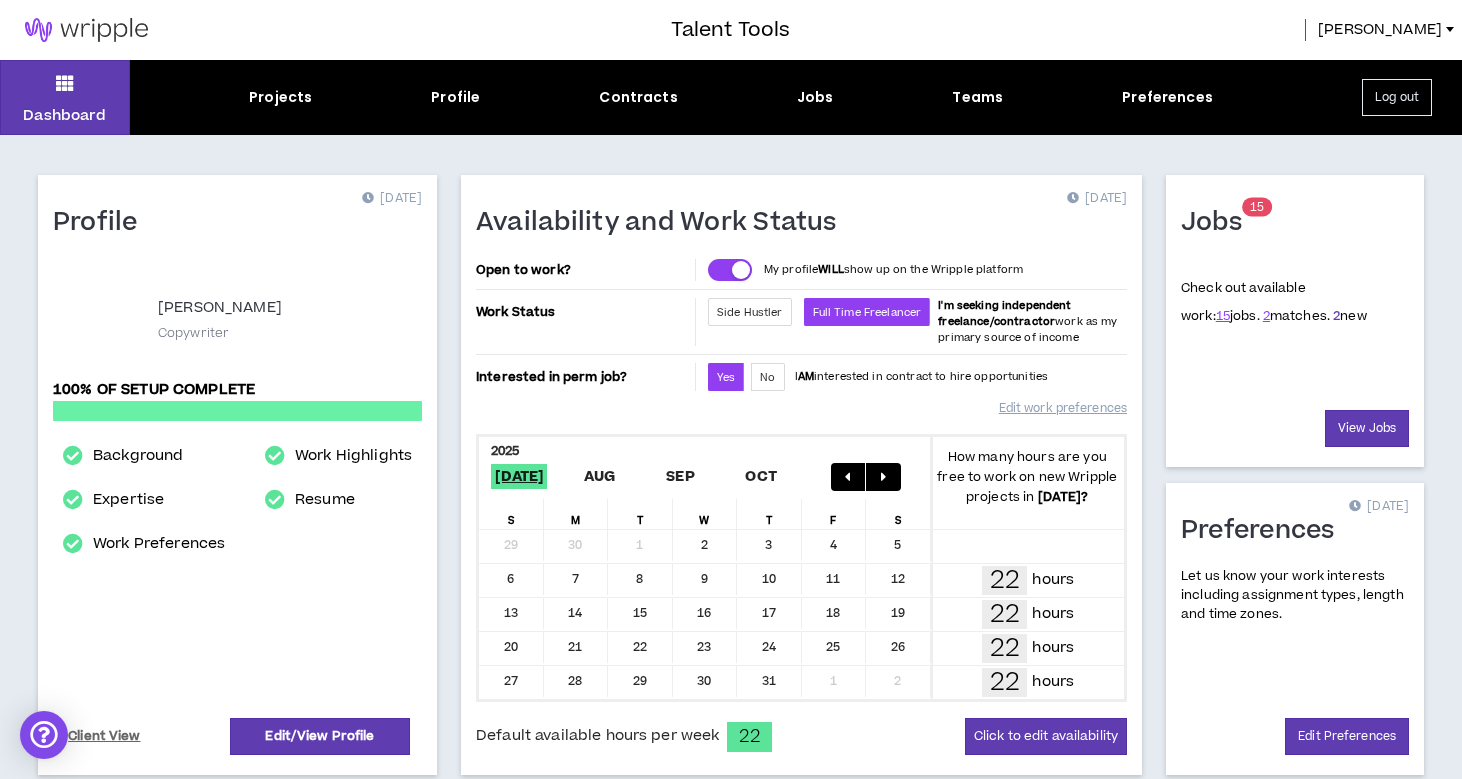 click on "2" at bounding box center (1336, 316) 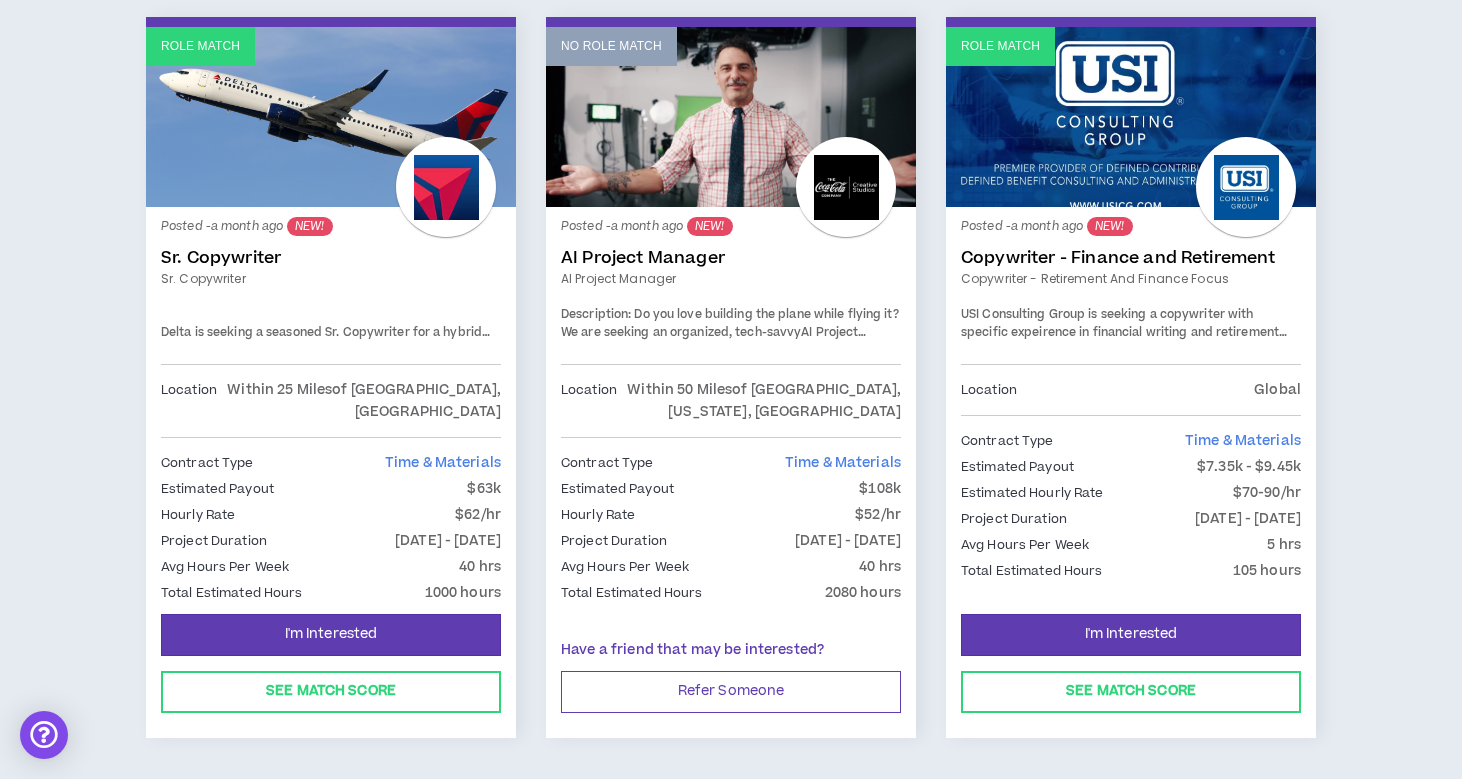 scroll, scrollTop: 1884, scrollLeft: 0, axis: vertical 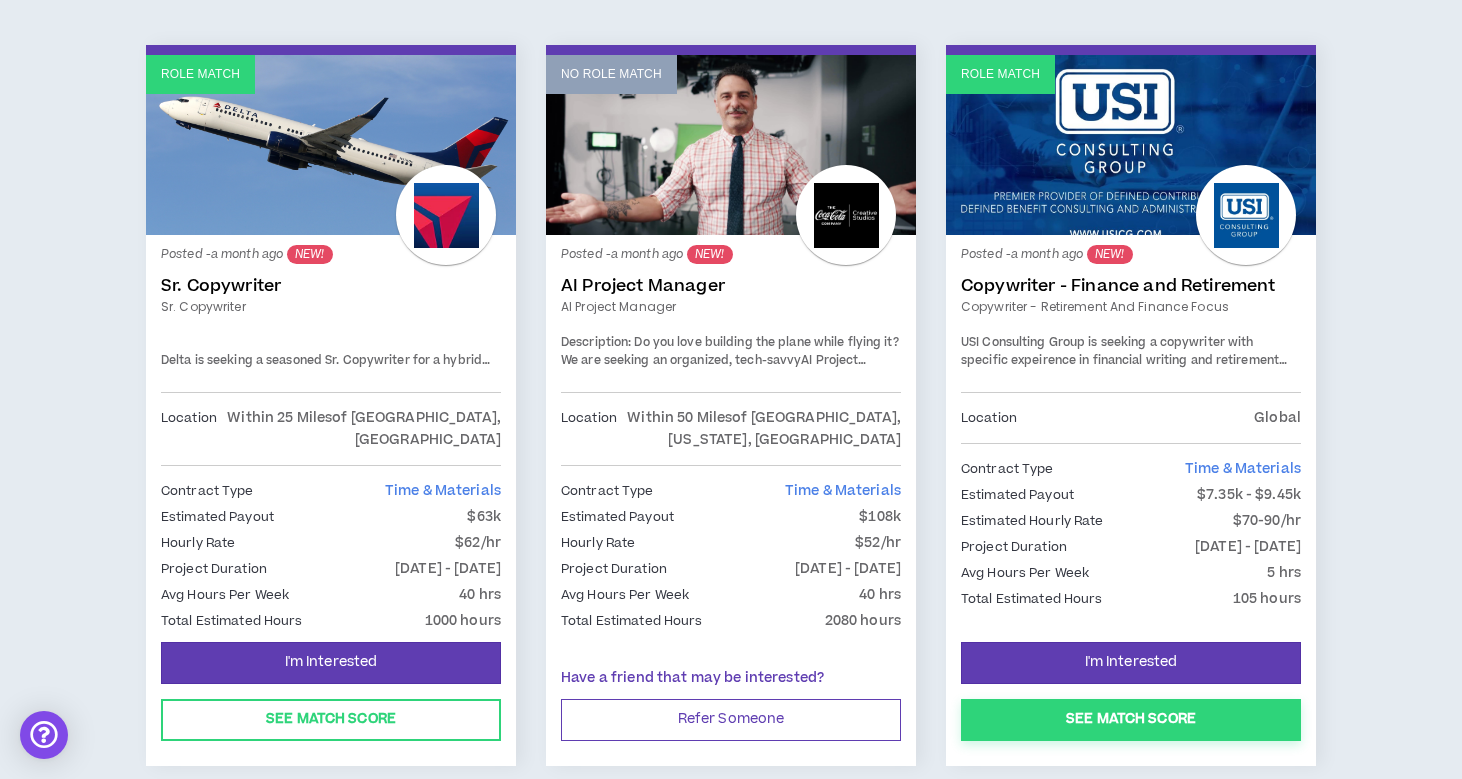 click on "See Match Score" at bounding box center (1131, 720) 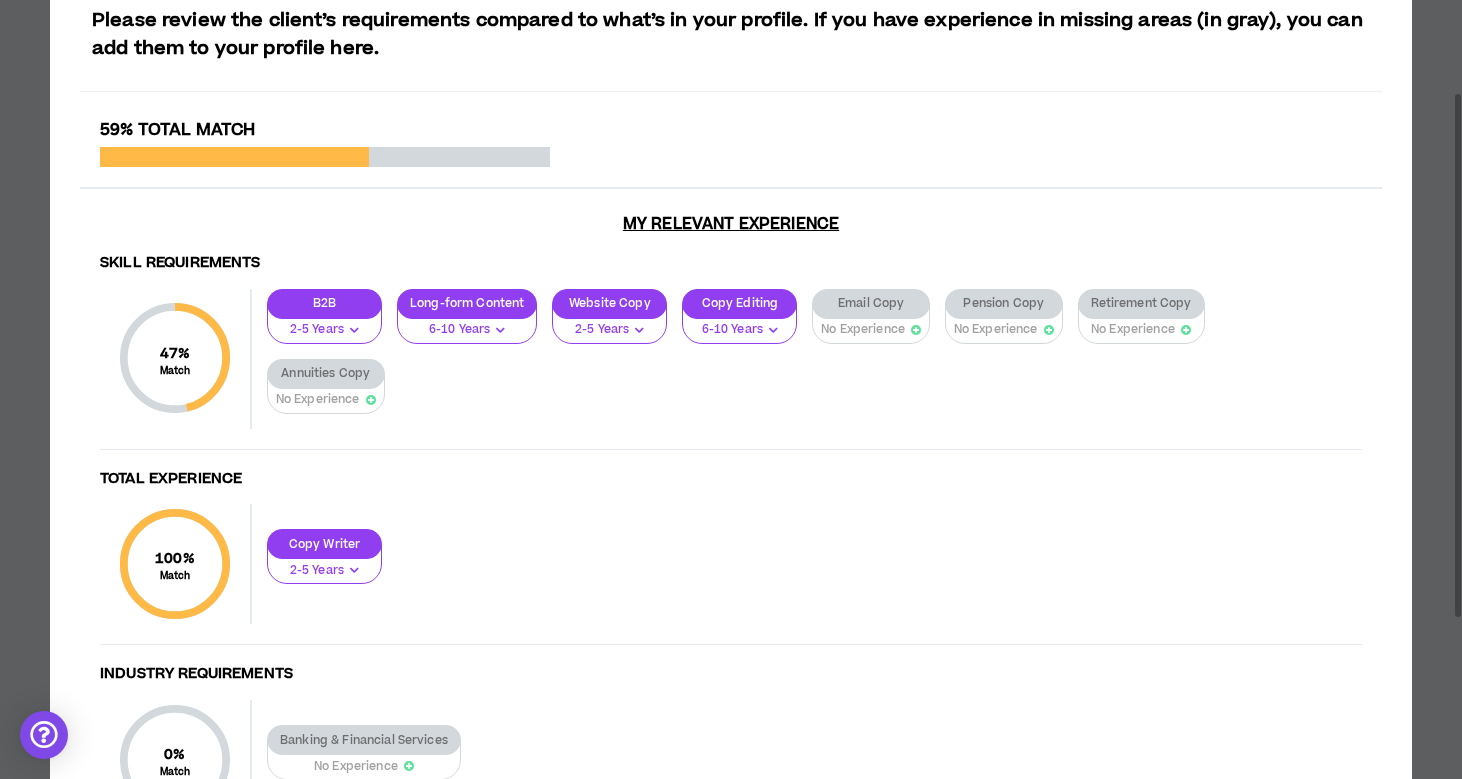 click on "No Experience" at bounding box center (1133, 330) 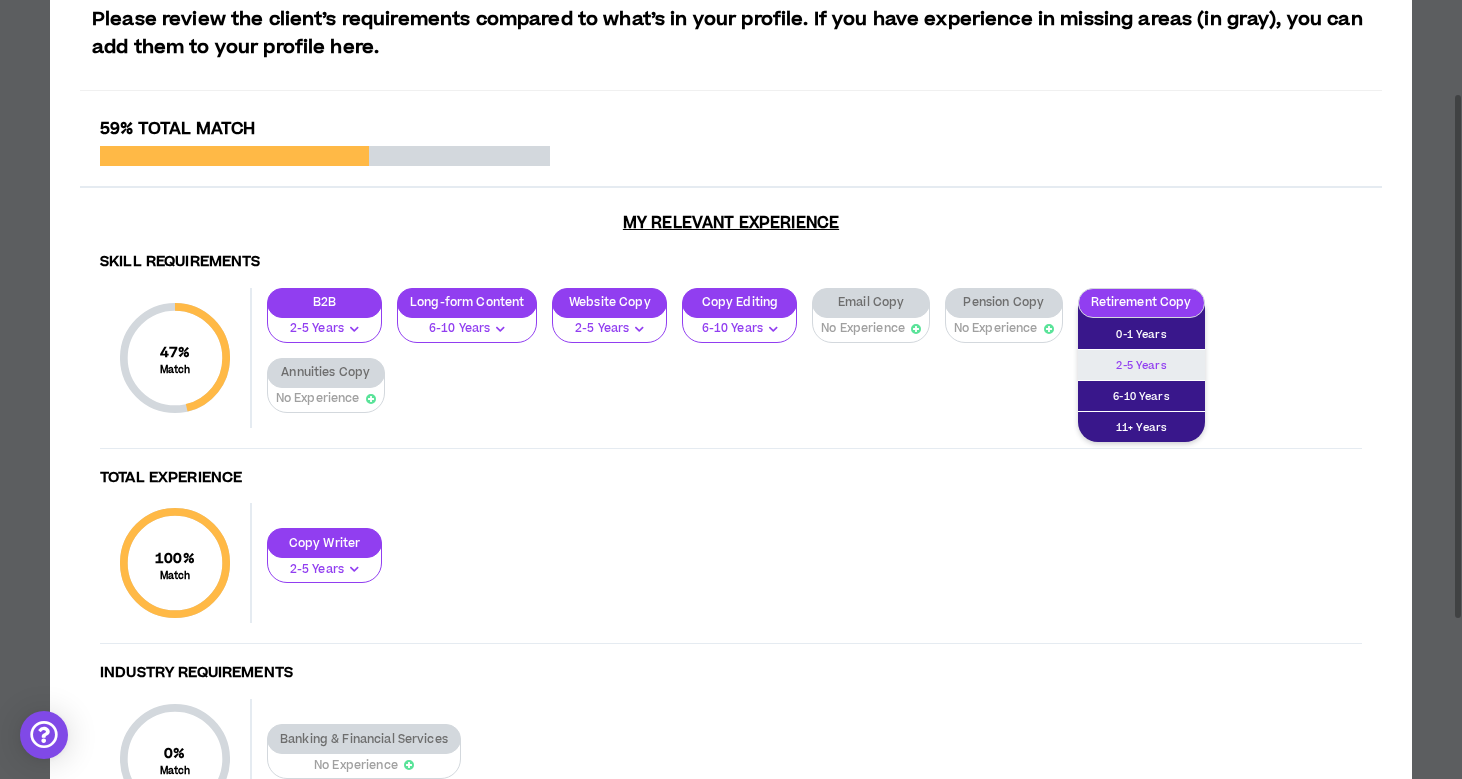 click on "2-5 Years" at bounding box center (1141, 365) 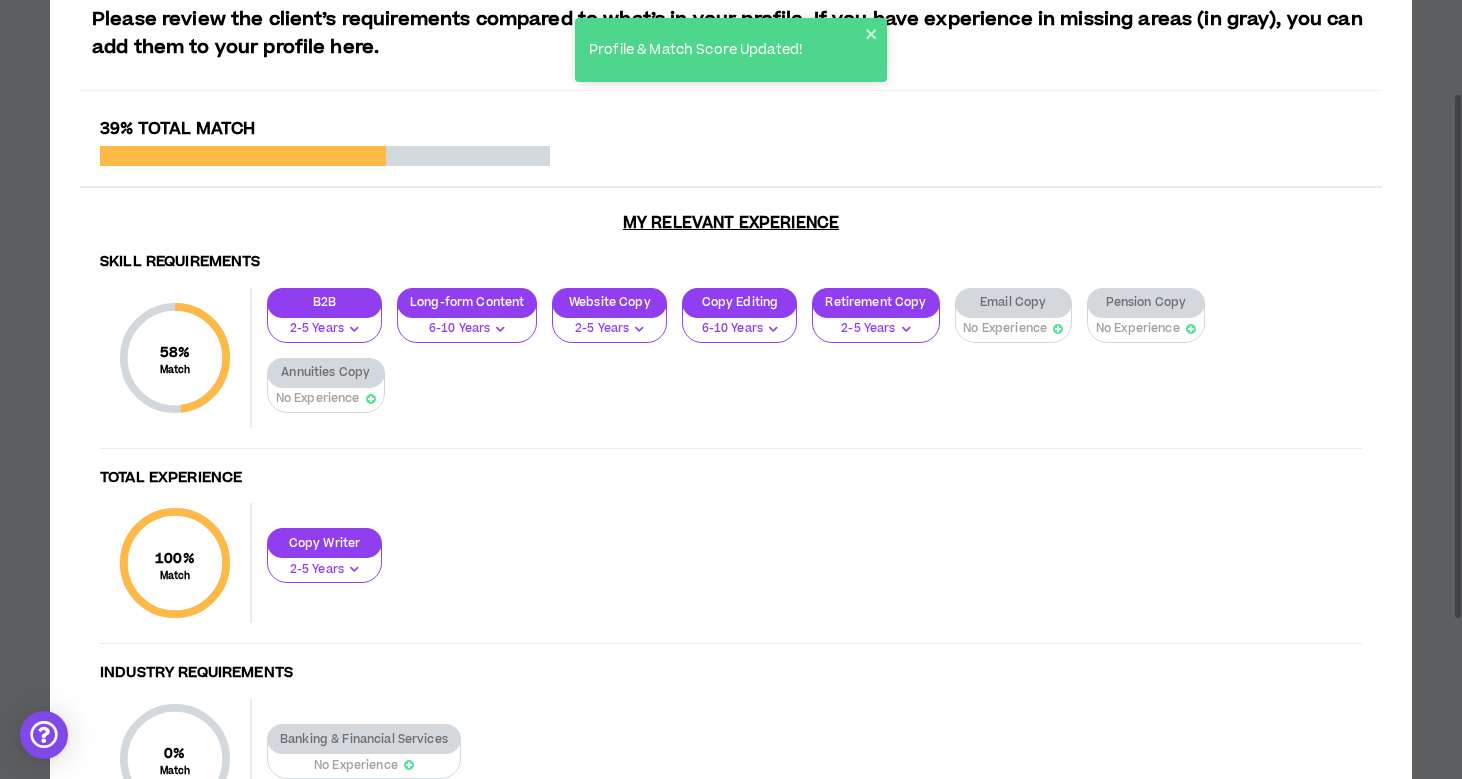 click at bounding box center (1058, 329) 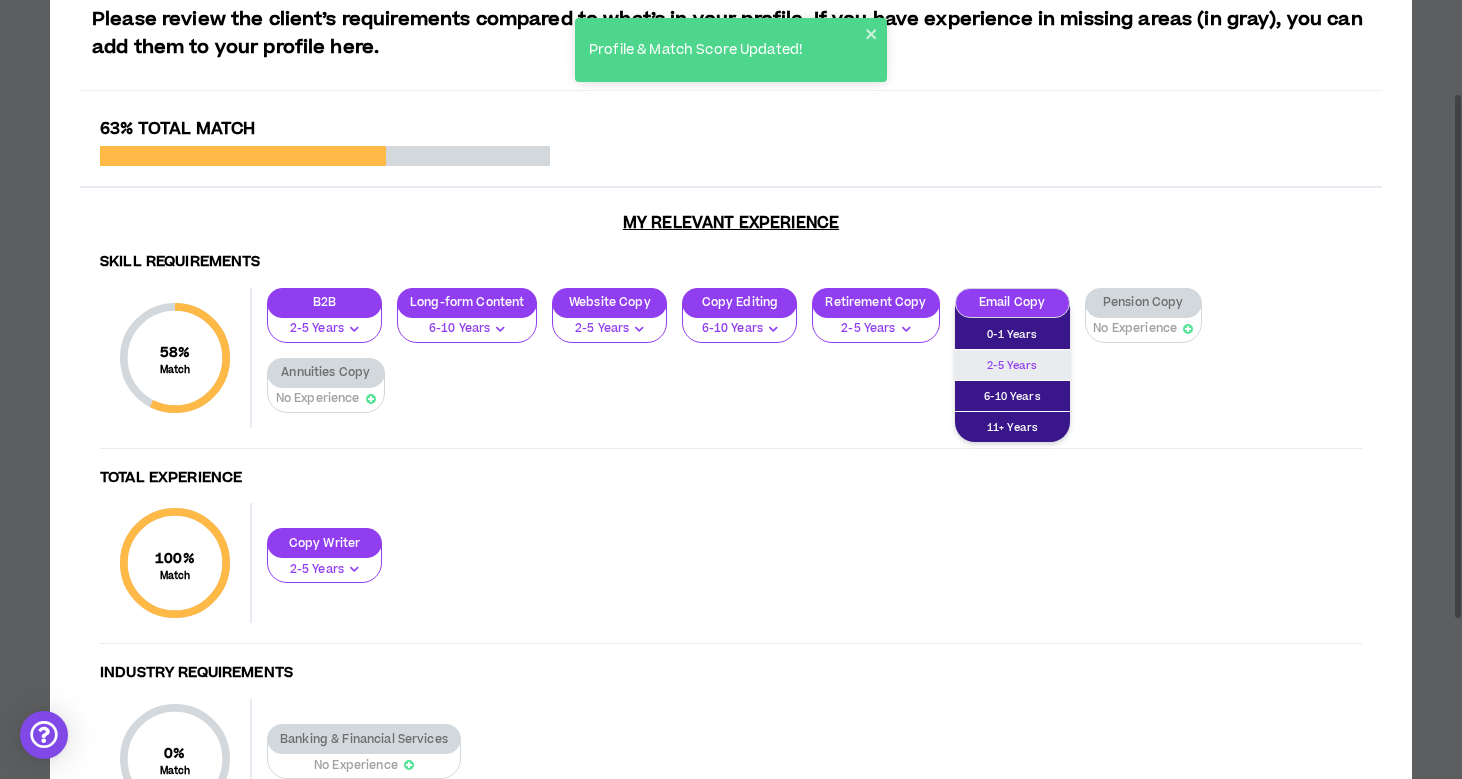 click on "2-5 Years" at bounding box center (1012, 365) 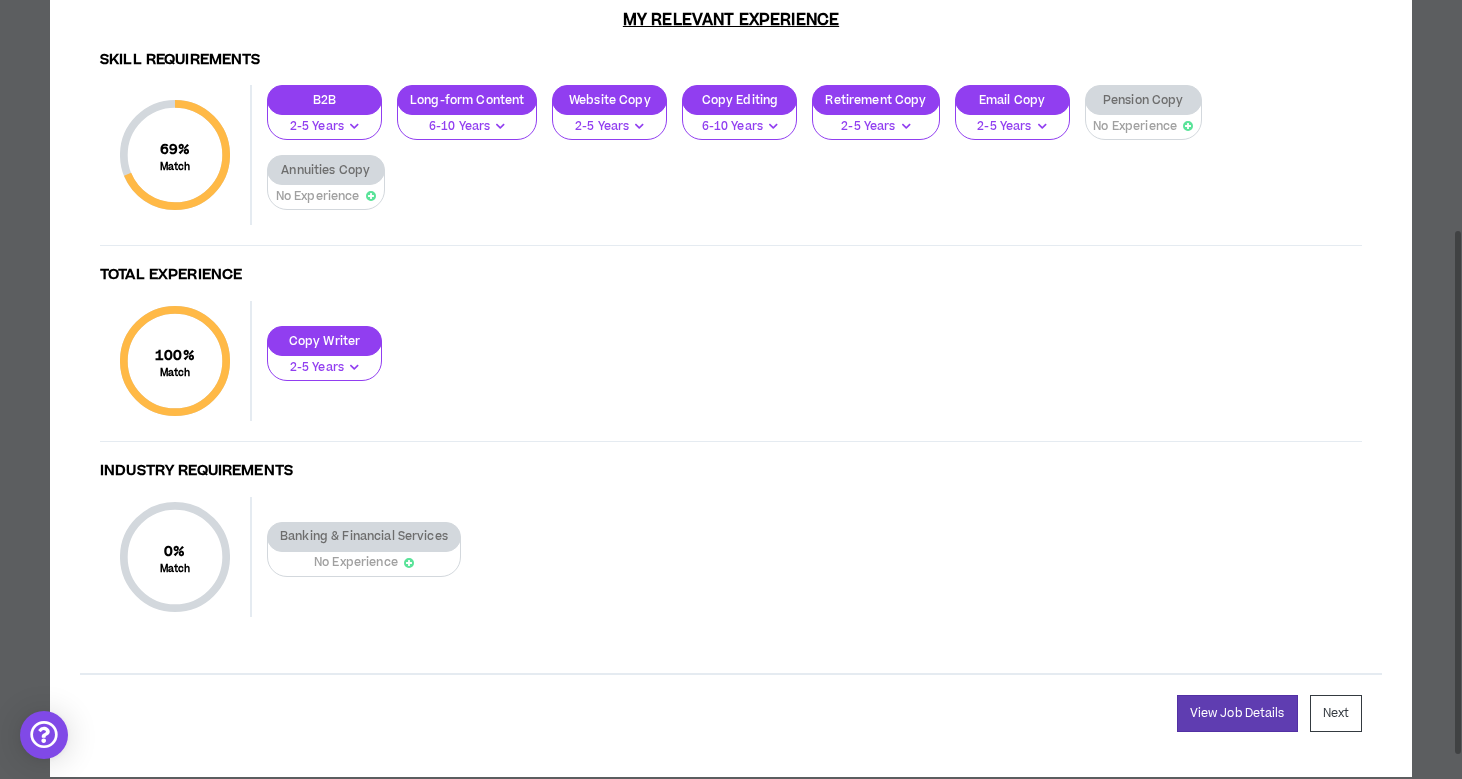 click on "No Experience" at bounding box center (364, 557) 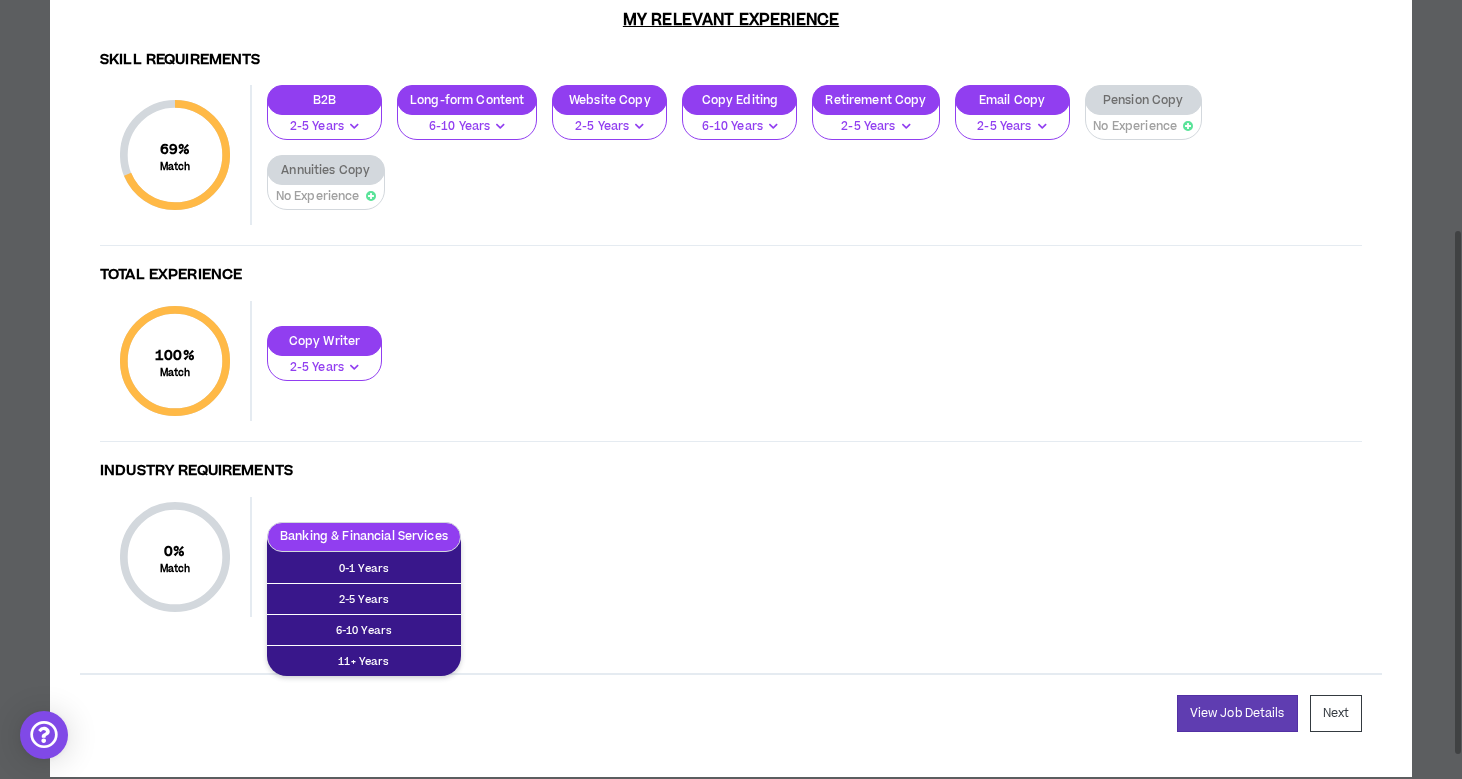 click on "Banking & Financial Services 0-1 Years 2-5 Years 6-10 Years 11+ Years" at bounding box center (807, 557) 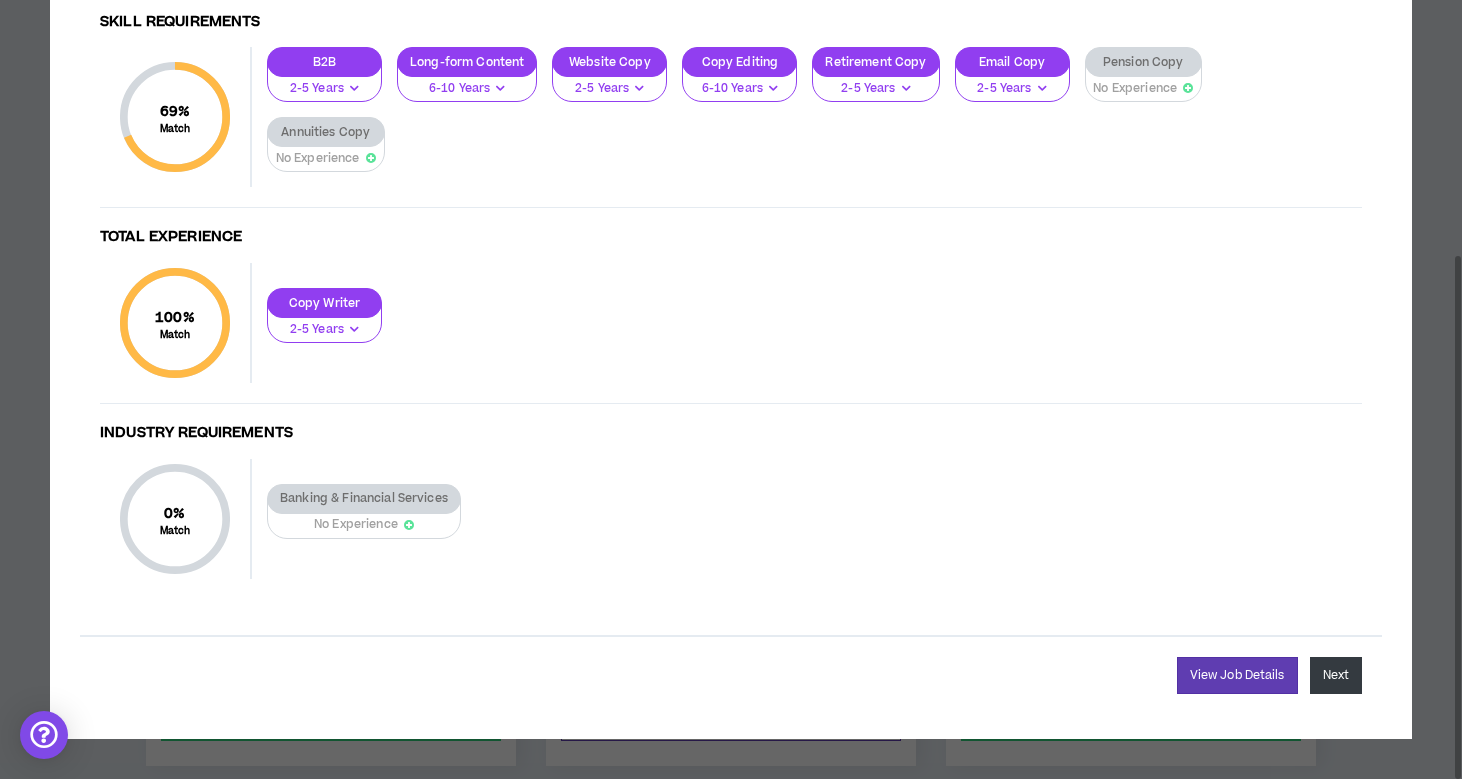 click on "Next" at bounding box center [1336, 675] 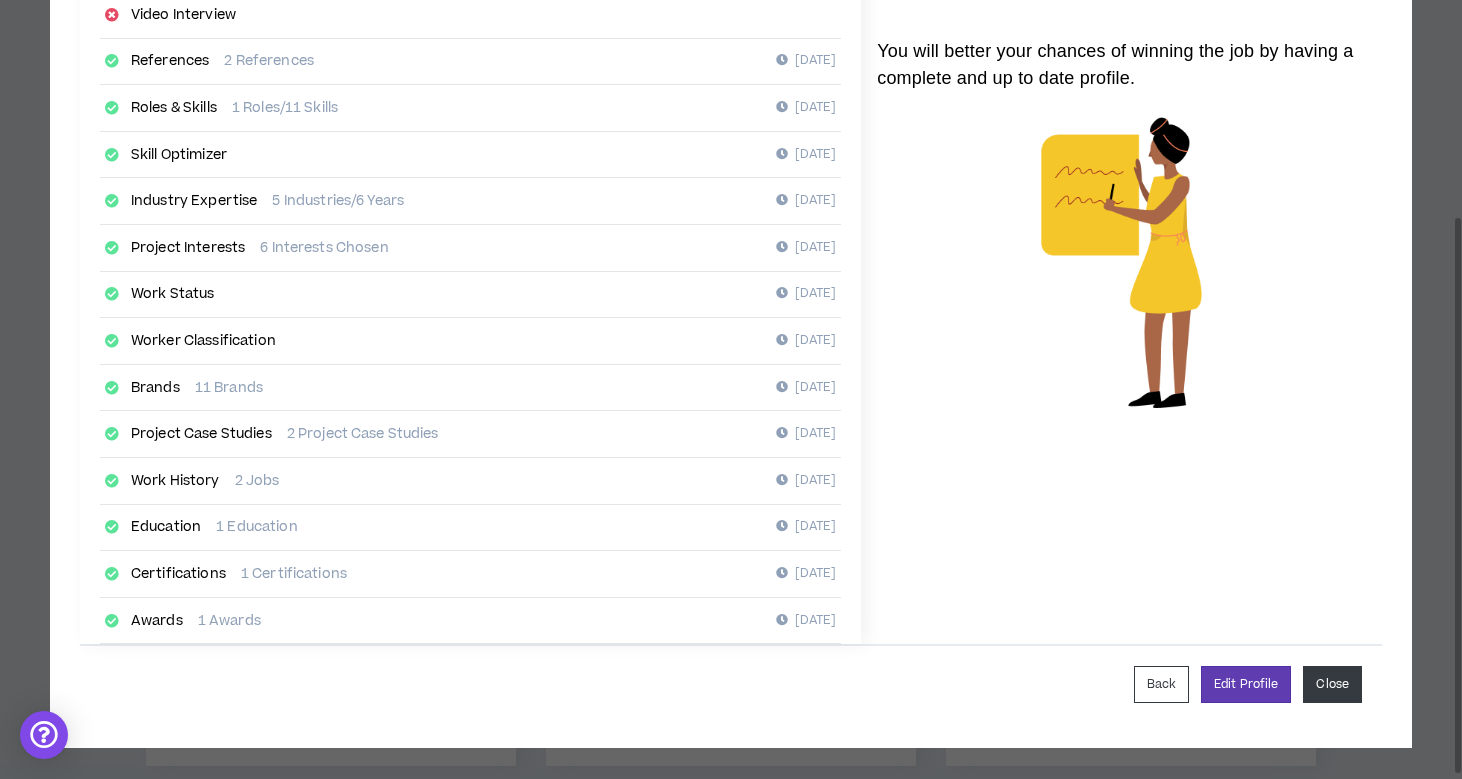 click on "Close" at bounding box center [1332, 684] 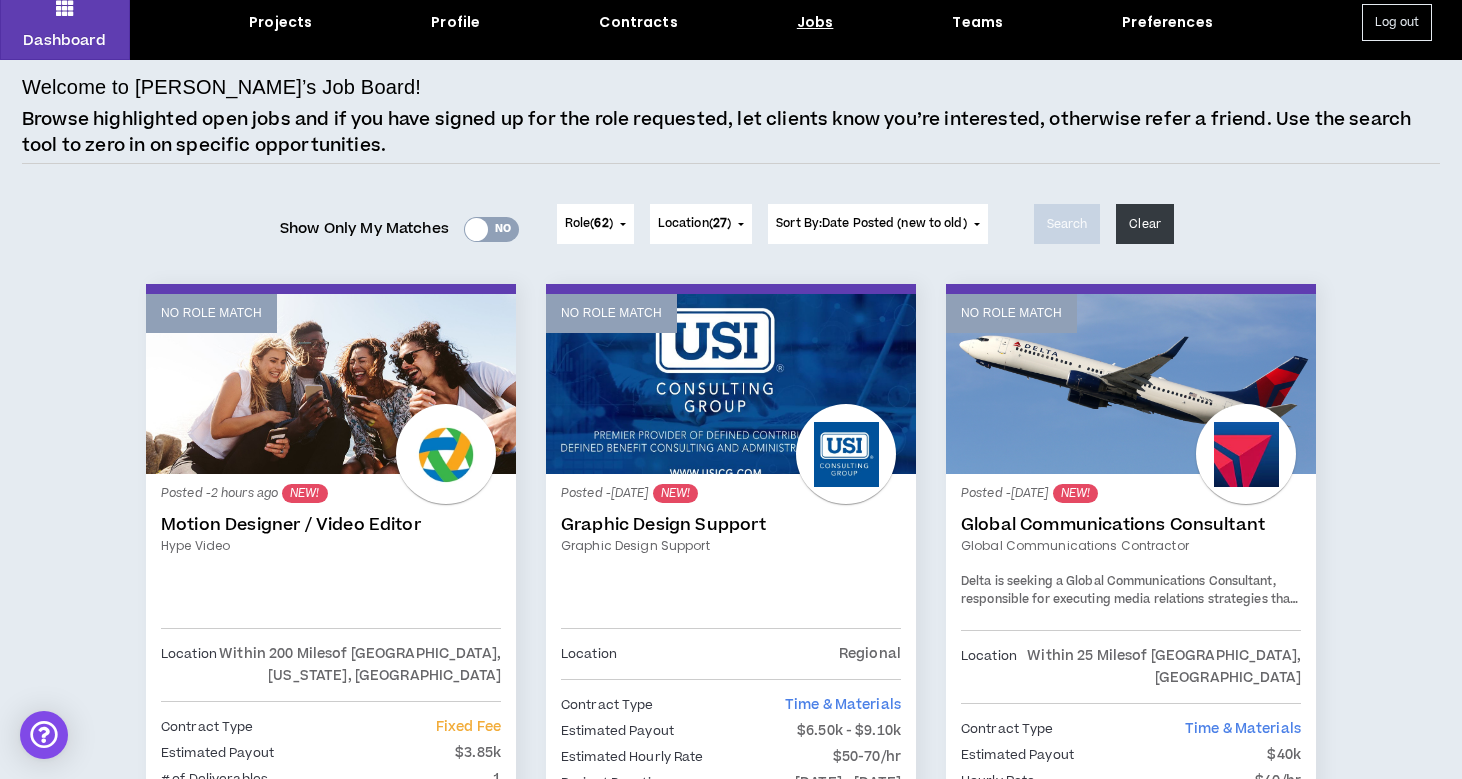 scroll, scrollTop: 0, scrollLeft: 0, axis: both 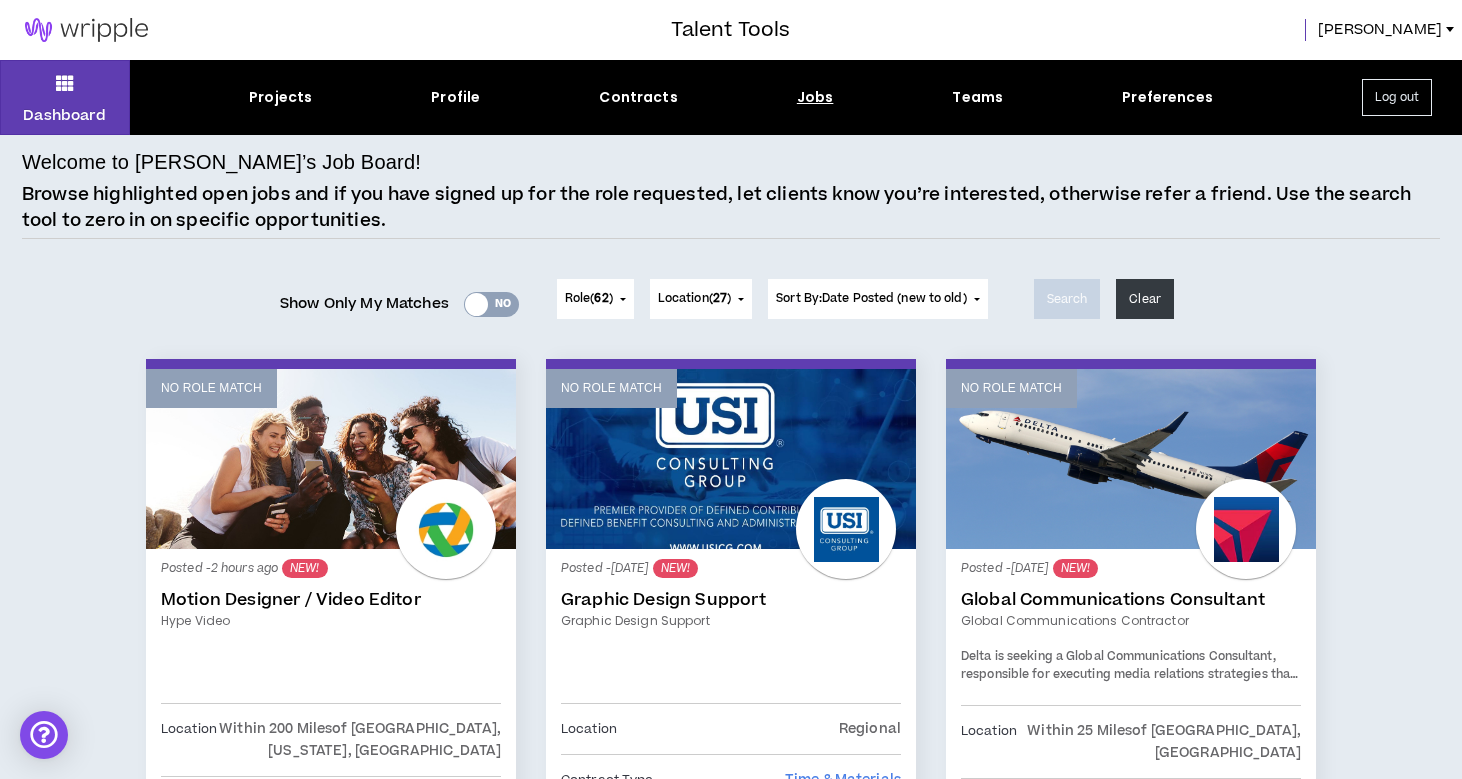 click on "Projects Profile Contracts Jobs Teams Preferences" at bounding box center [731, 97] 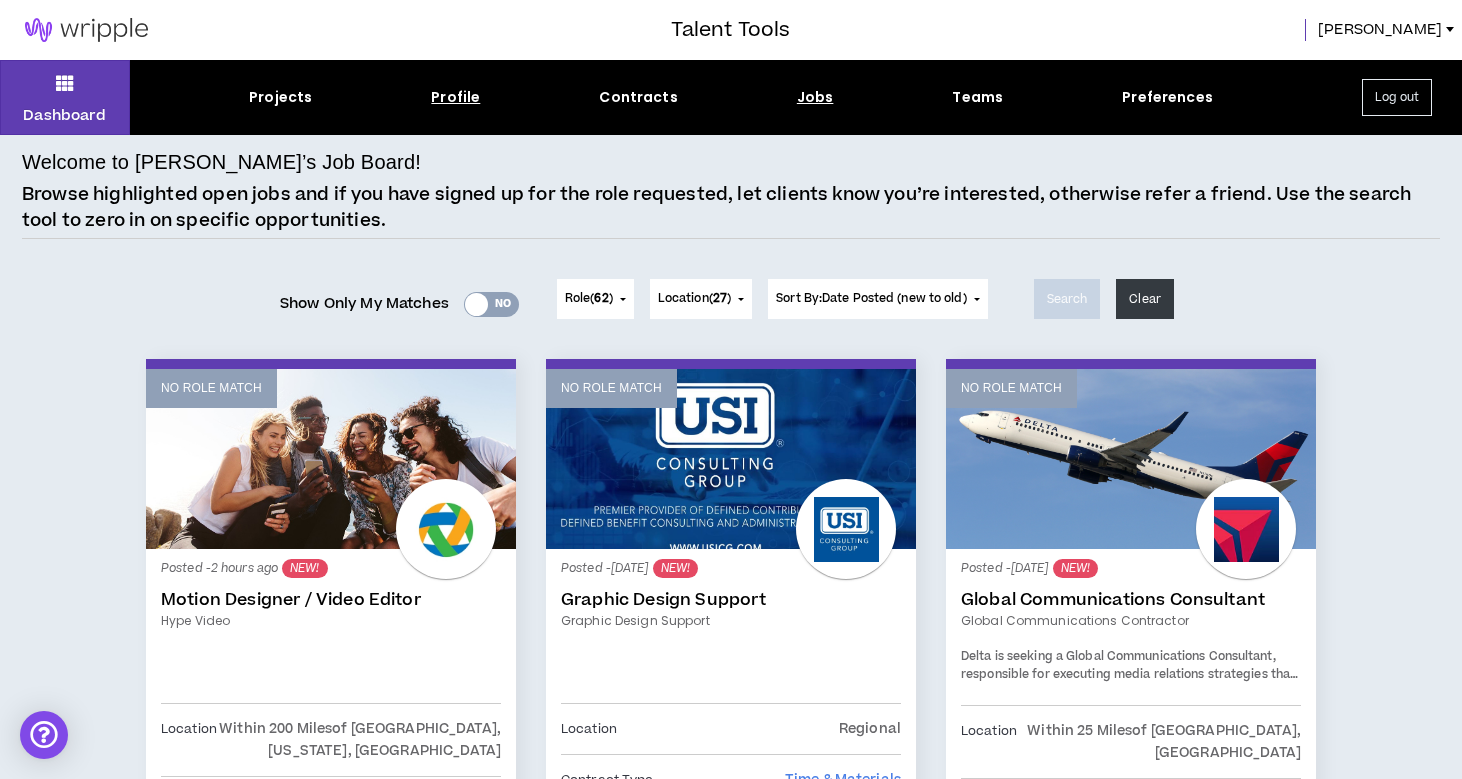 click on "Profile" at bounding box center (455, 97) 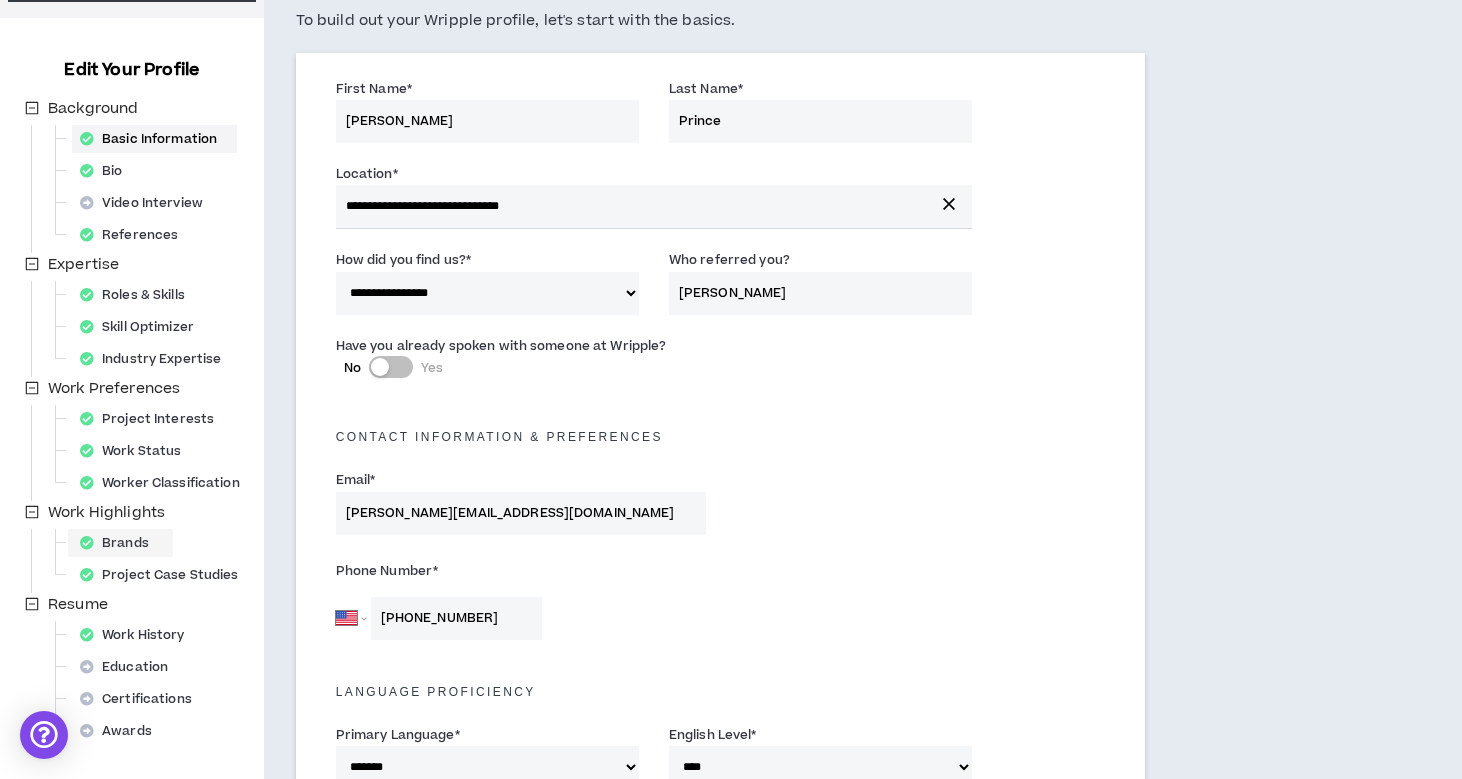 click on "Brands" at bounding box center [120, 543] 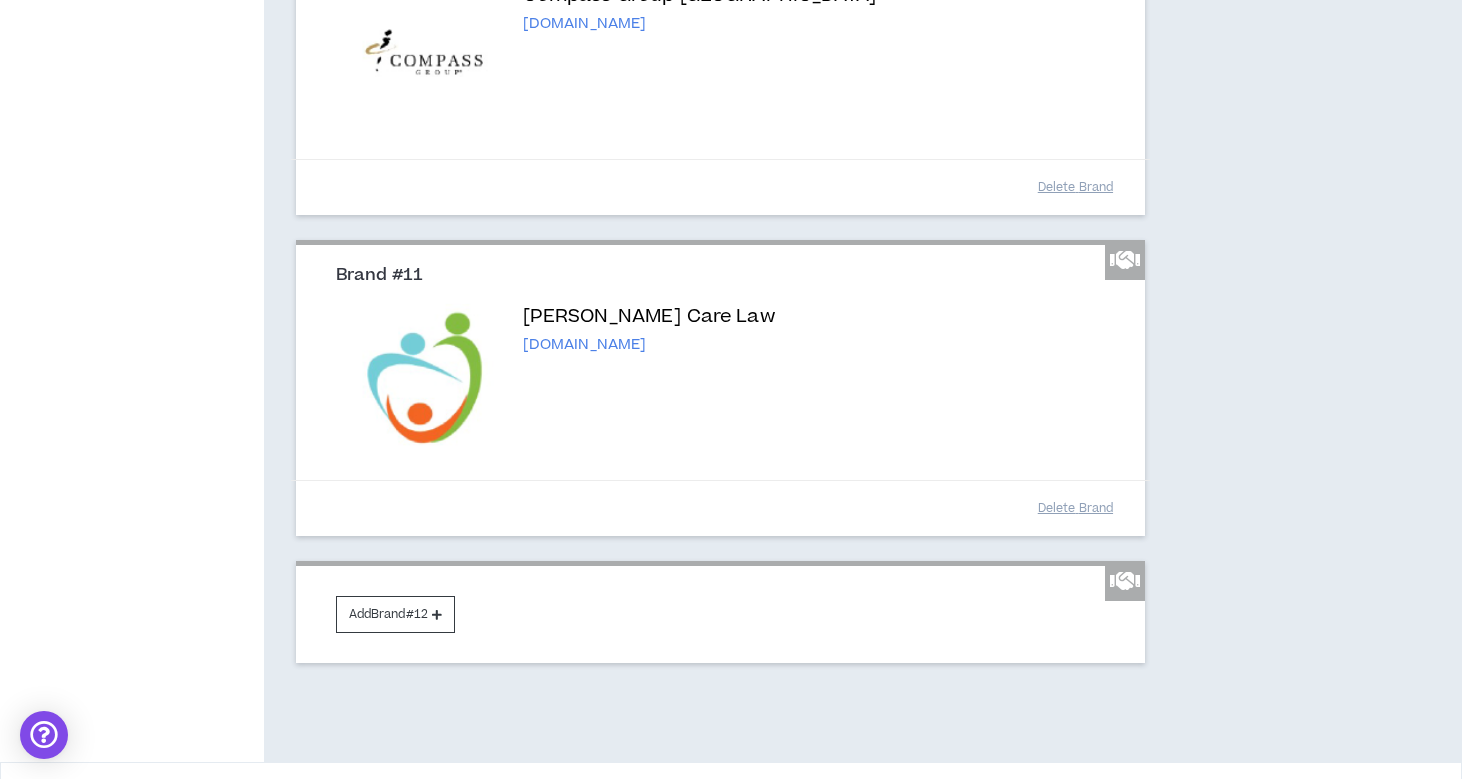 scroll, scrollTop: 2900, scrollLeft: 0, axis: vertical 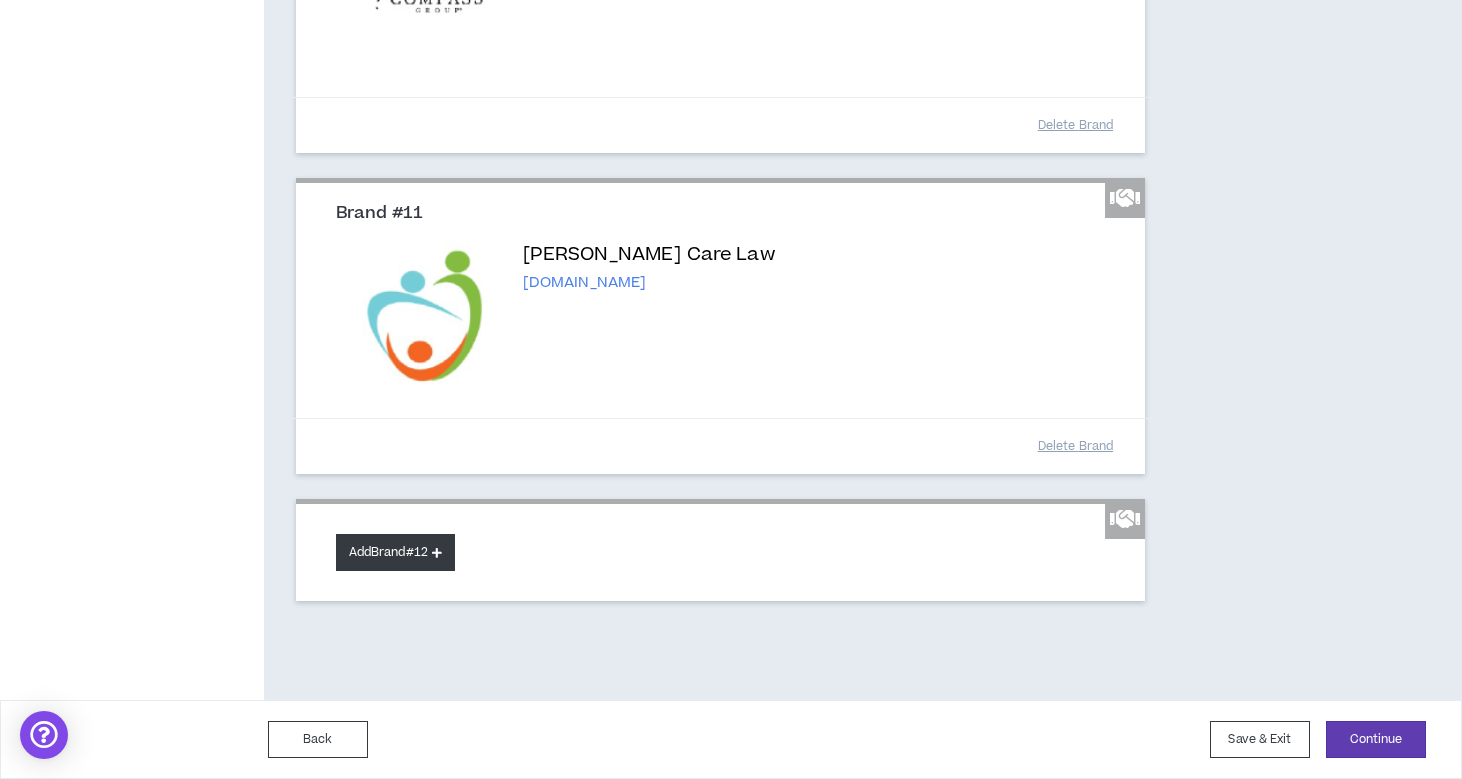 click on "Add  Brand  #12" at bounding box center [395, 552] 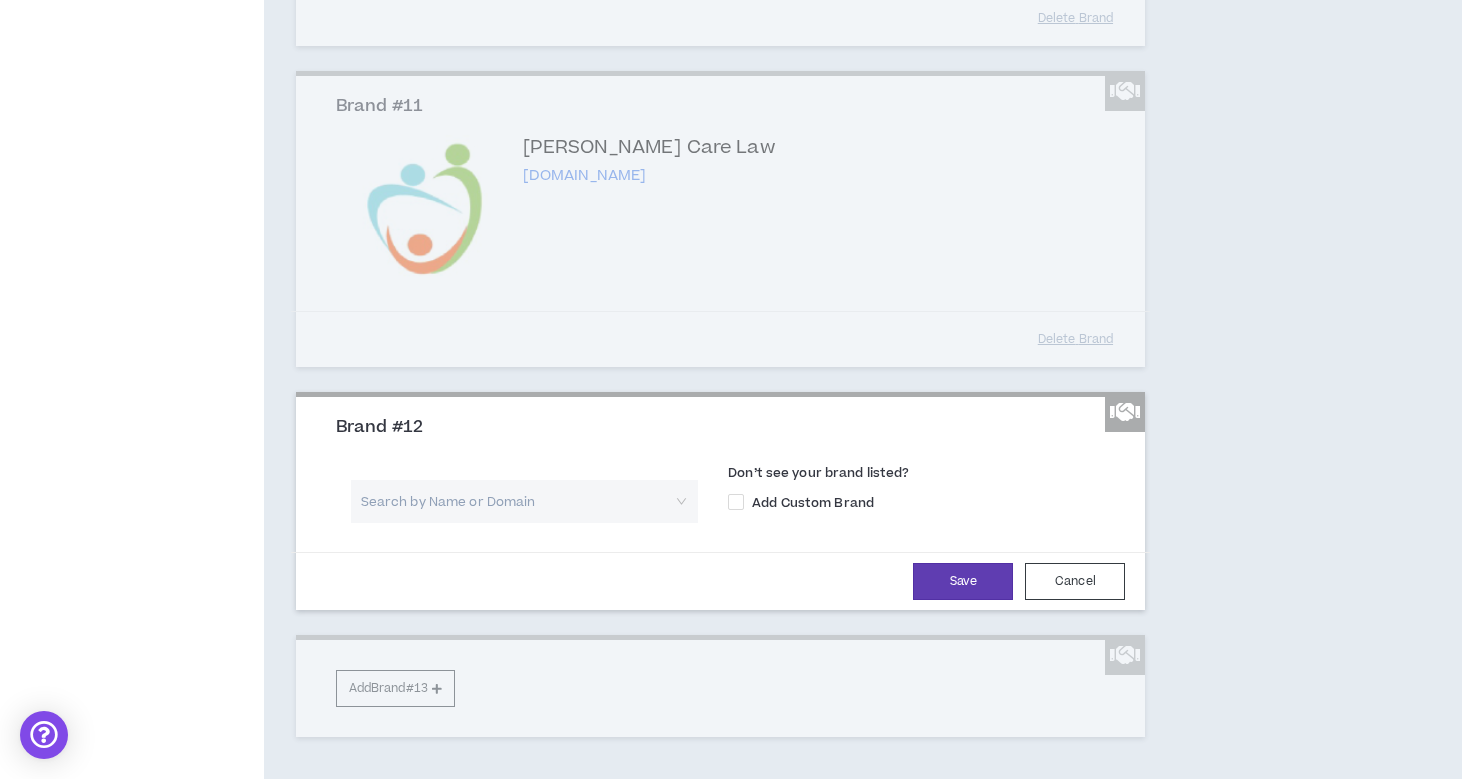 click at bounding box center [518, 501] 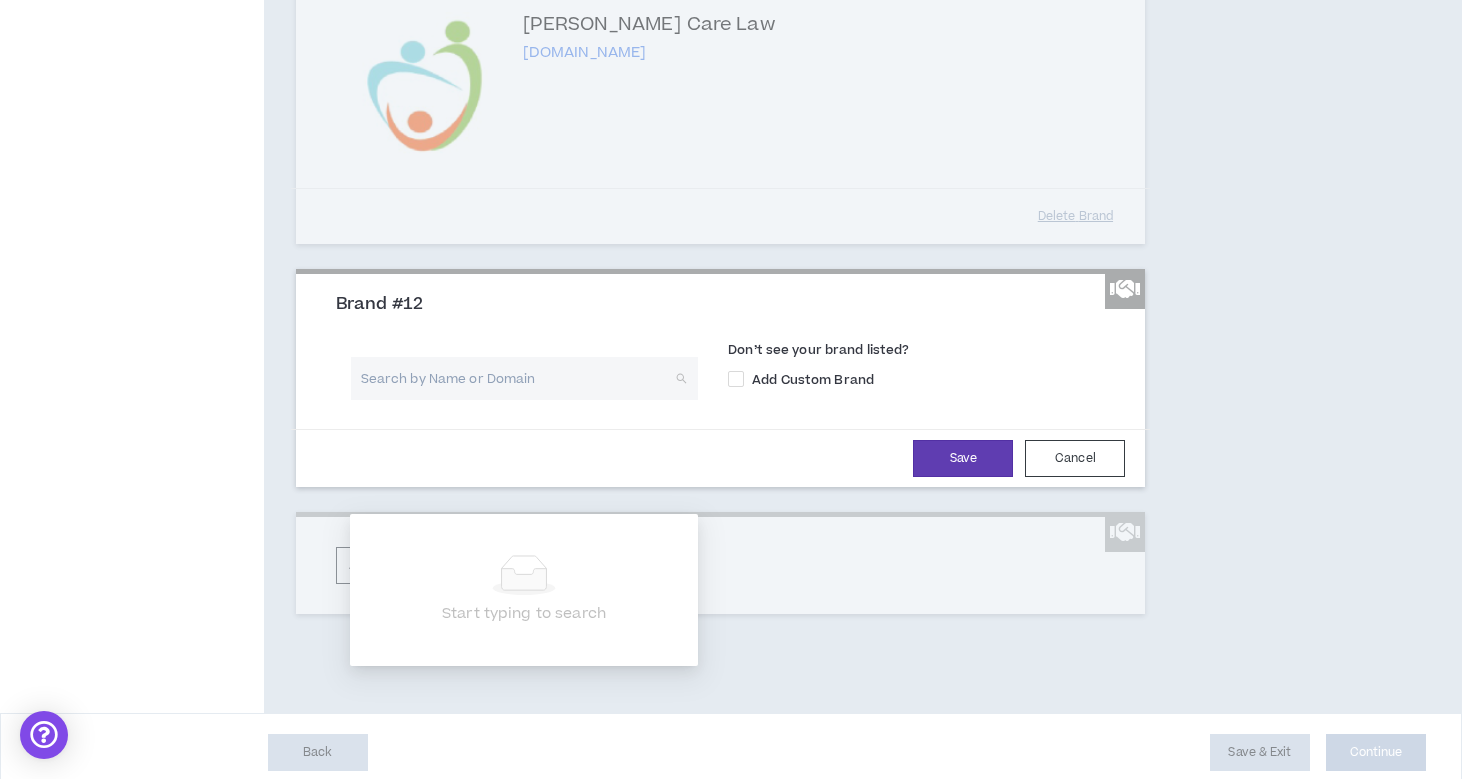 scroll, scrollTop: 3058, scrollLeft: 0, axis: vertical 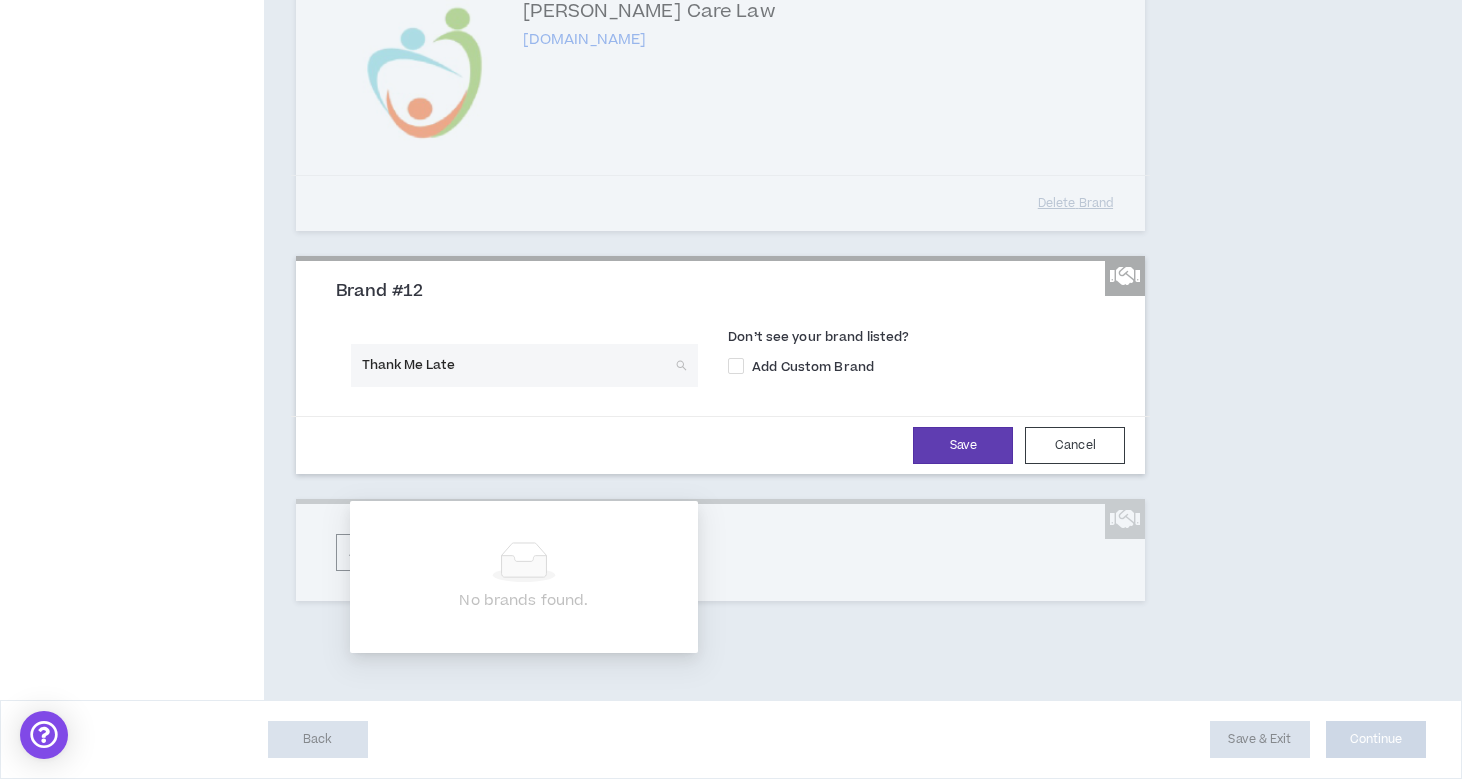type on "Thank Me Later" 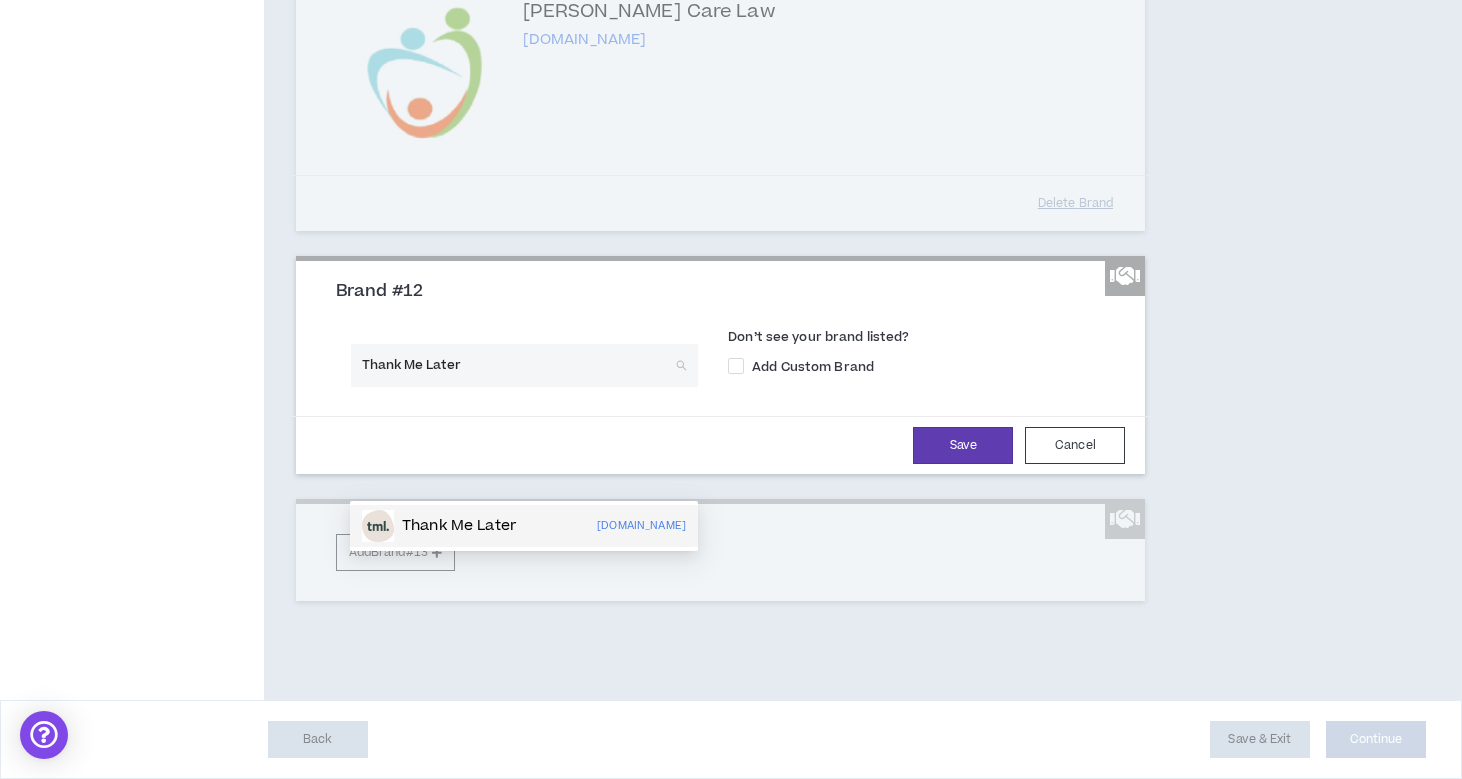 click on "Thank Me Later" at bounding box center (518, 365) 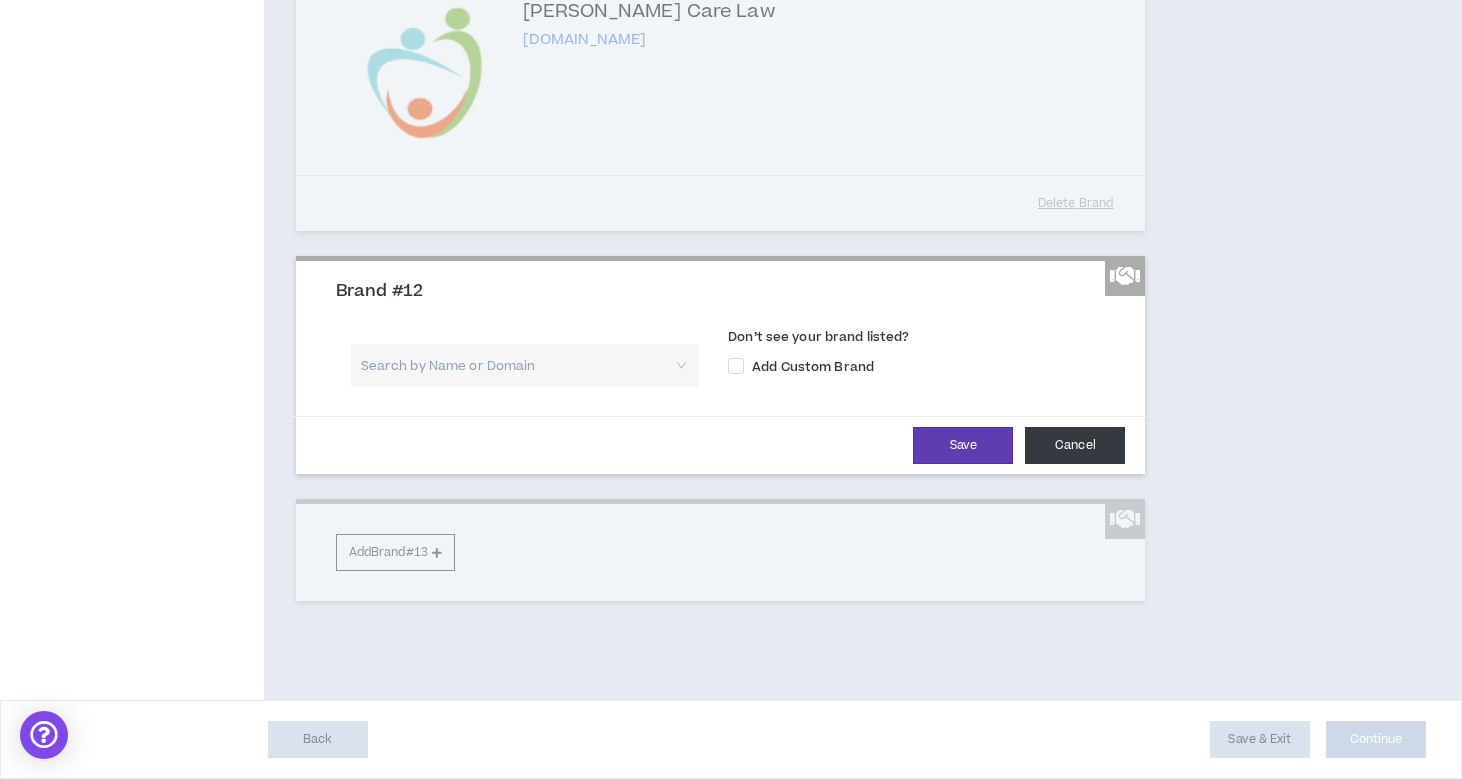 click on "Cancel" at bounding box center [1075, 445] 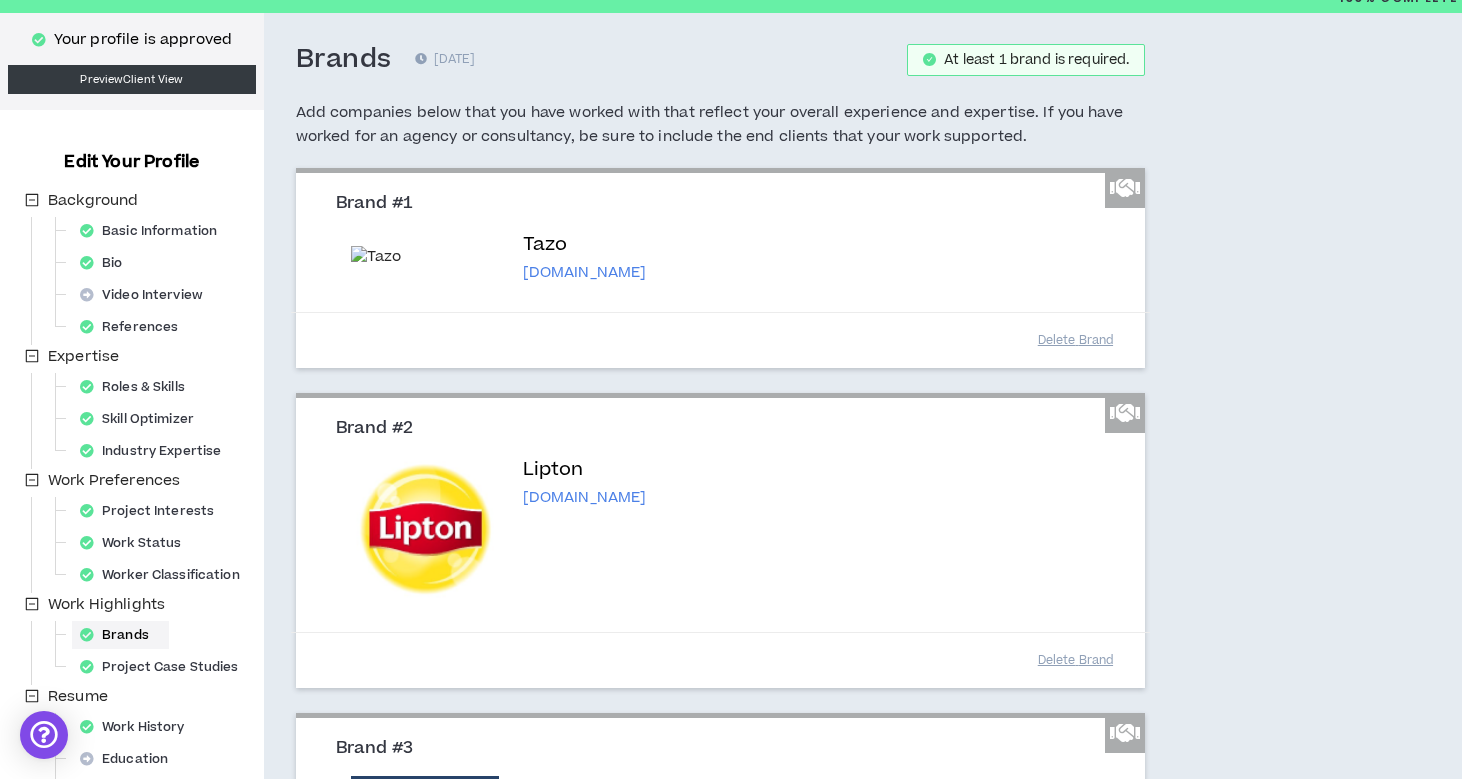 scroll, scrollTop: 0, scrollLeft: 0, axis: both 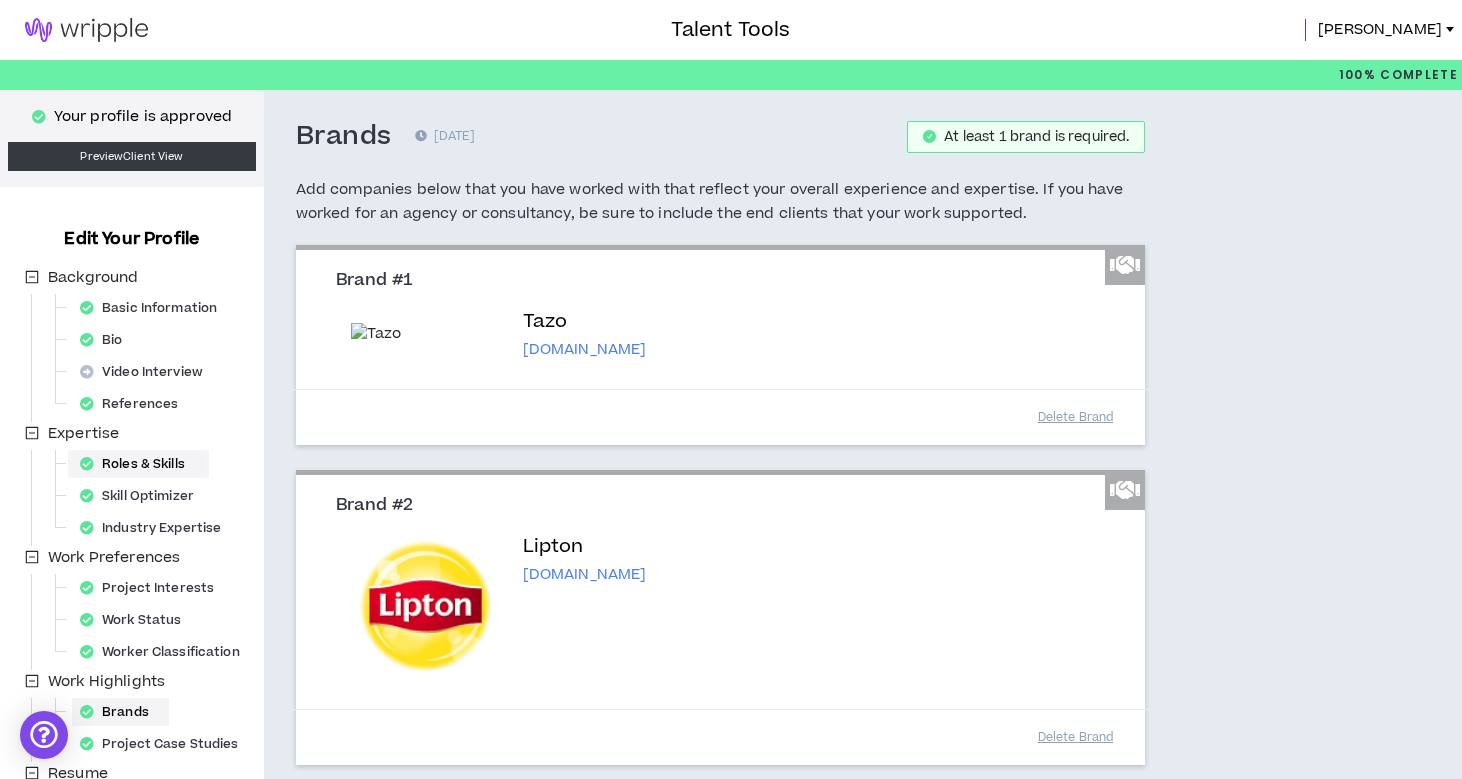 click on "Roles & Skills" at bounding box center [138, 464] 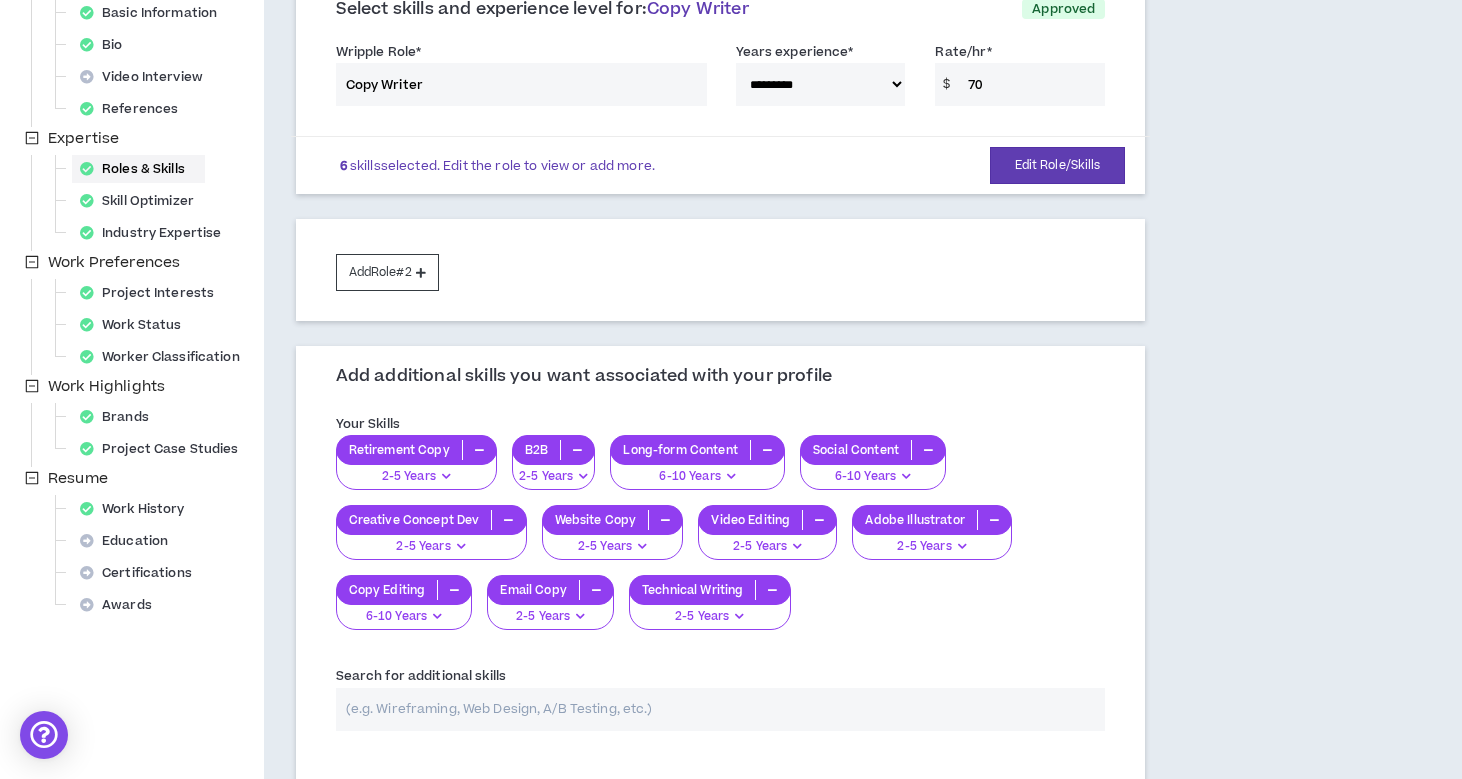 scroll, scrollTop: 309, scrollLeft: 0, axis: vertical 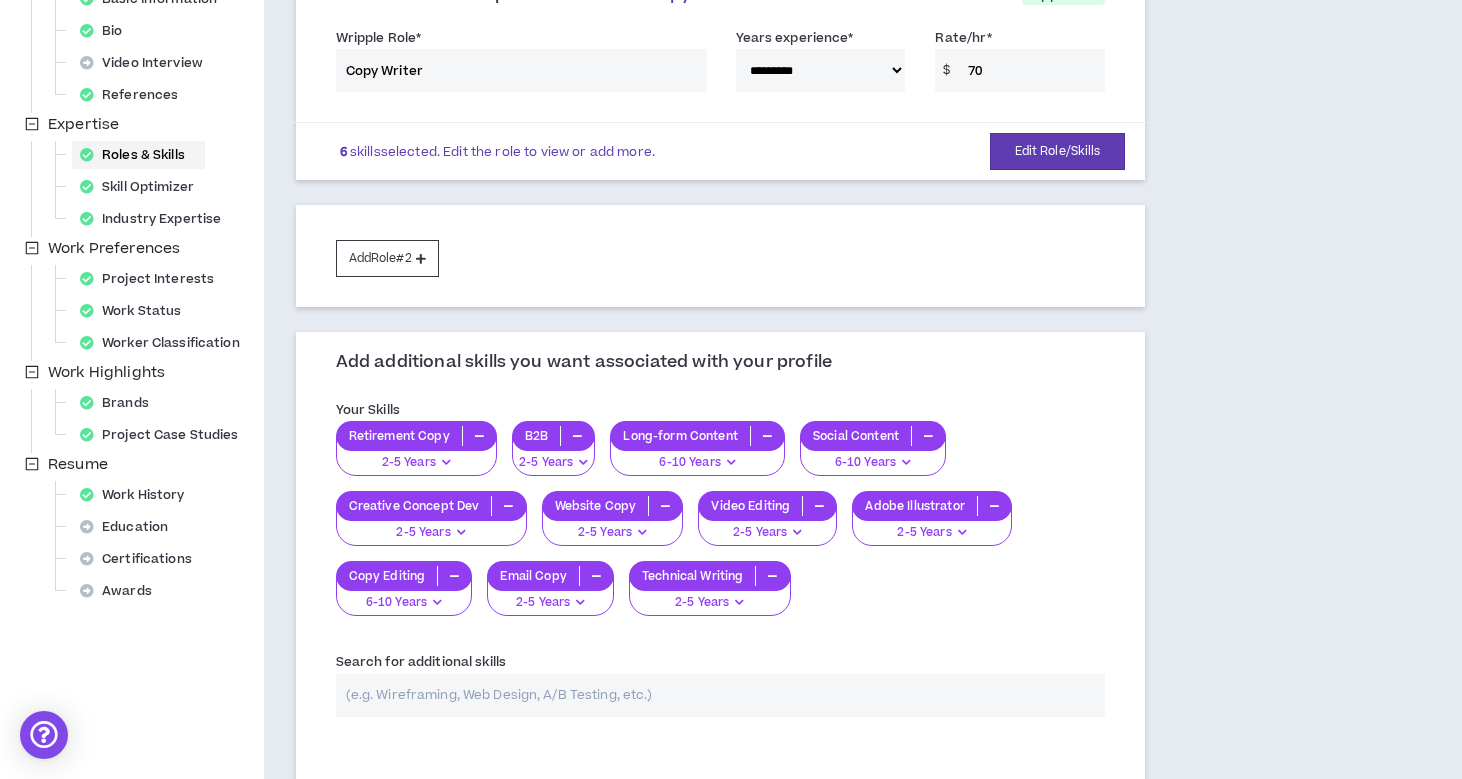 click at bounding box center [721, 695] 